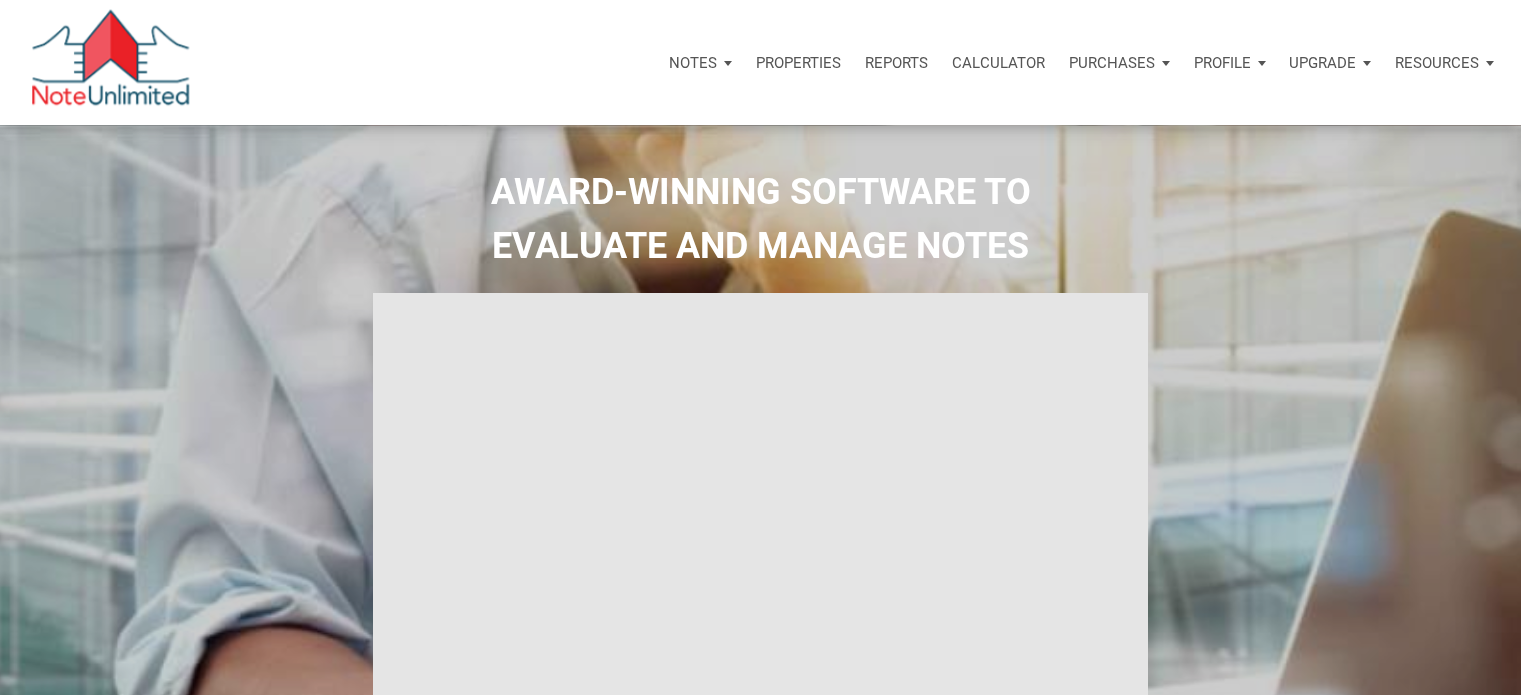 scroll, scrollTop: 0, scrollLeft: 0, axis: both 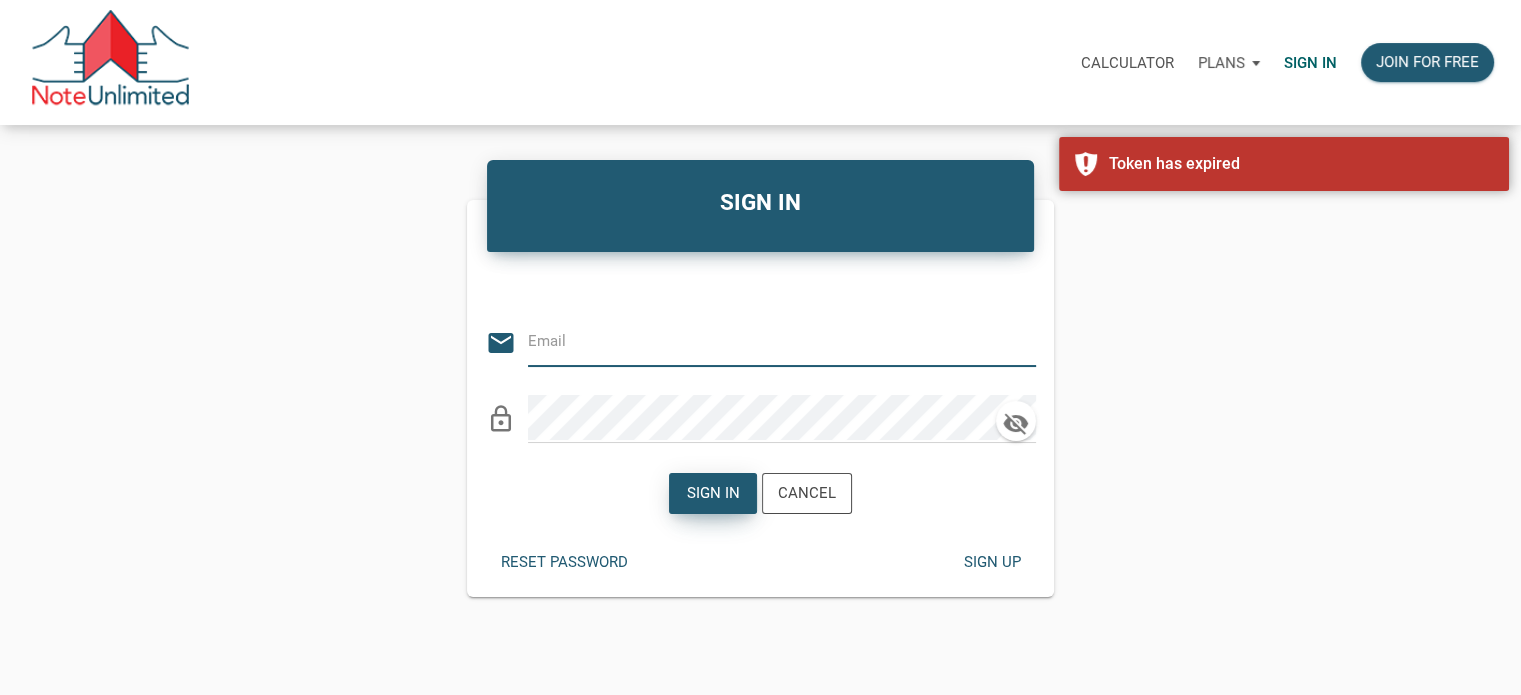 type on "Notes@colonialfundinggroup.com" 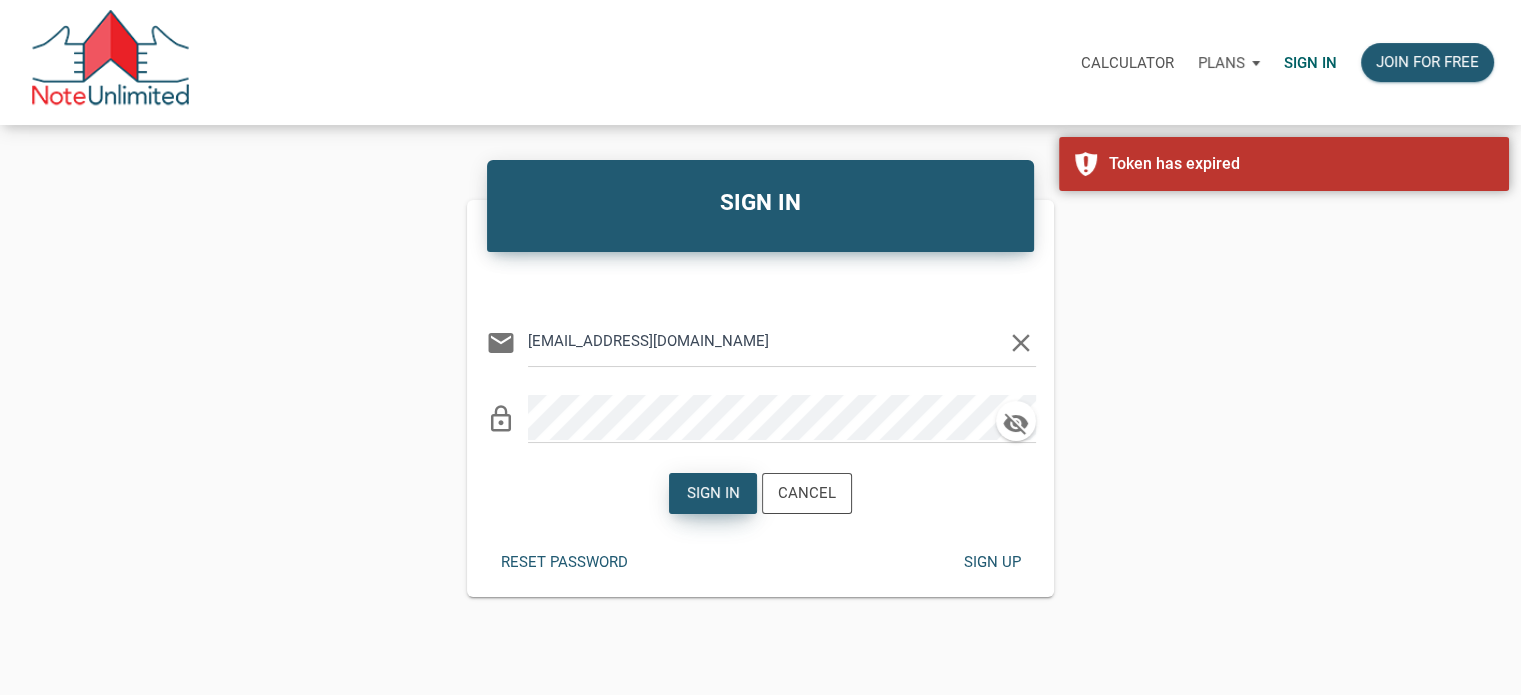 click on "Sign in" at bounding box center (713, 493) 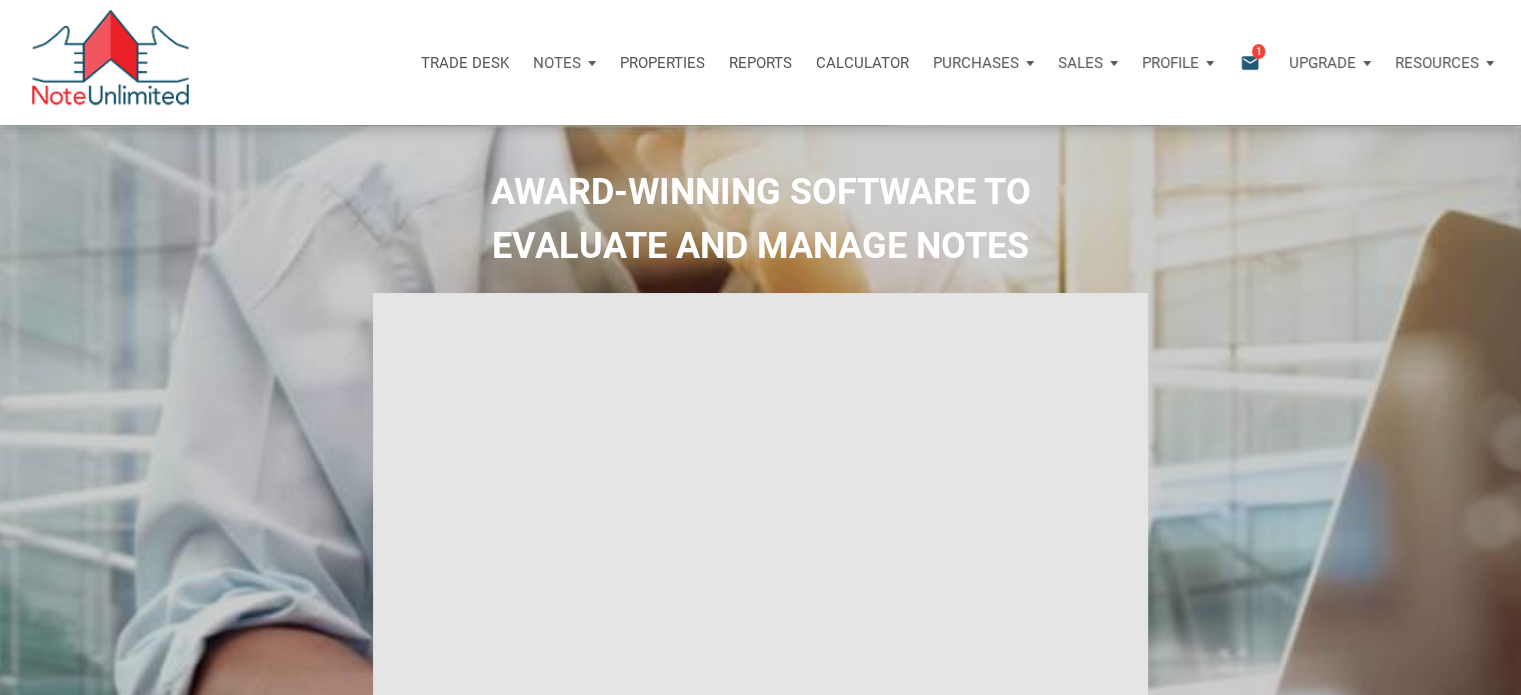 type on "Introduction to new features" 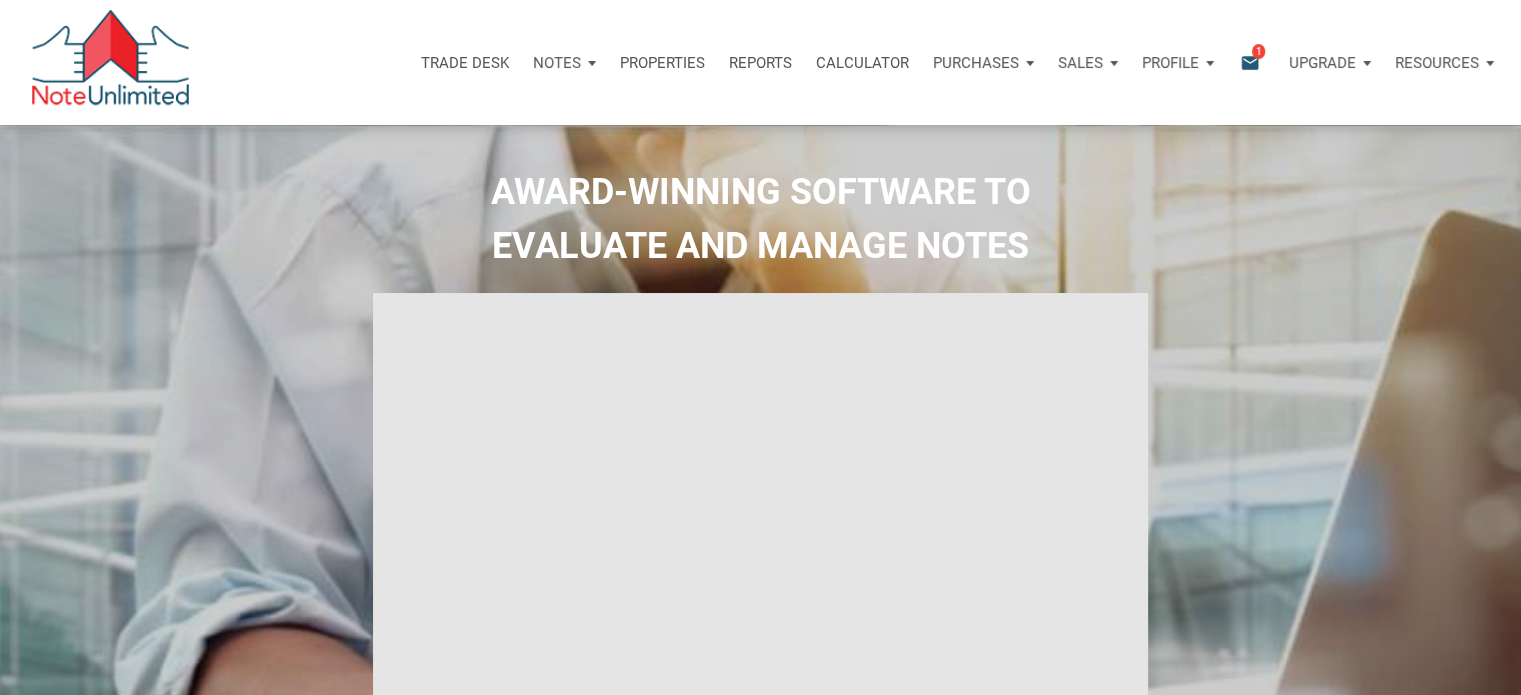 click on "1" at bounding box center (1258, 51) 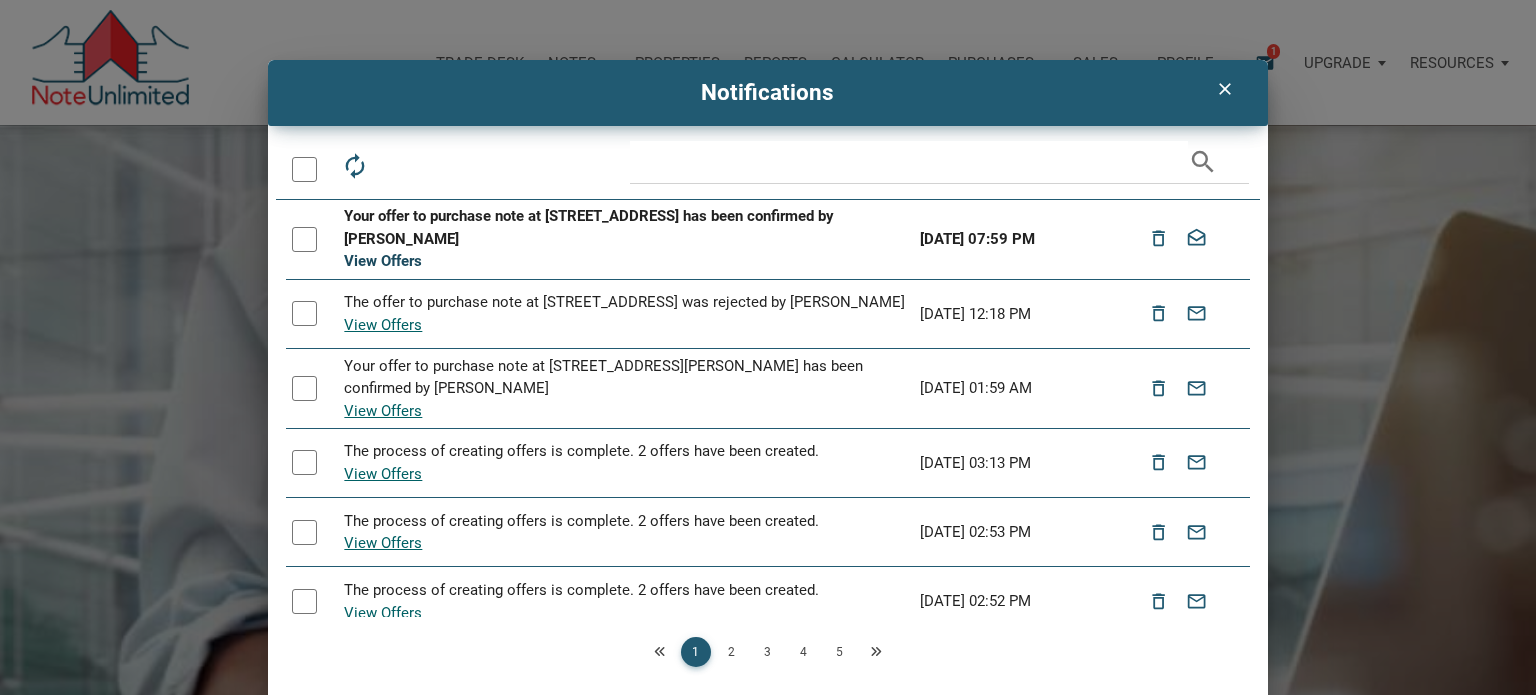 click on "View Offers" at bounding box center (383, 261) 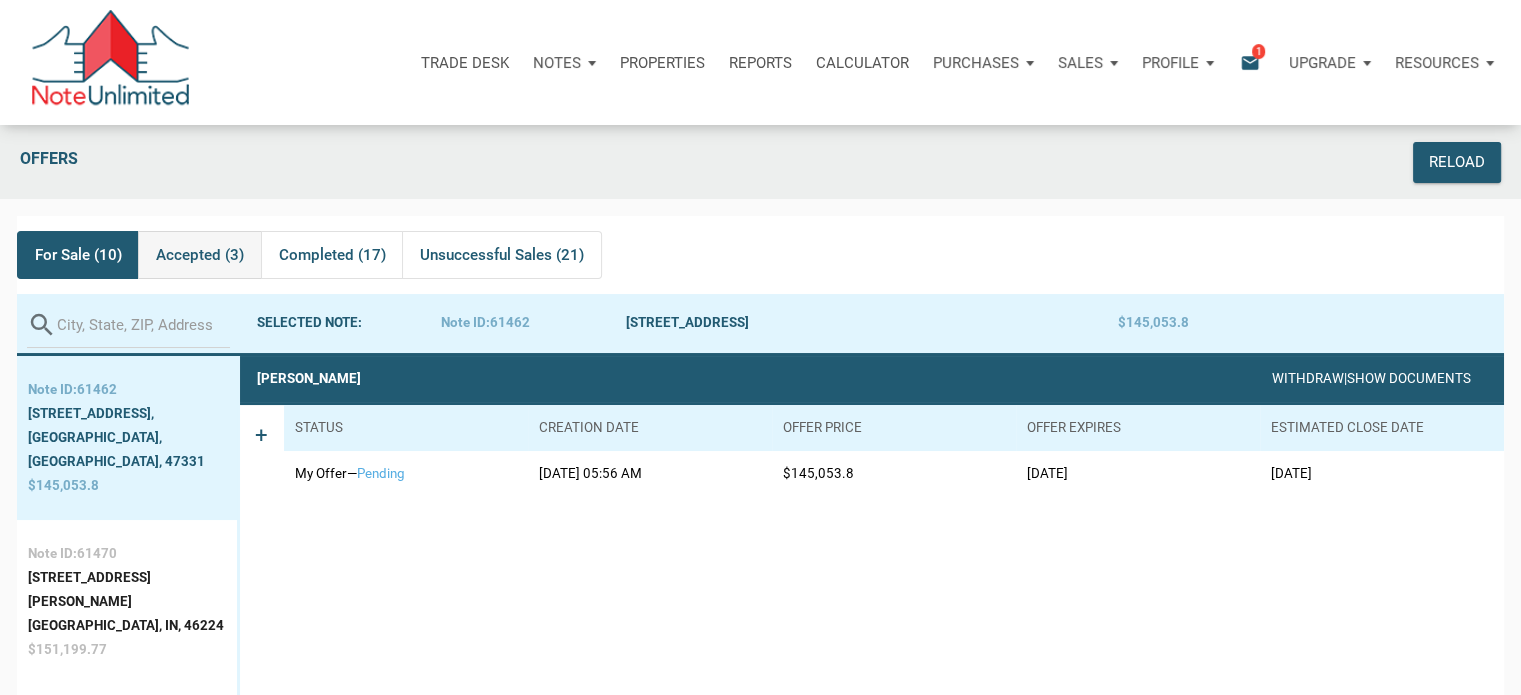 click on "Accepted (3)" at bounding box center [200, 255] 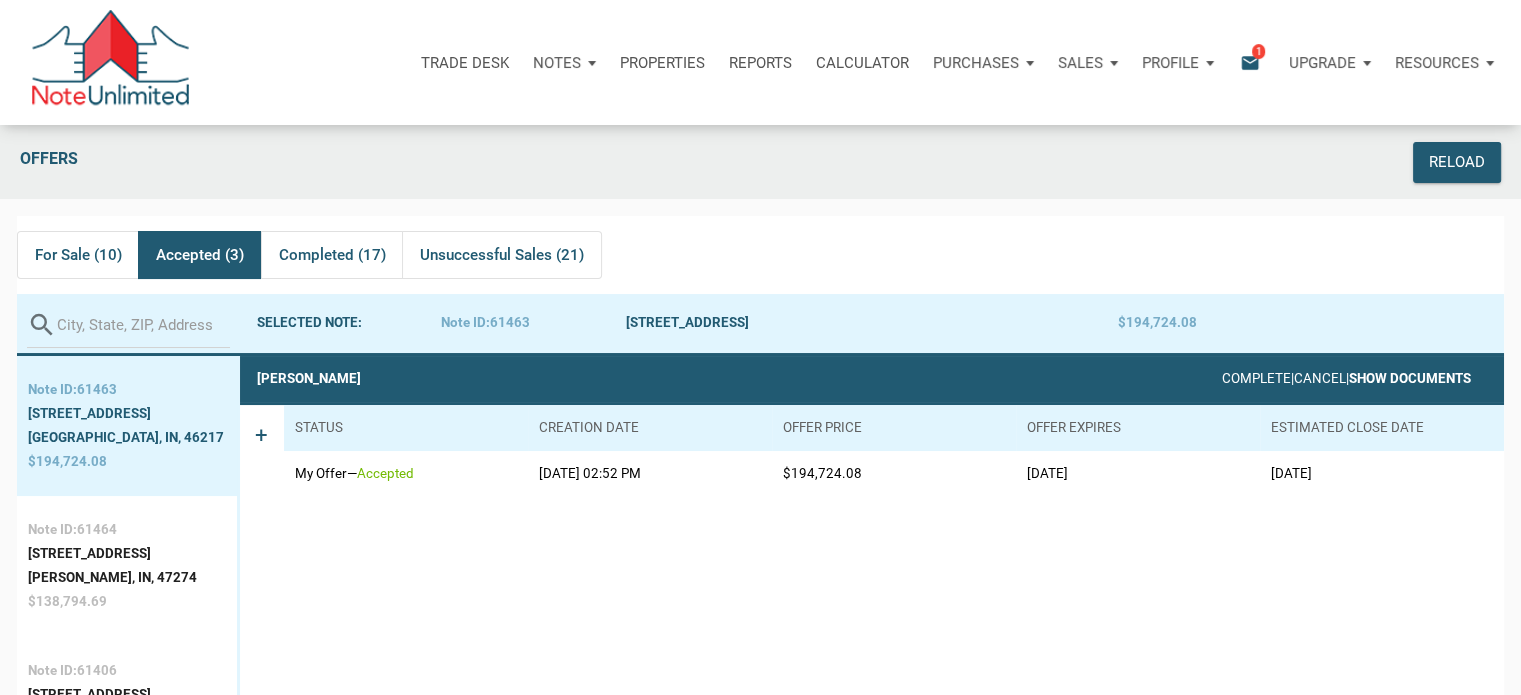 click on "Show Documents" at bounding box center (1410, 378) 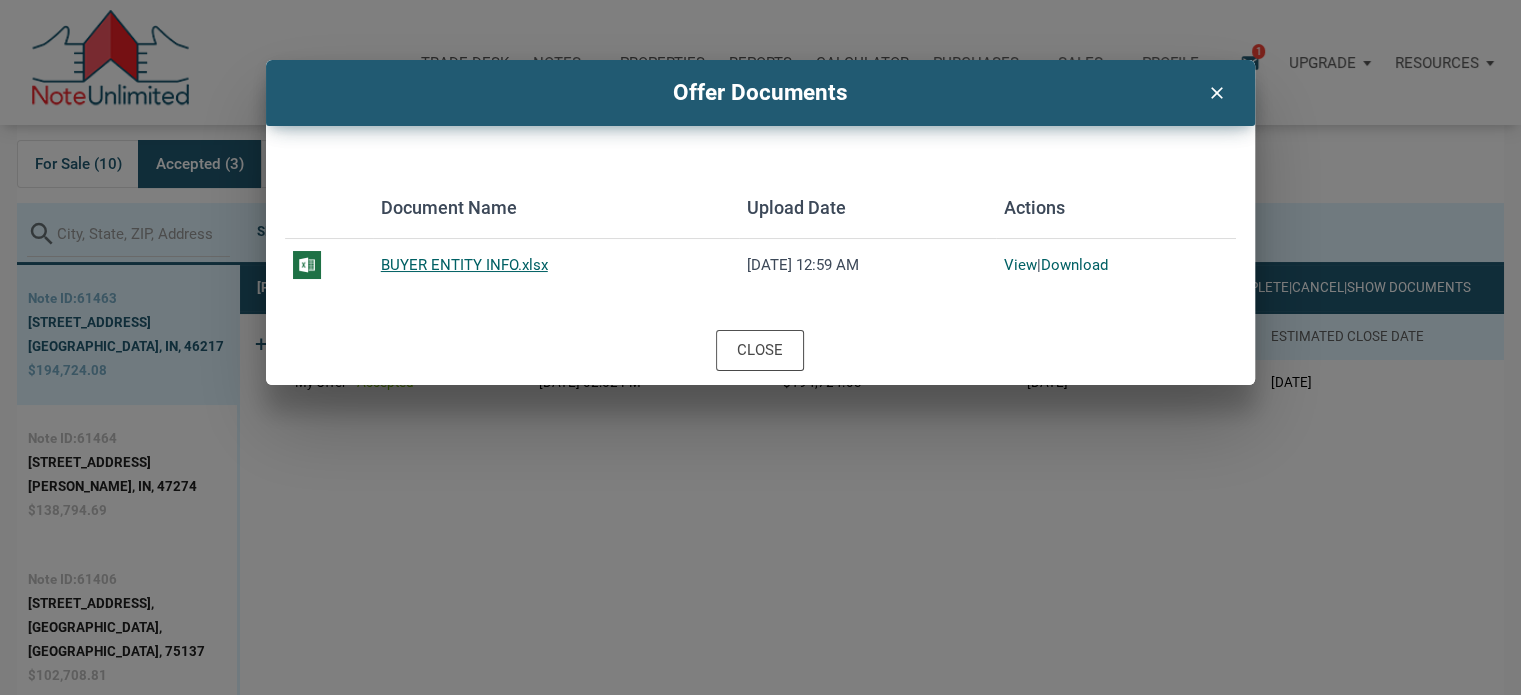 scroll, scrollTop: 96, scrollLeft: 0, axis: vertical 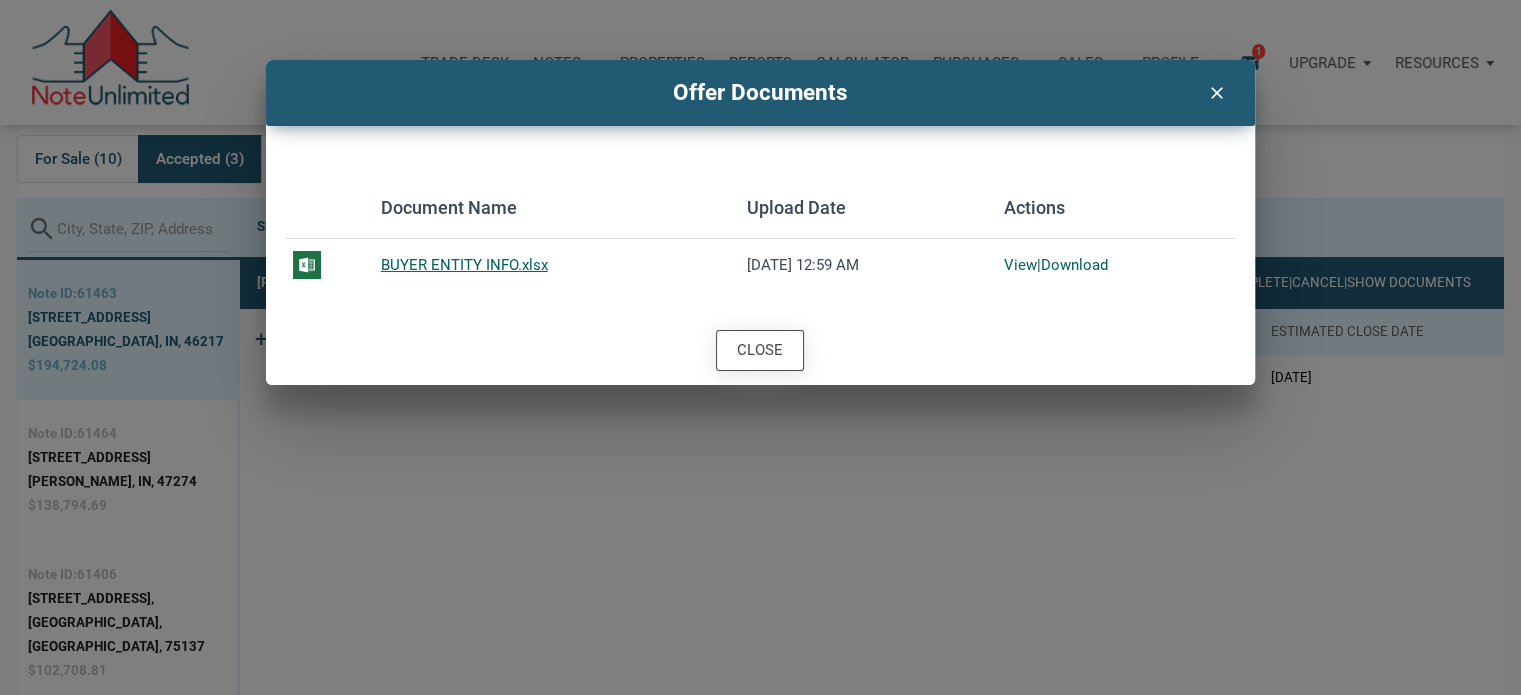 click on "Close" at bounding box center (760, 350) 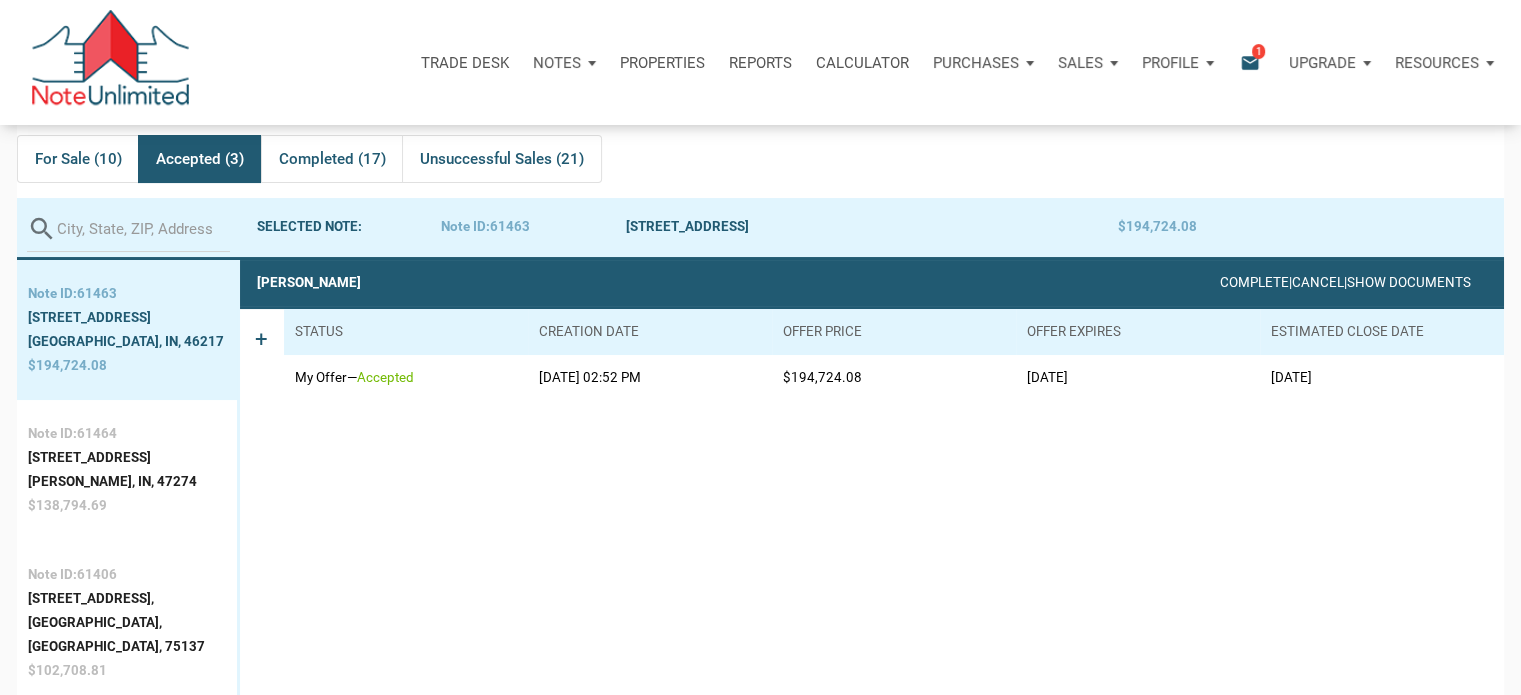 click on "Profile" at bounding box center [1170, 63] 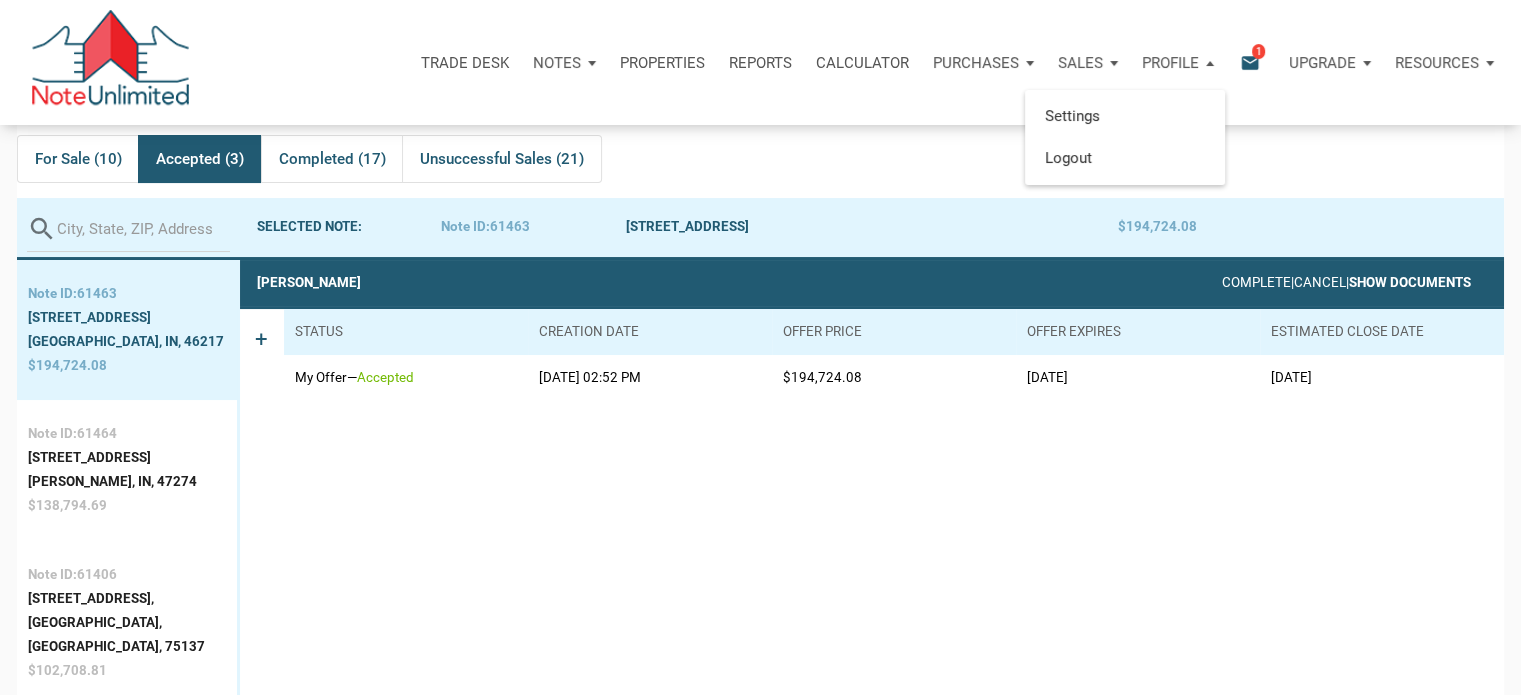 click on "Show Documents" at bounding box center (1410, 282) 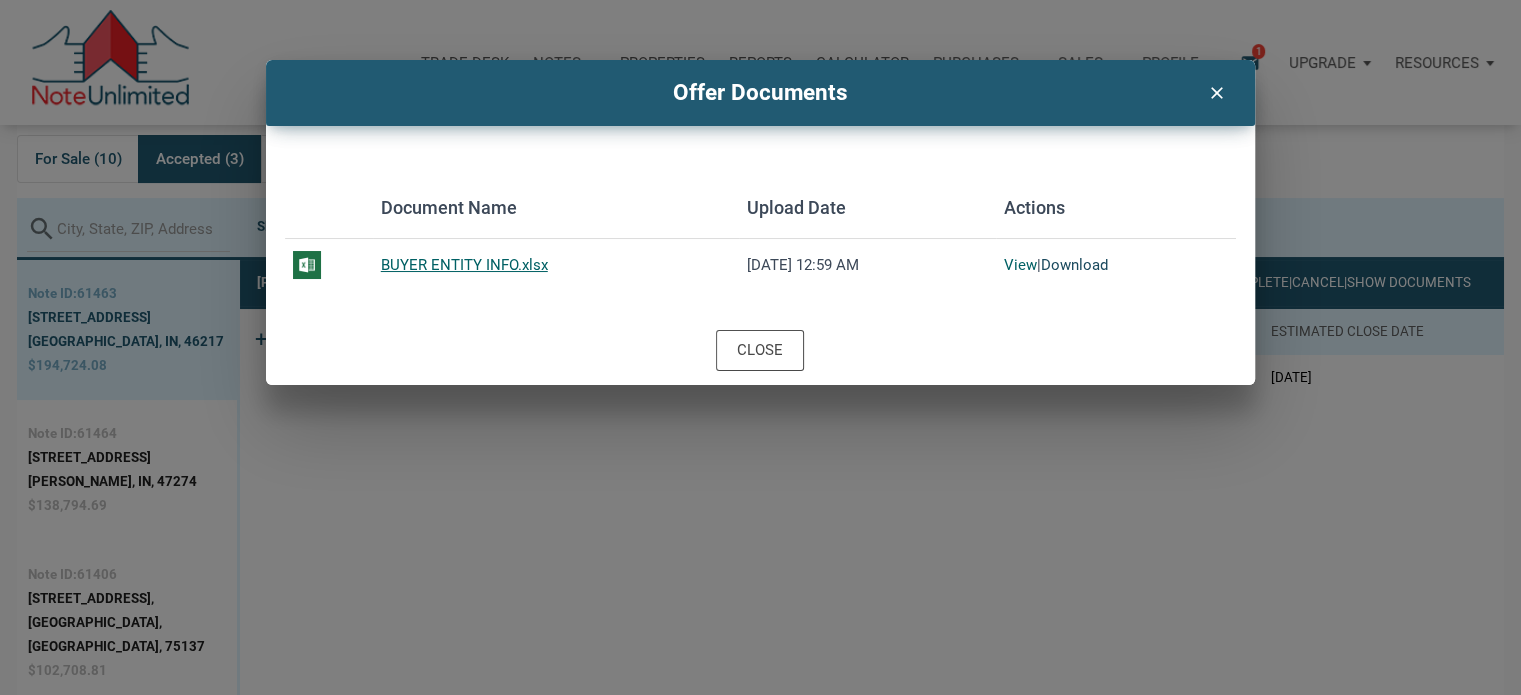 click on "Download" at bounding box center [1074, 265] 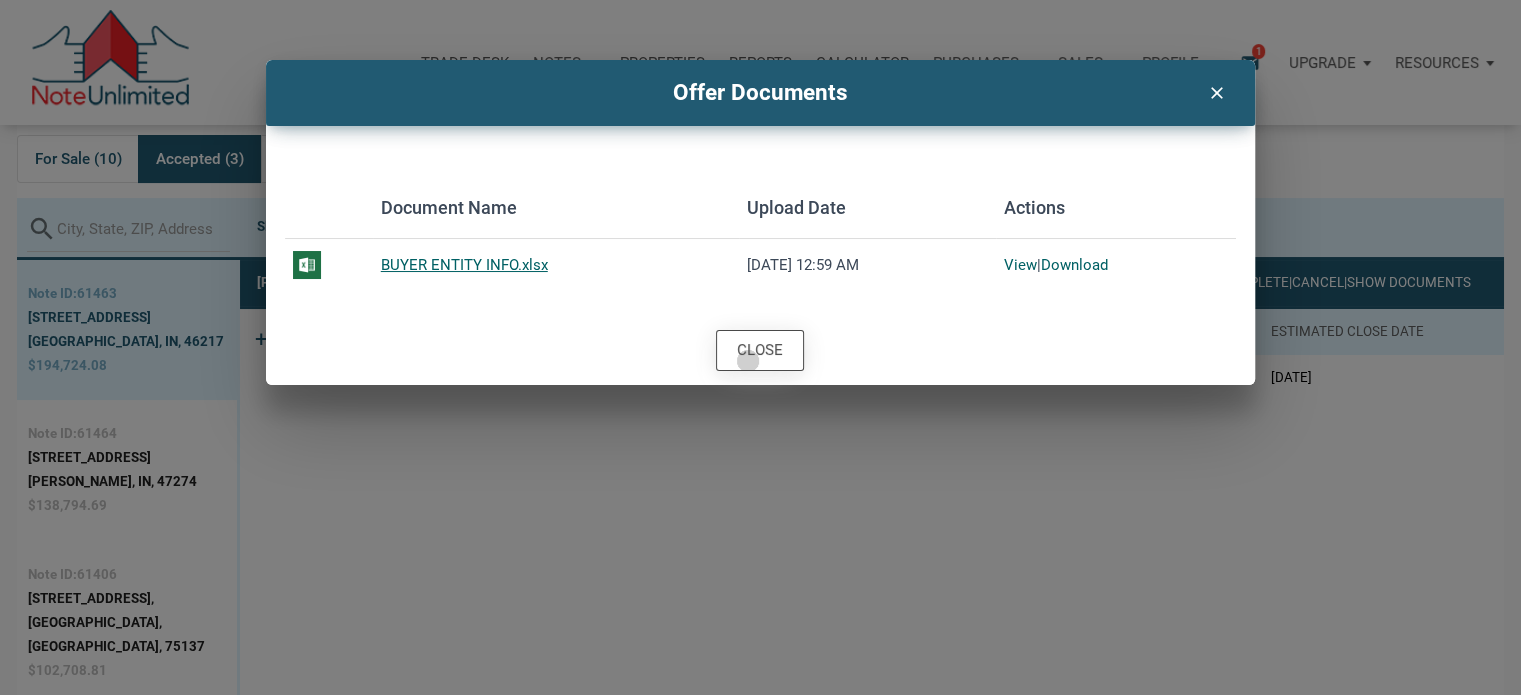 click on "Close" at bounding box center [760, 350] 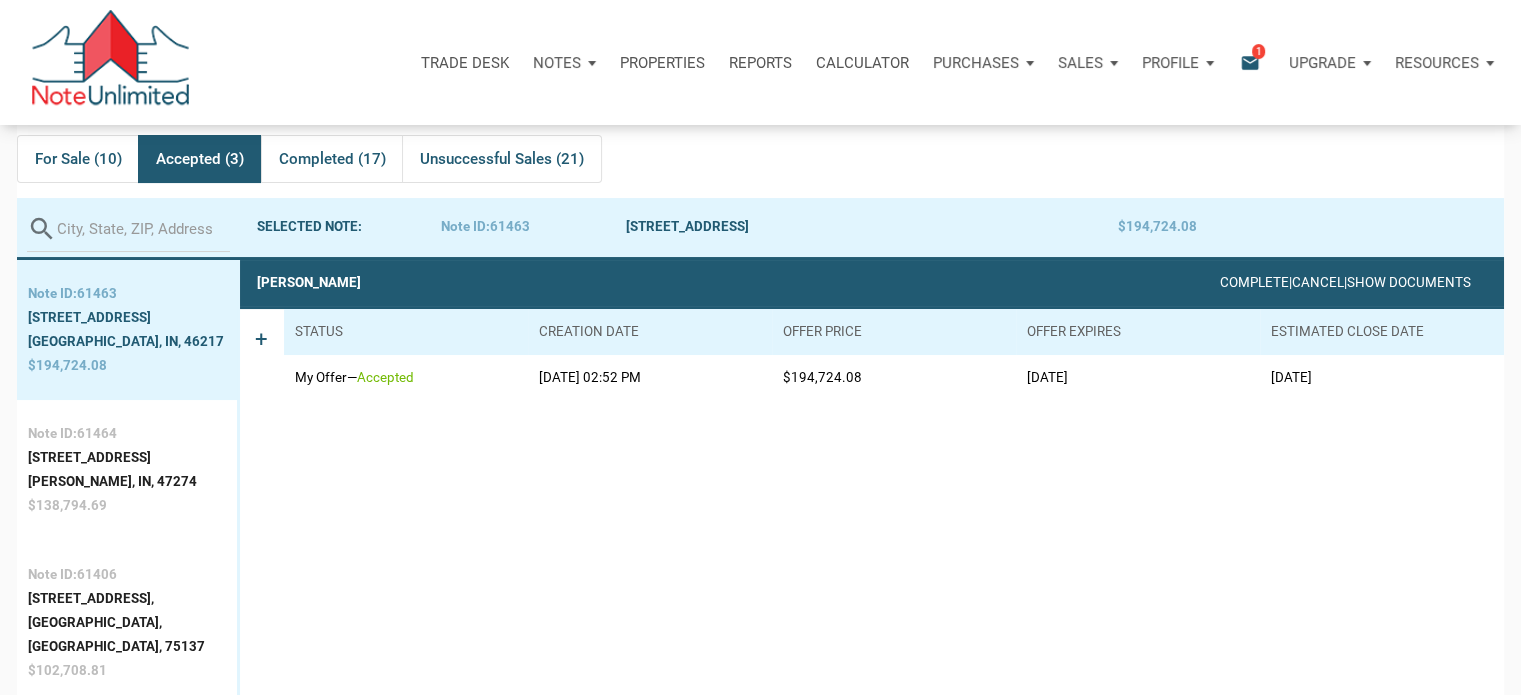 click on "1" at bounding box center (1258, 51) 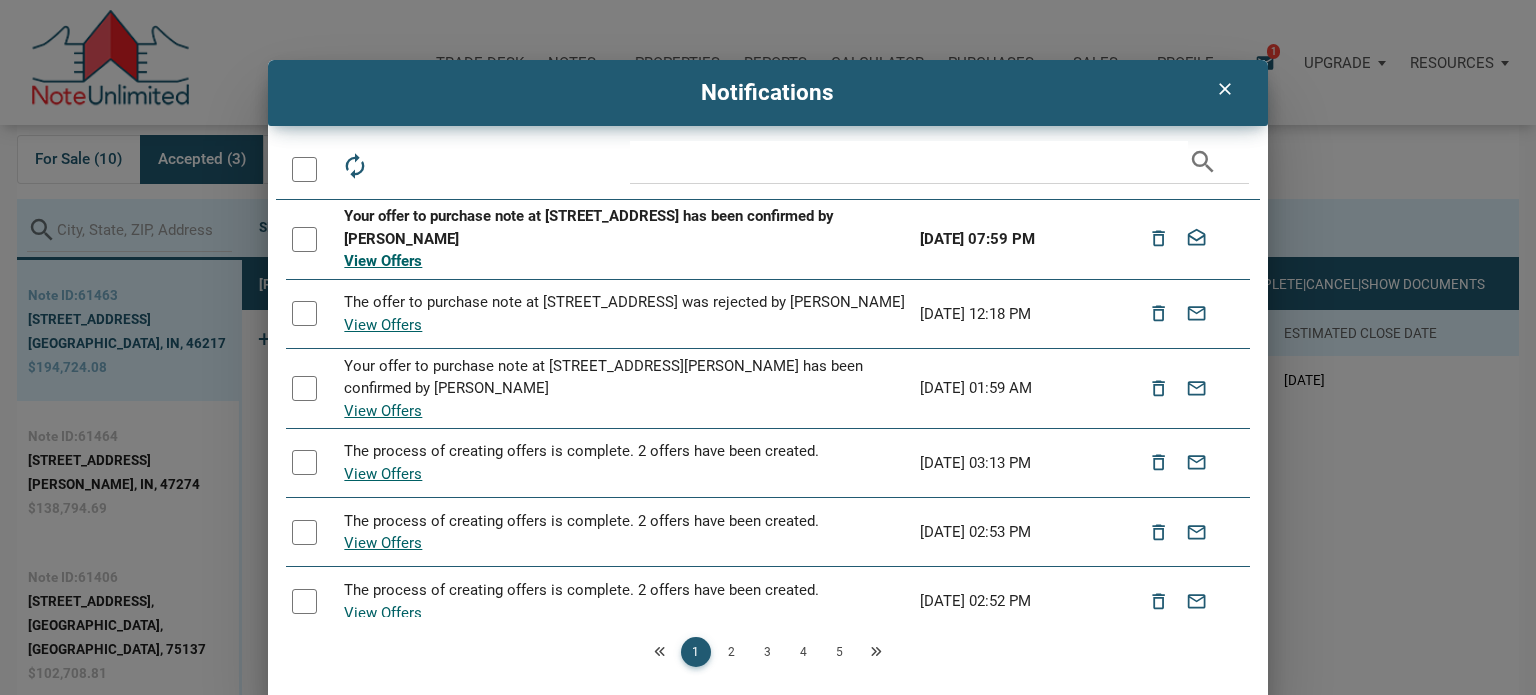 click on "Your offer to purchase note at [STREET_ADDRESS] has been confirmed by [PERSON_NAME]" at bounding box center (626, 227) 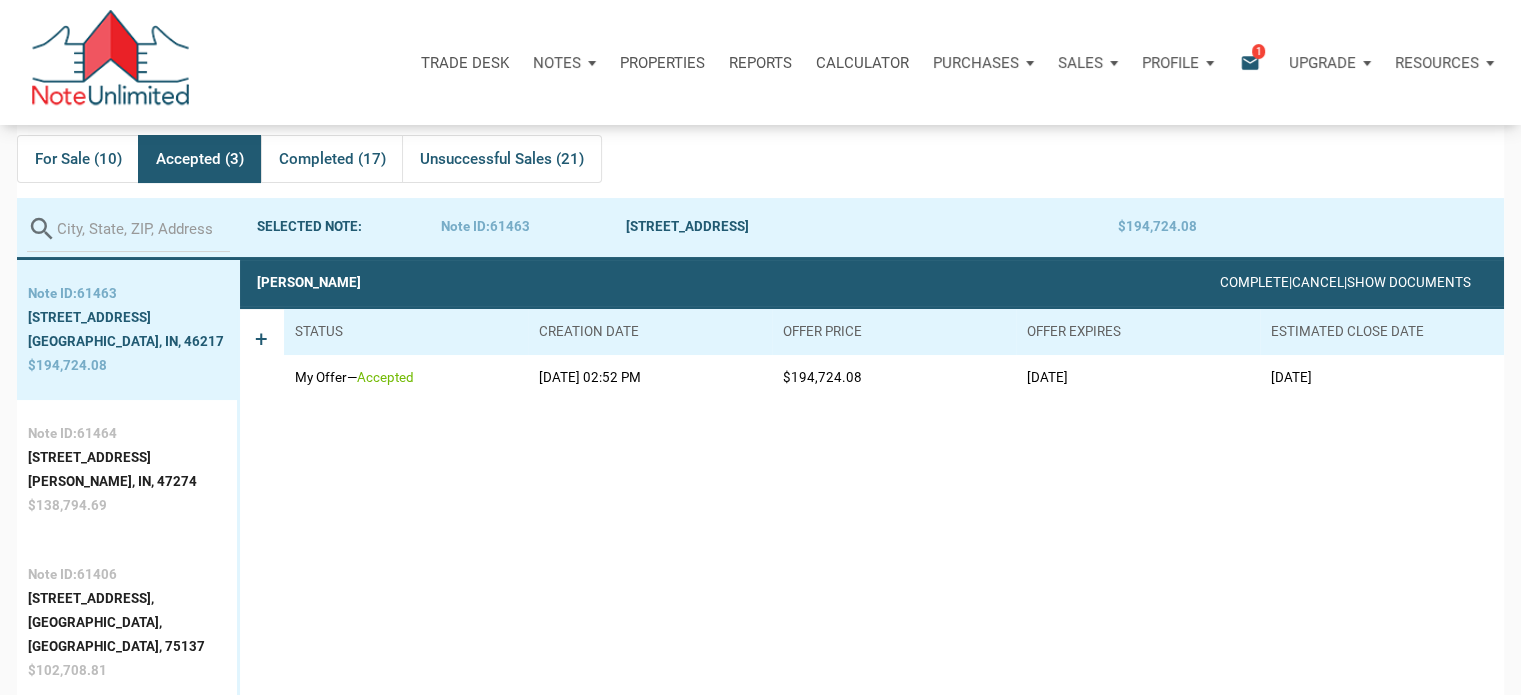 click on "Profile" at bounding box center [1170, 63] 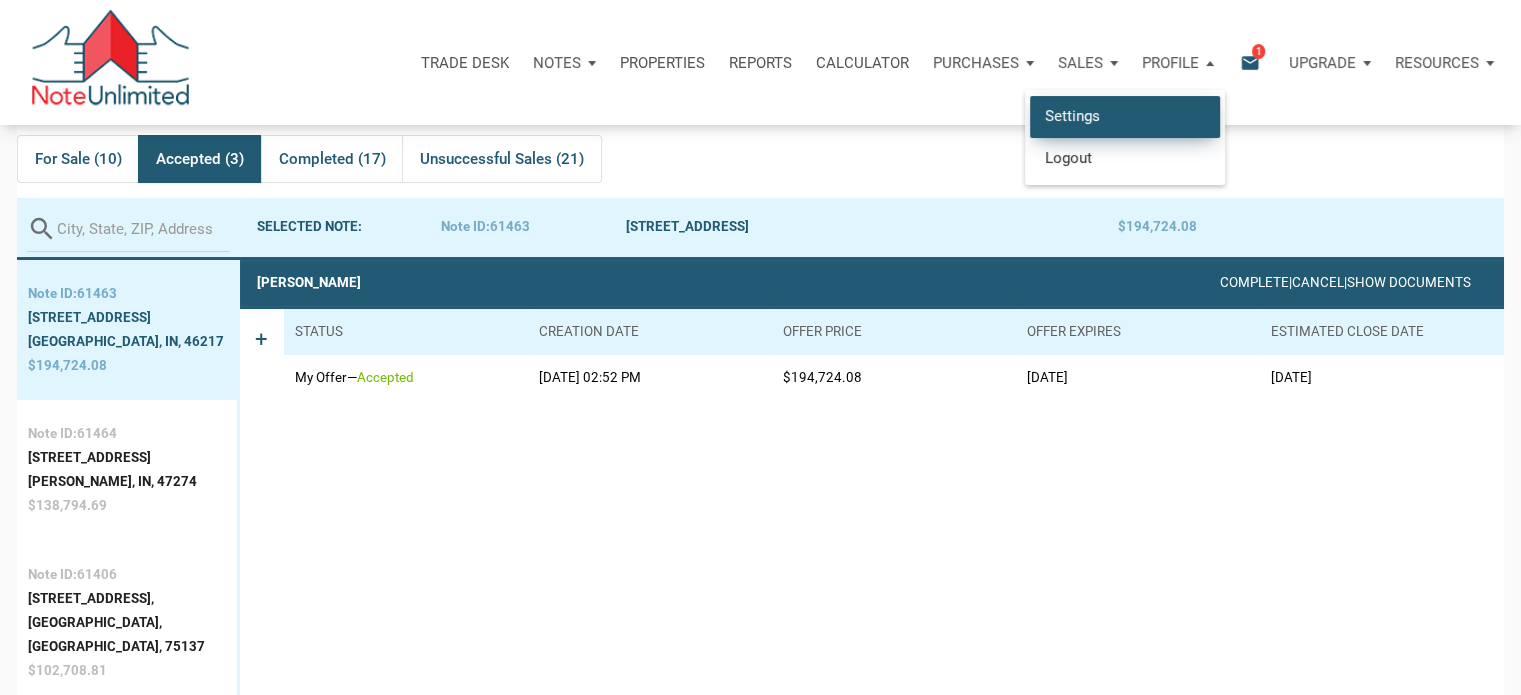 click on "Settings" at bounding box center (1125, 116) 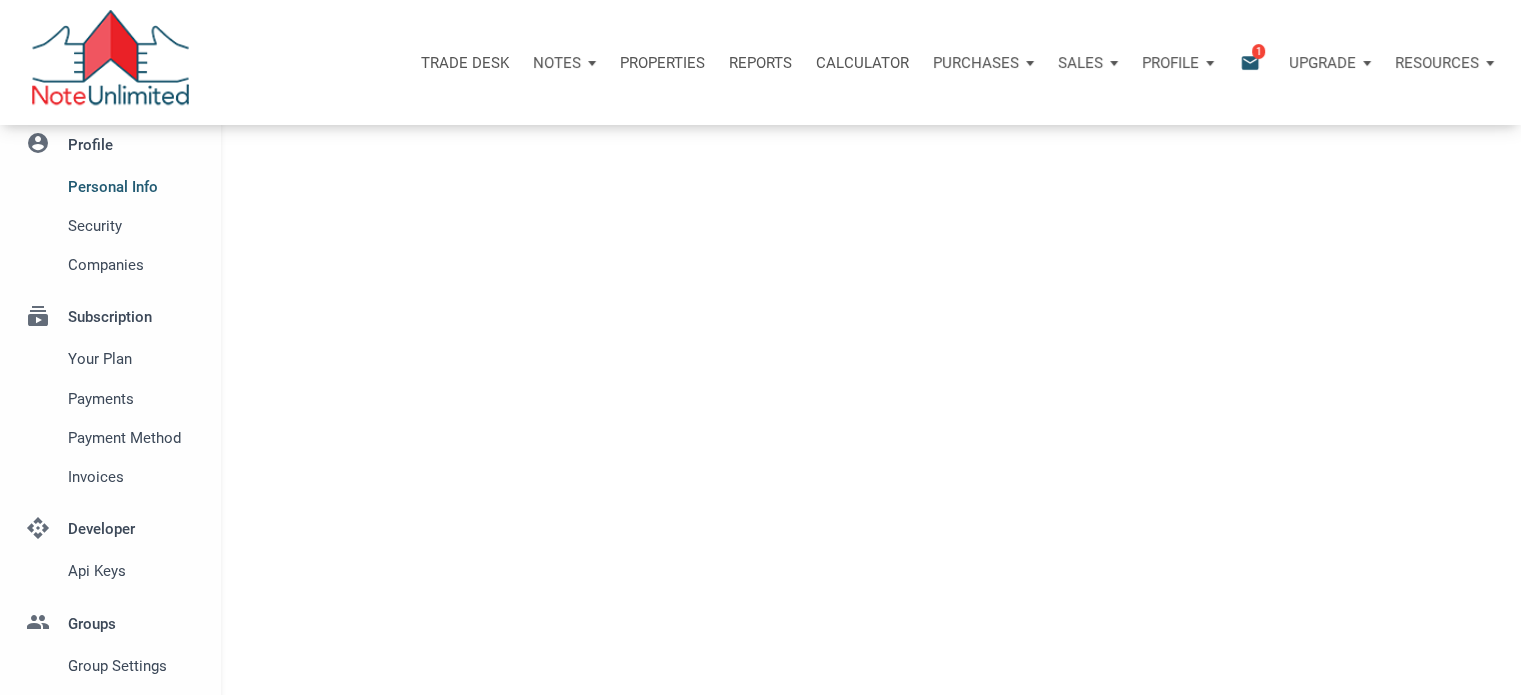 type on "SOUTHLAKE" 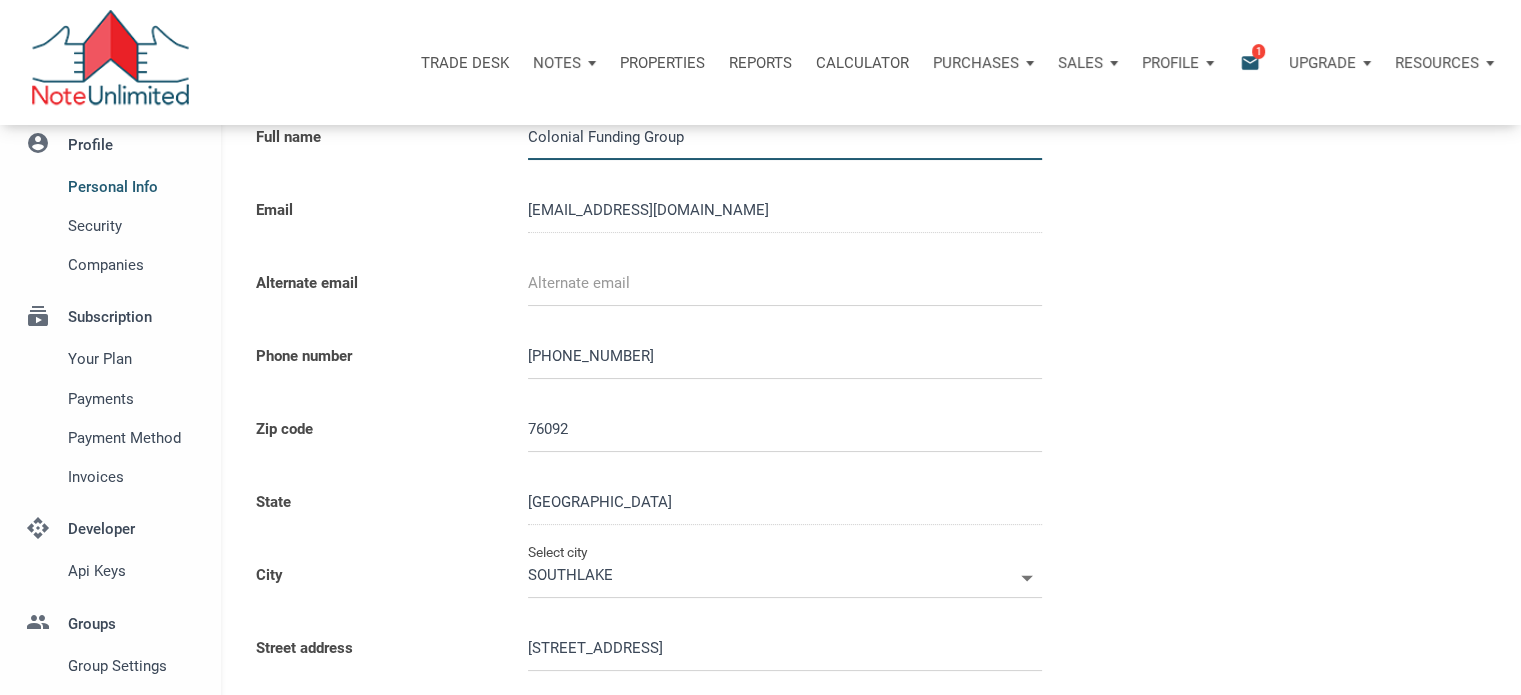 scroll, scrollTop: 0, scrollLeft: 0, axis: both 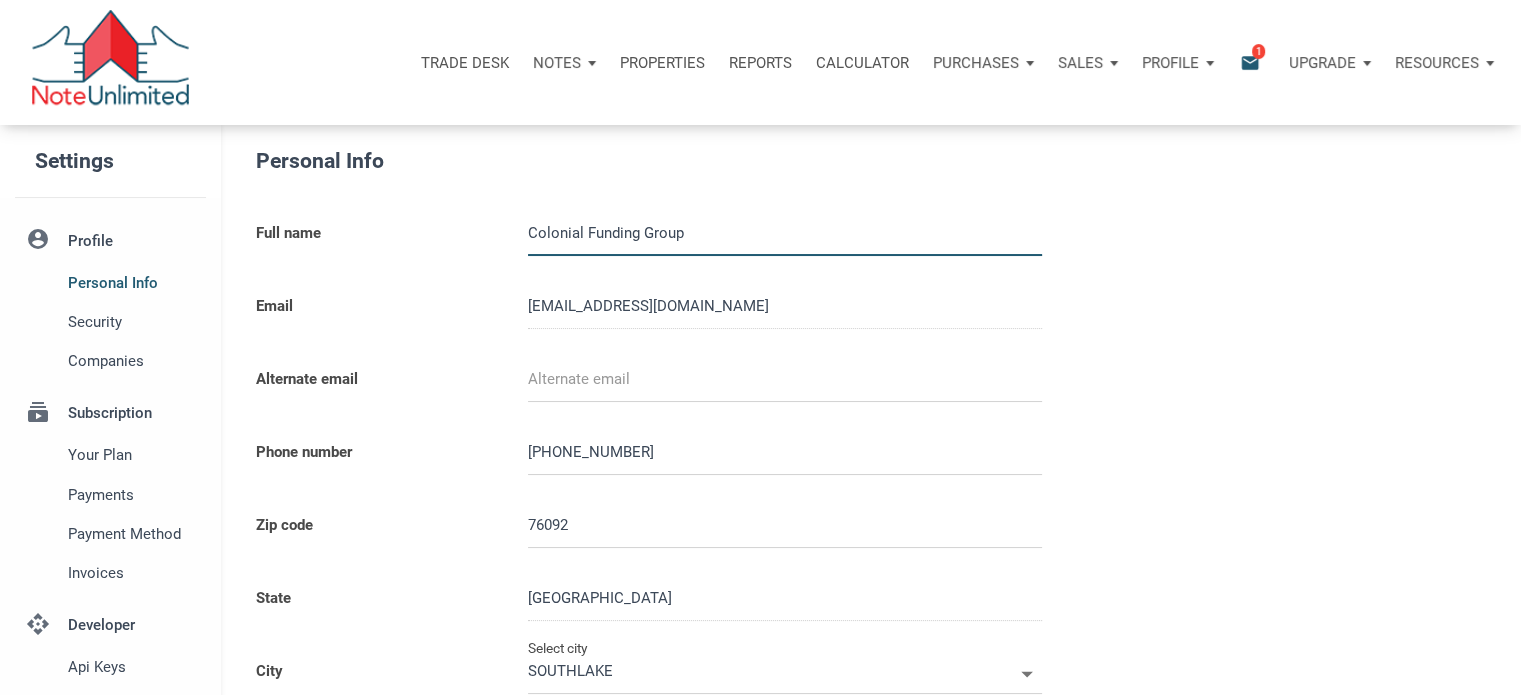 type on "0000000" 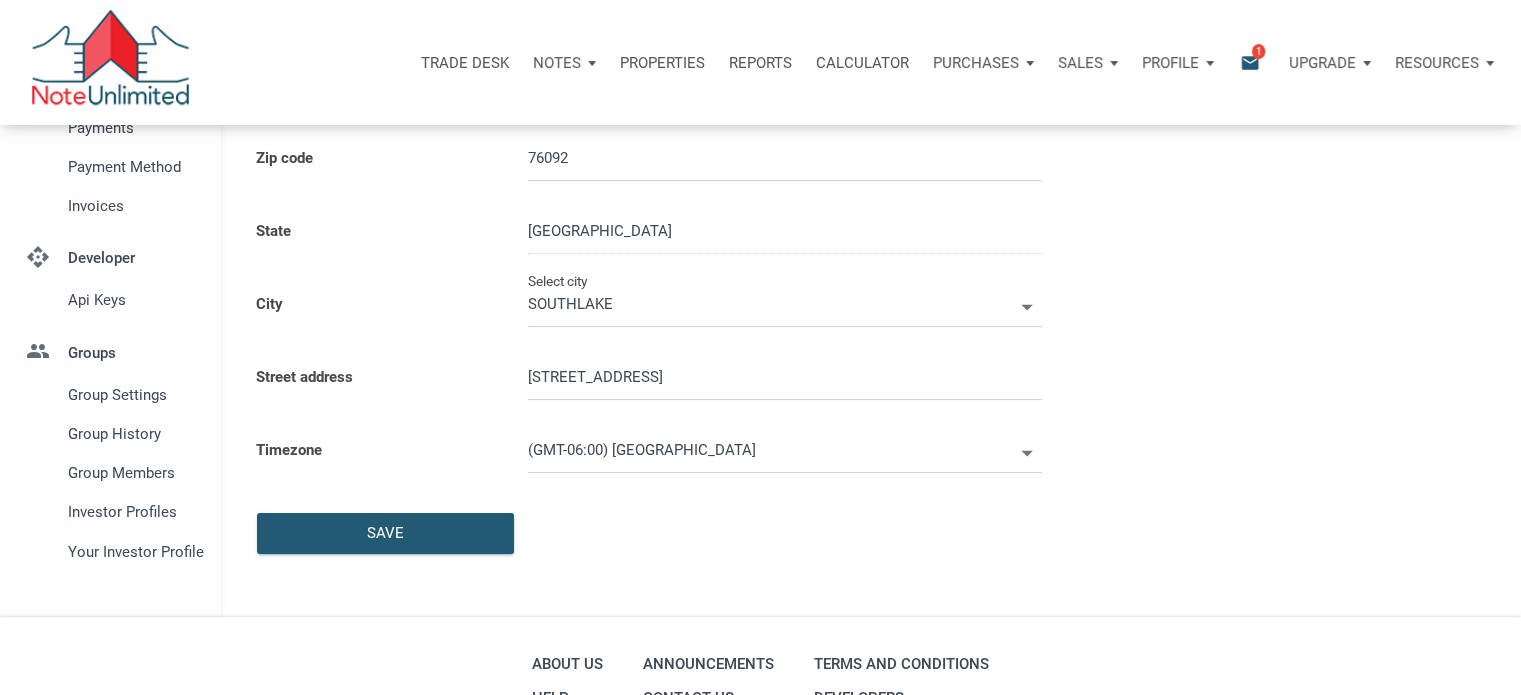 scroll, scrollTop: 506, scrollLeft: 0, axis: vertical 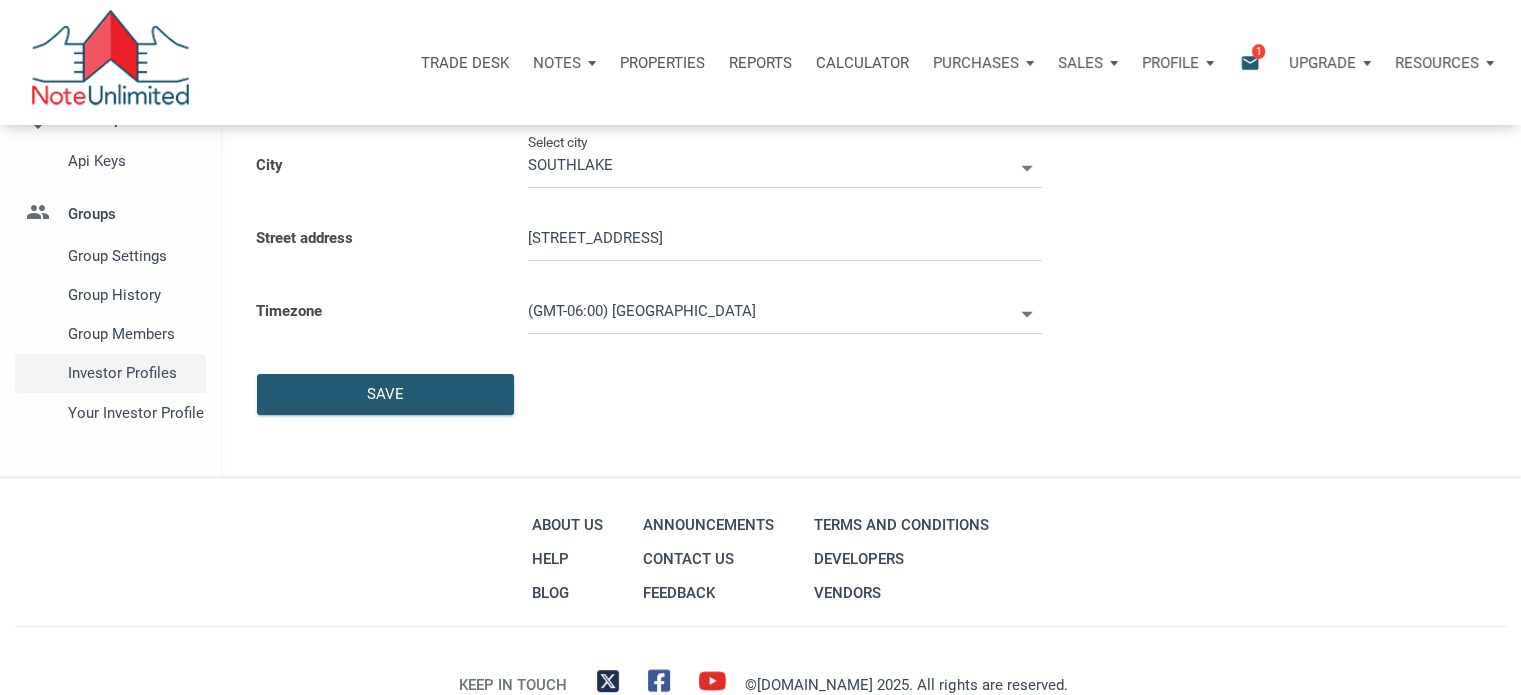 click on "Investor Profiles" at bounding box center [133, 373] 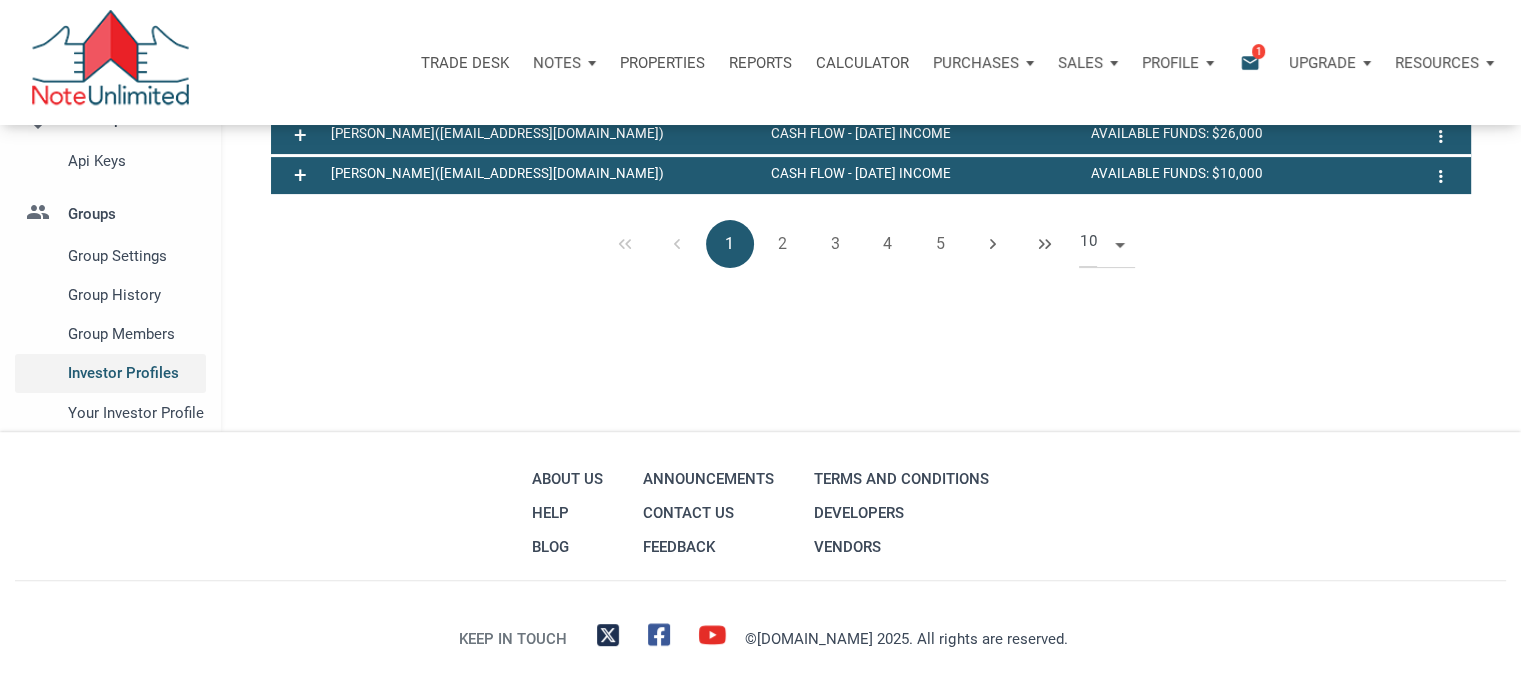 scroll, scrollTop: 0, scrollLeft: 0, axis: both 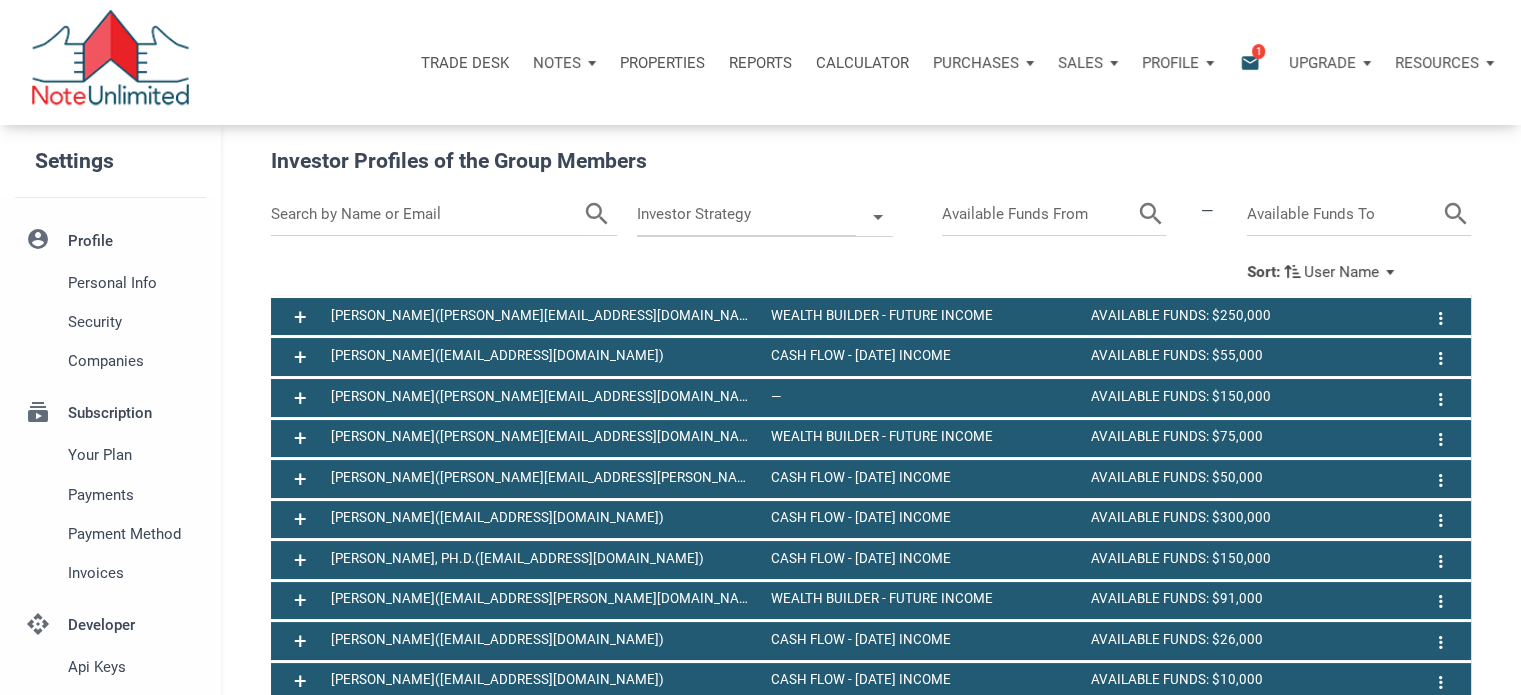 click at bounding box center [427, 214] 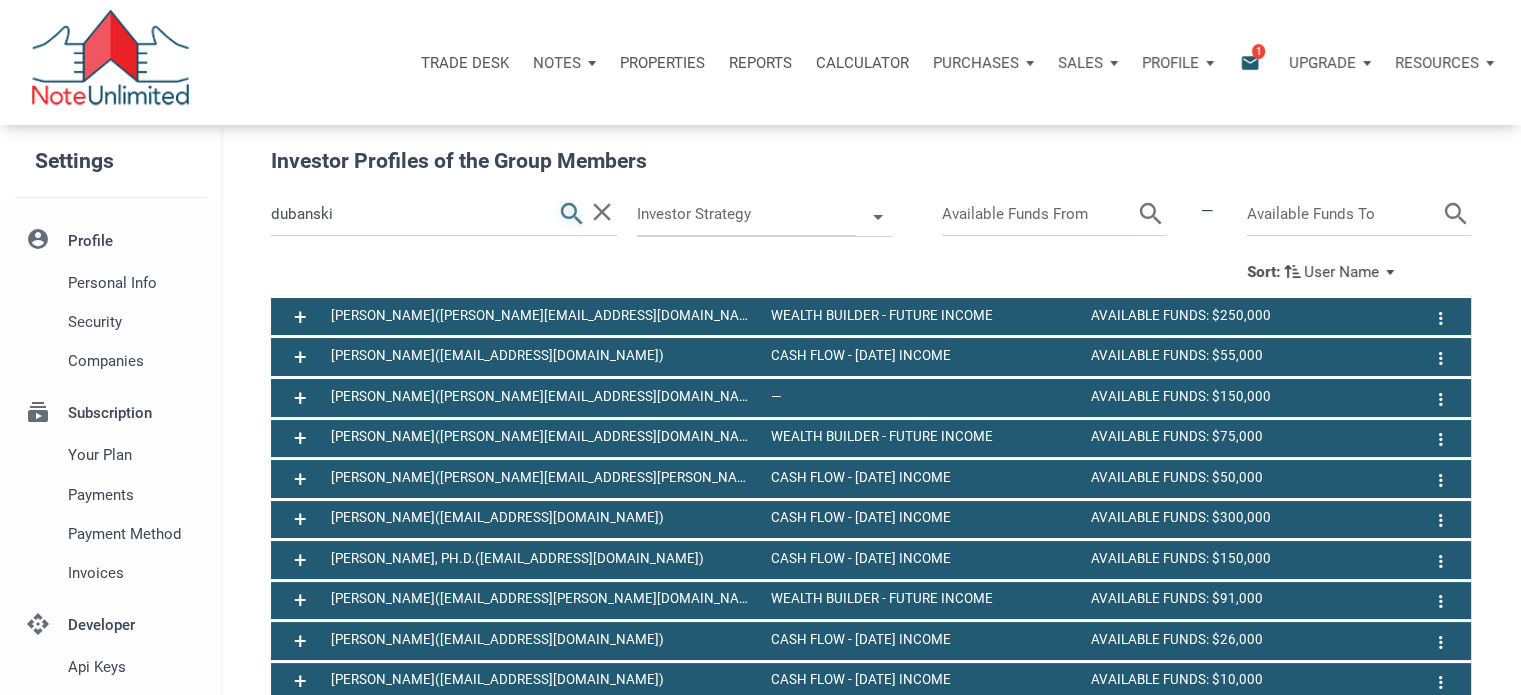 type on "dubanski" 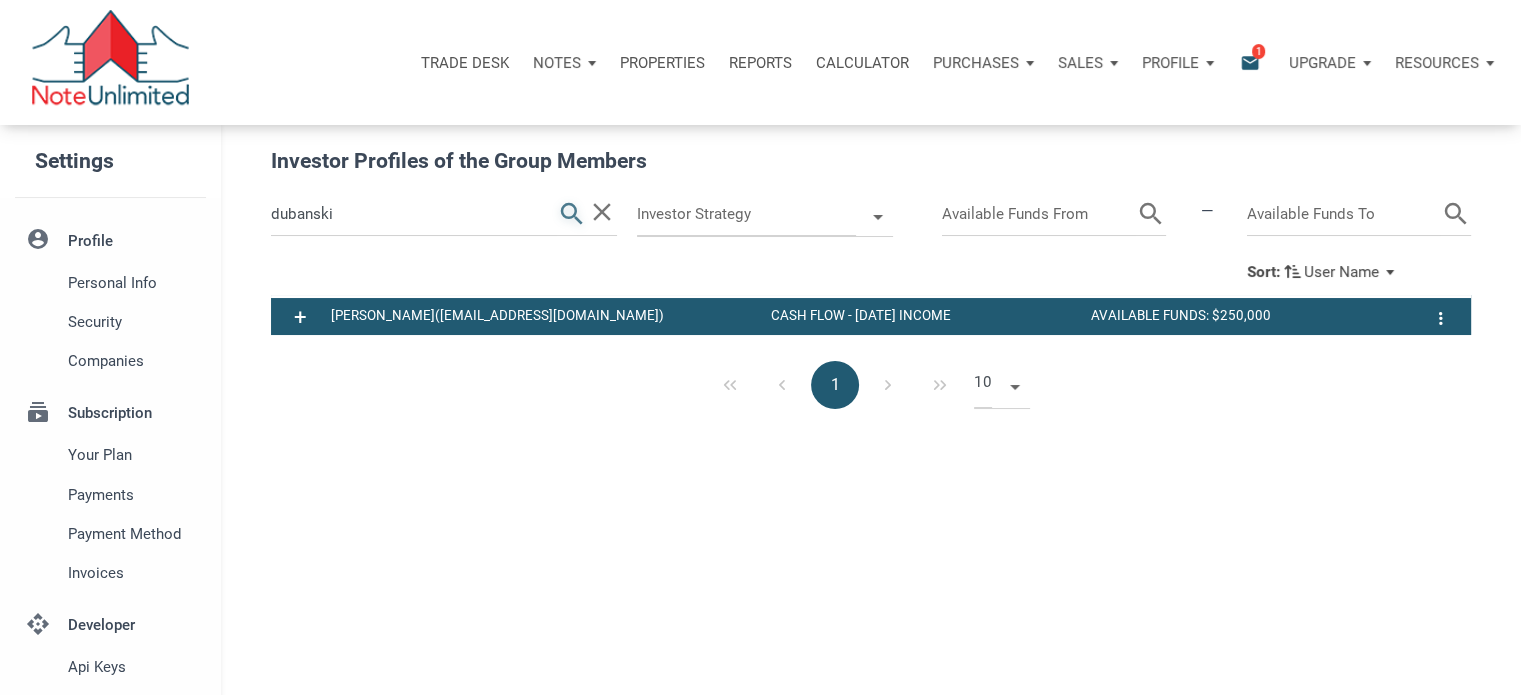 click on "search" at bounding box center (572, 214) 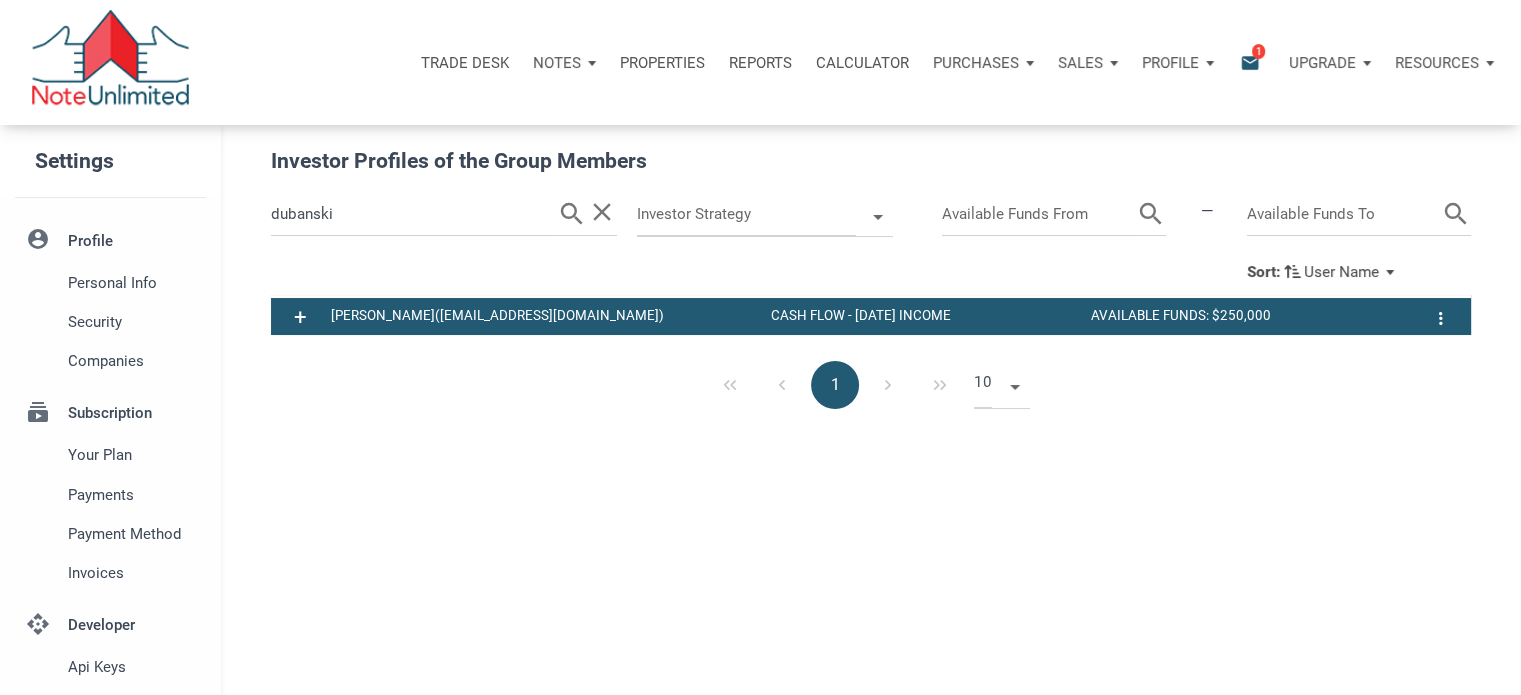 click on "Profile" at bounding box center (1170, 63) 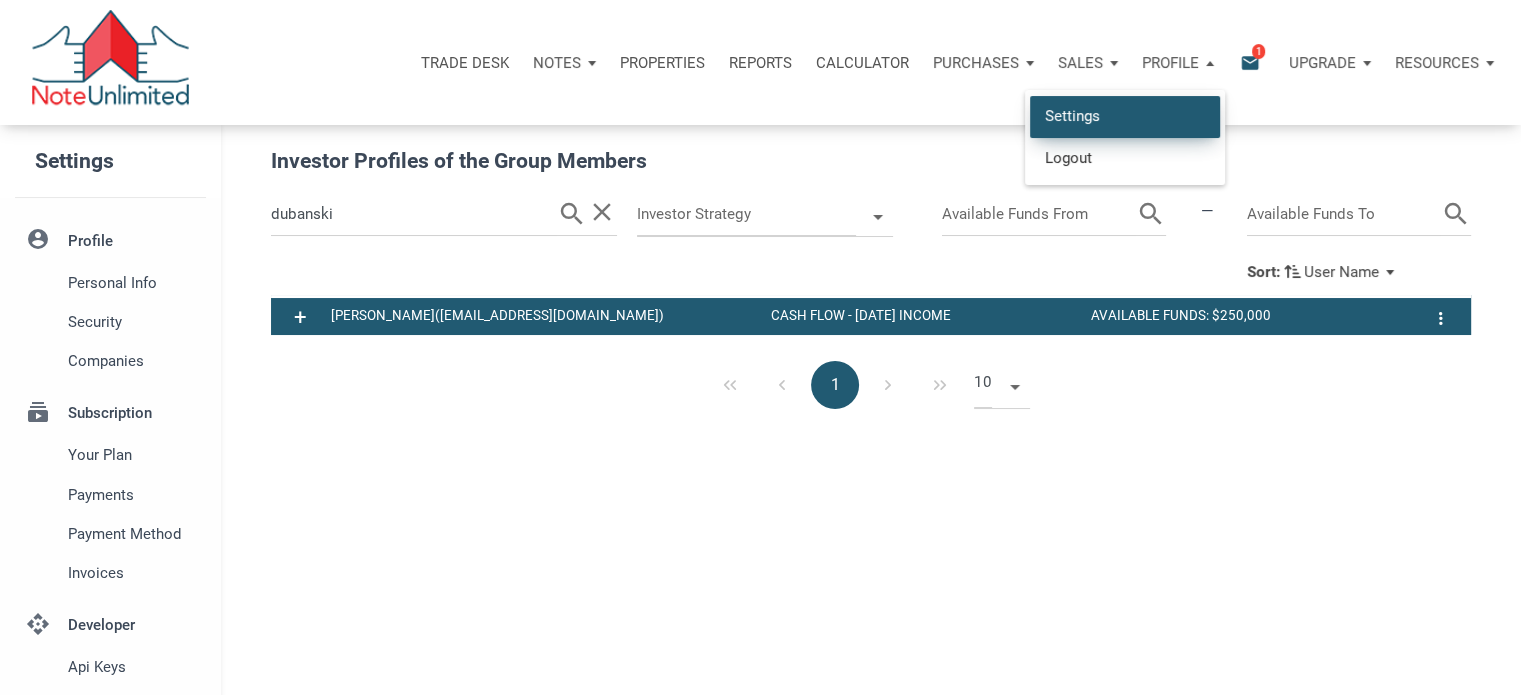 click on "Settings" at bounding box center [1125, 116] 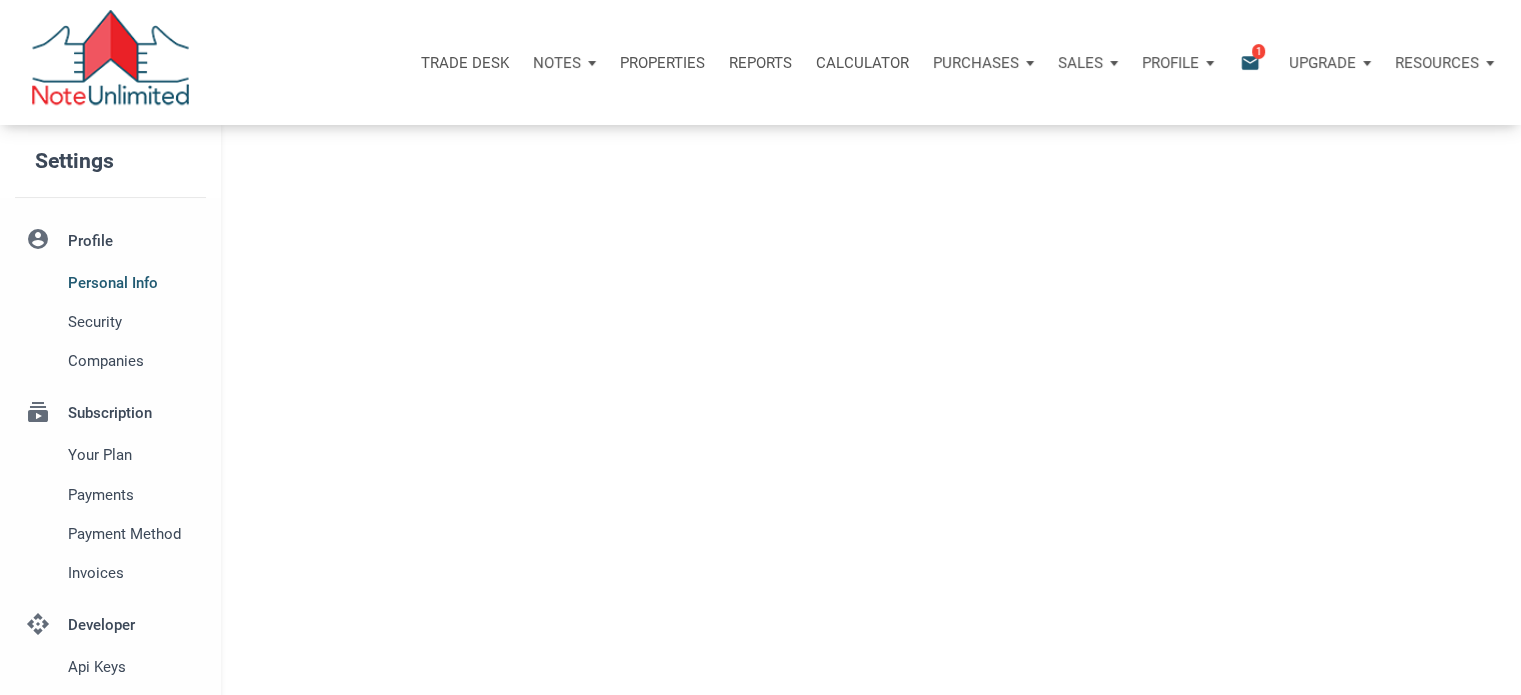 type on "SOUTHLAKE" 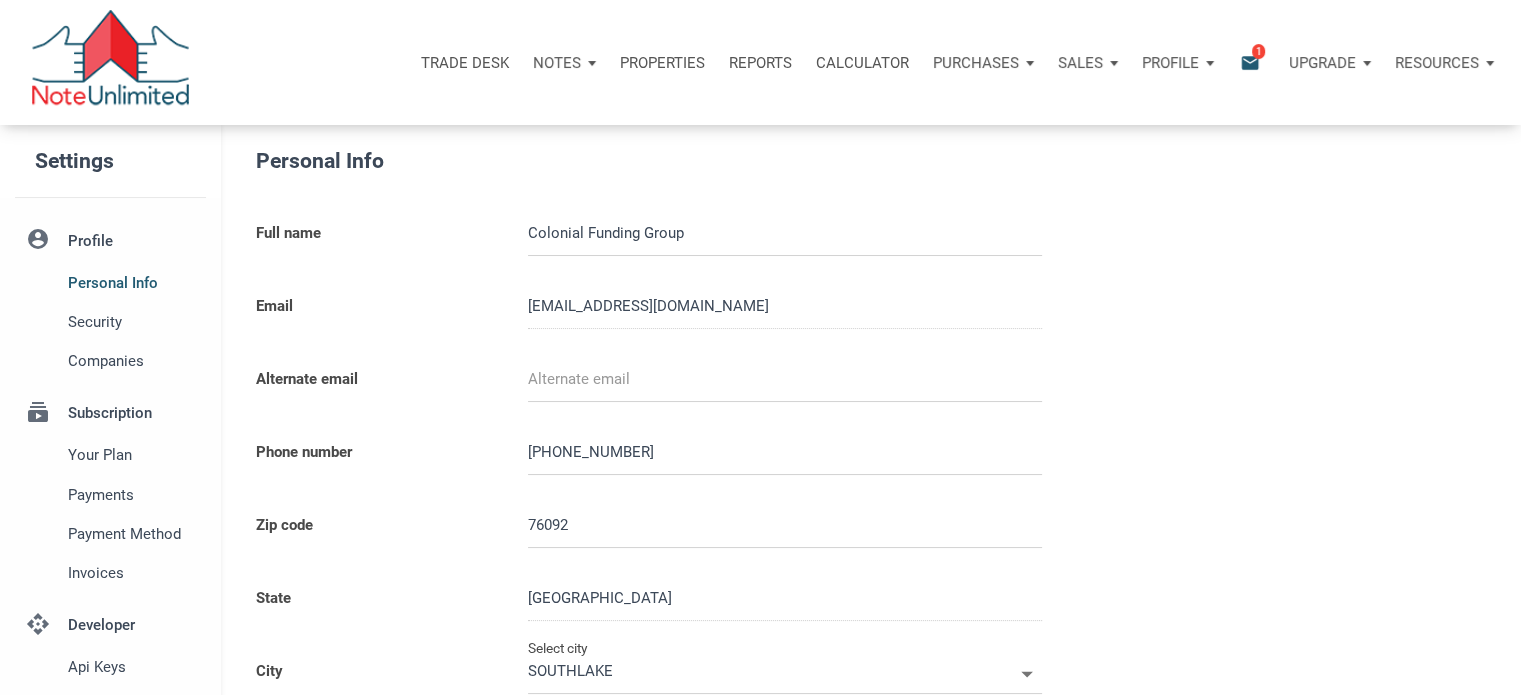 click on "Sales" at bounding box center [557, 63] 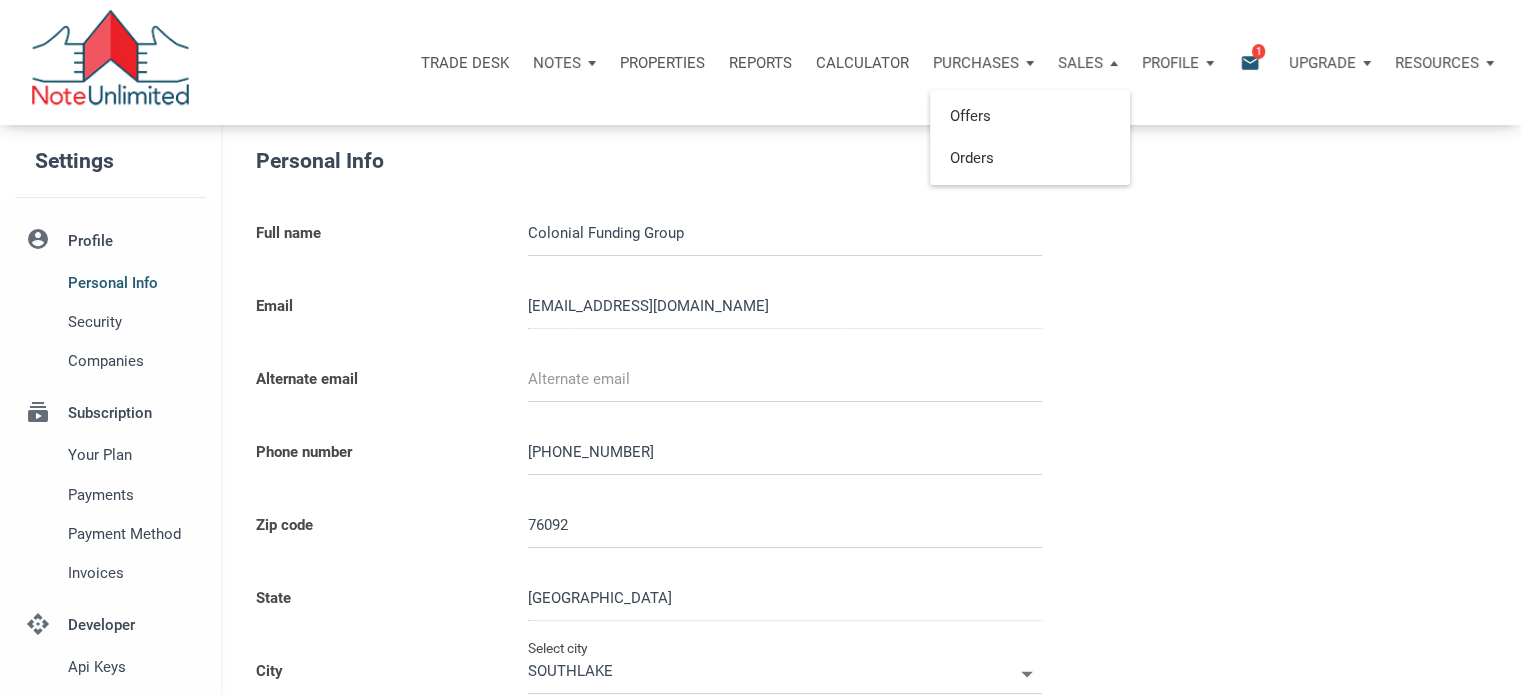 type on "0000000" 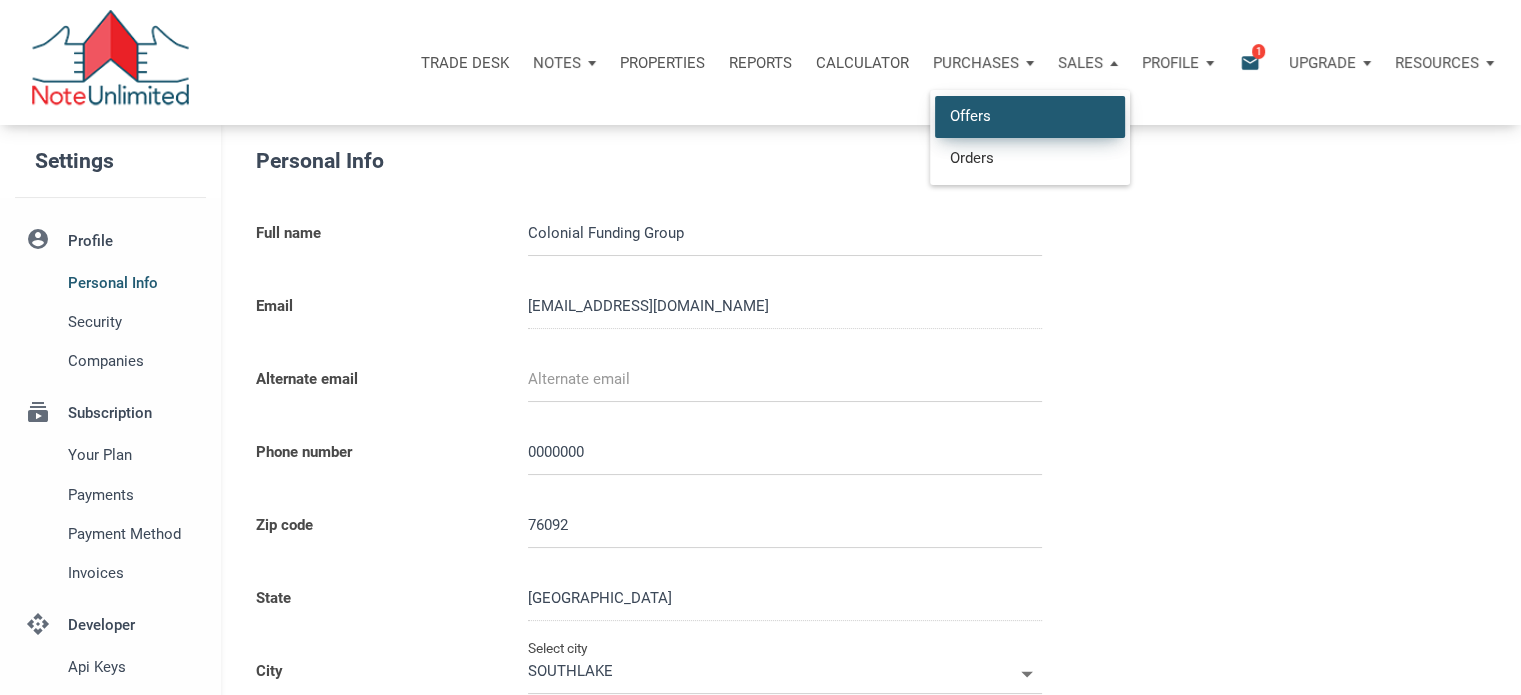 click on "Offers" at bounding box center [1030, 116] 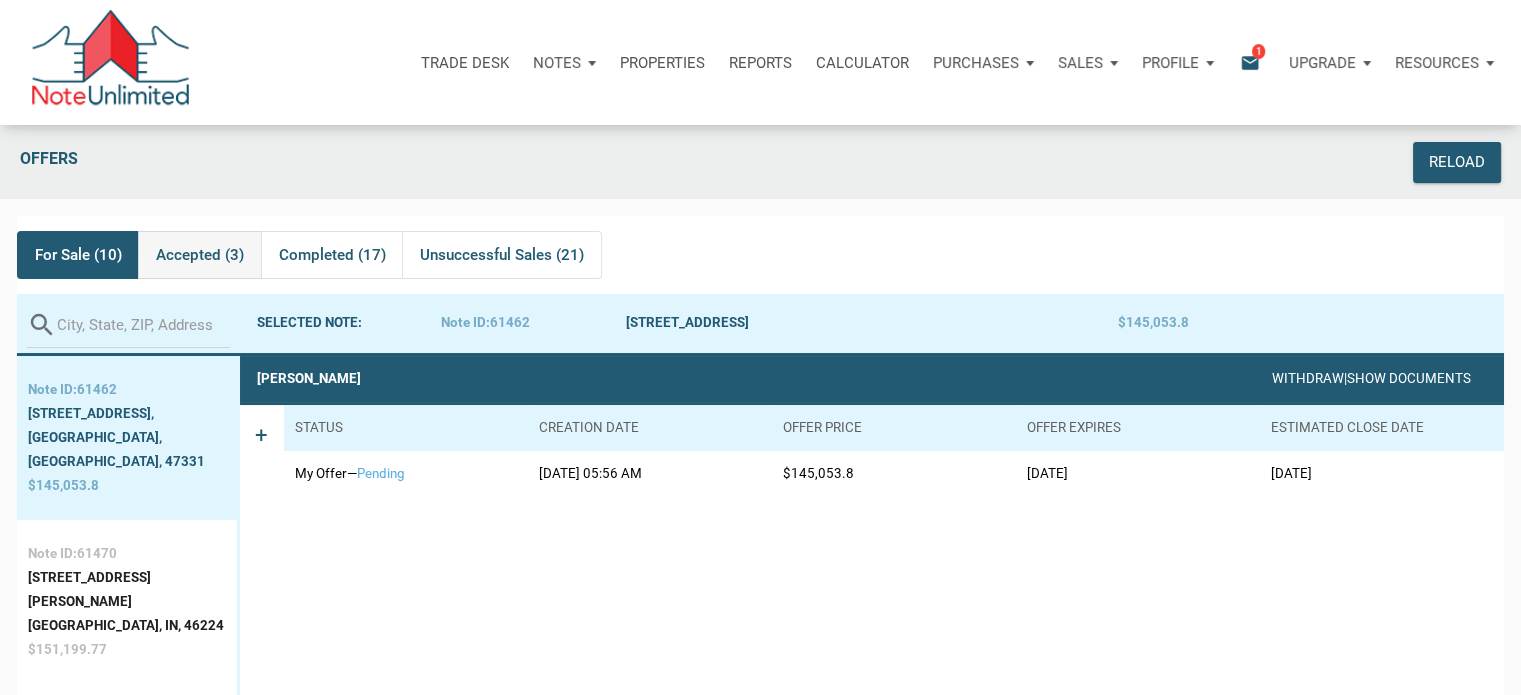 click on "Accepted (3)" at bounding box center [200, 255] 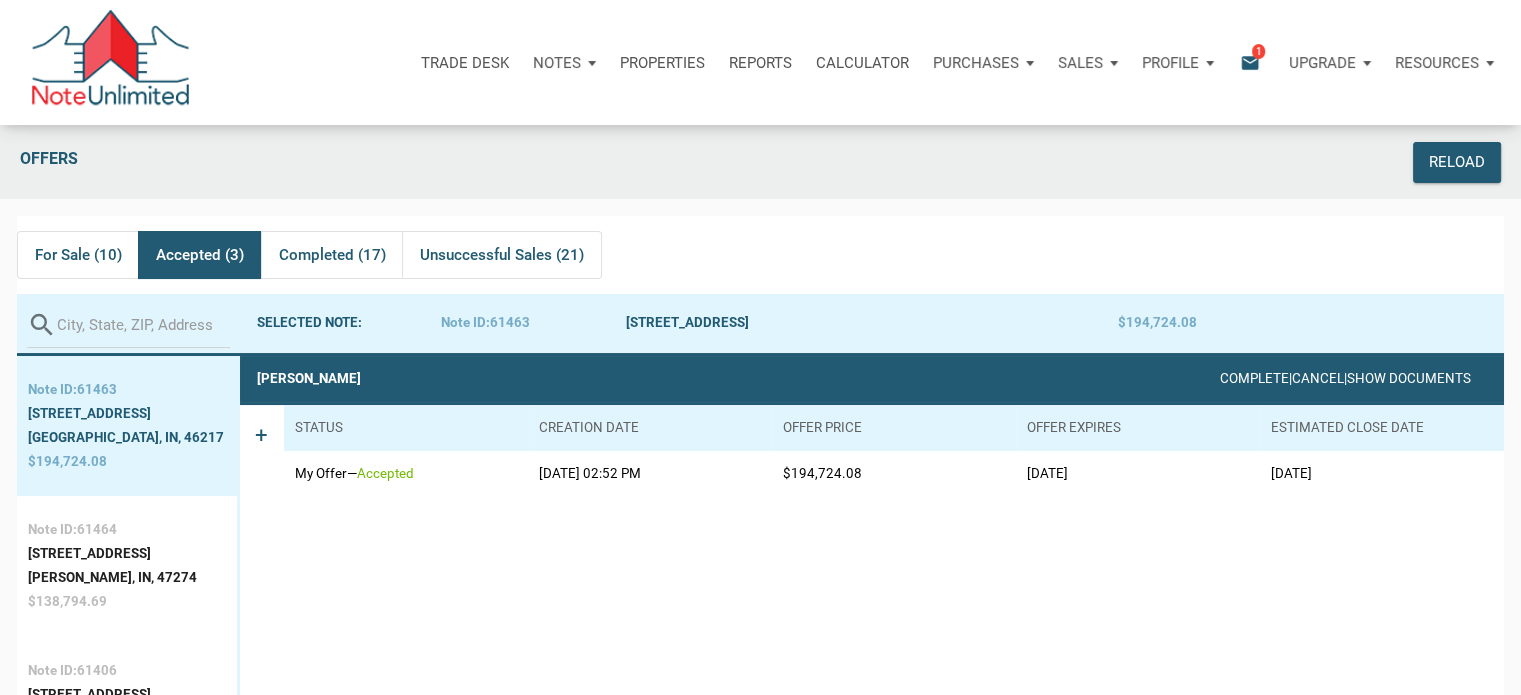 click on "Notes" at bounding box center (557, 63) 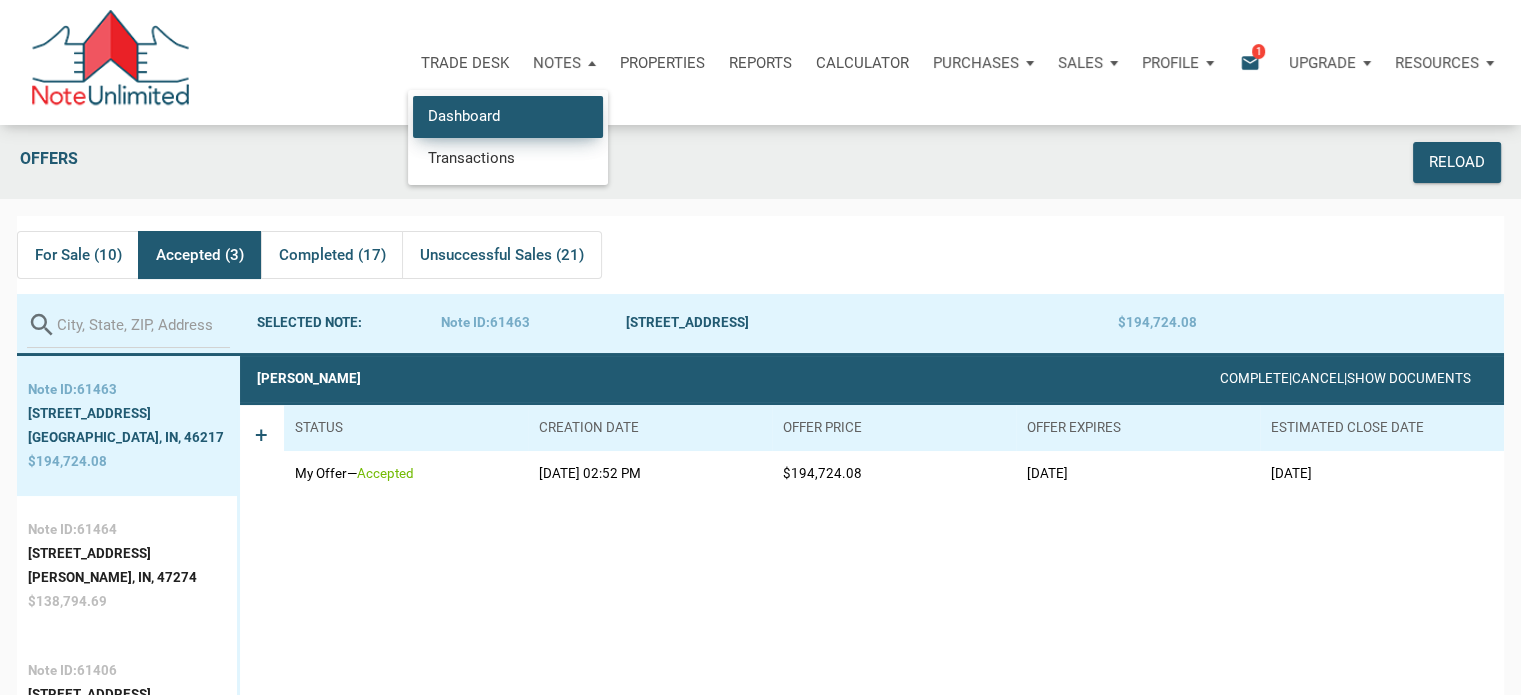 click on "Dashboard" at bounding box center [508, 116] 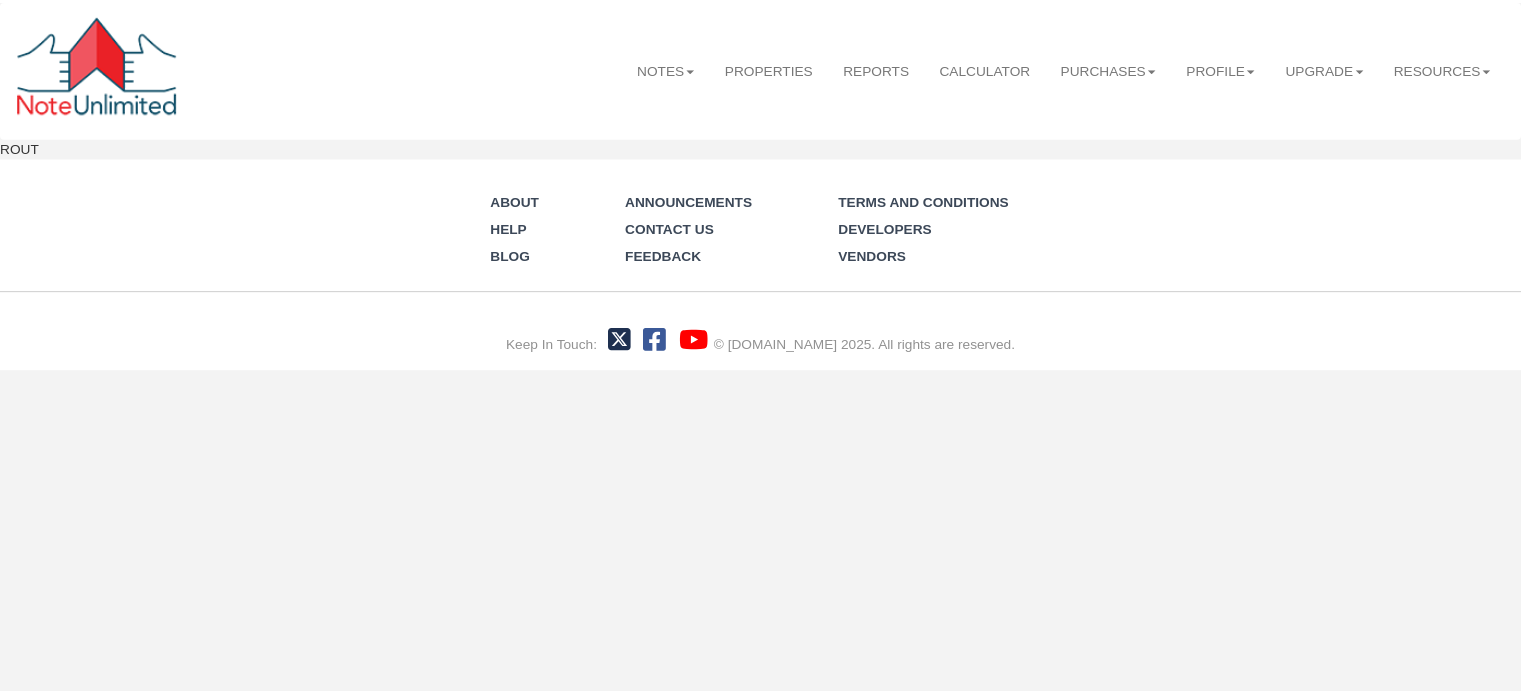 scroll, scrollTop: 0, scrollLeft: 0, axis: both 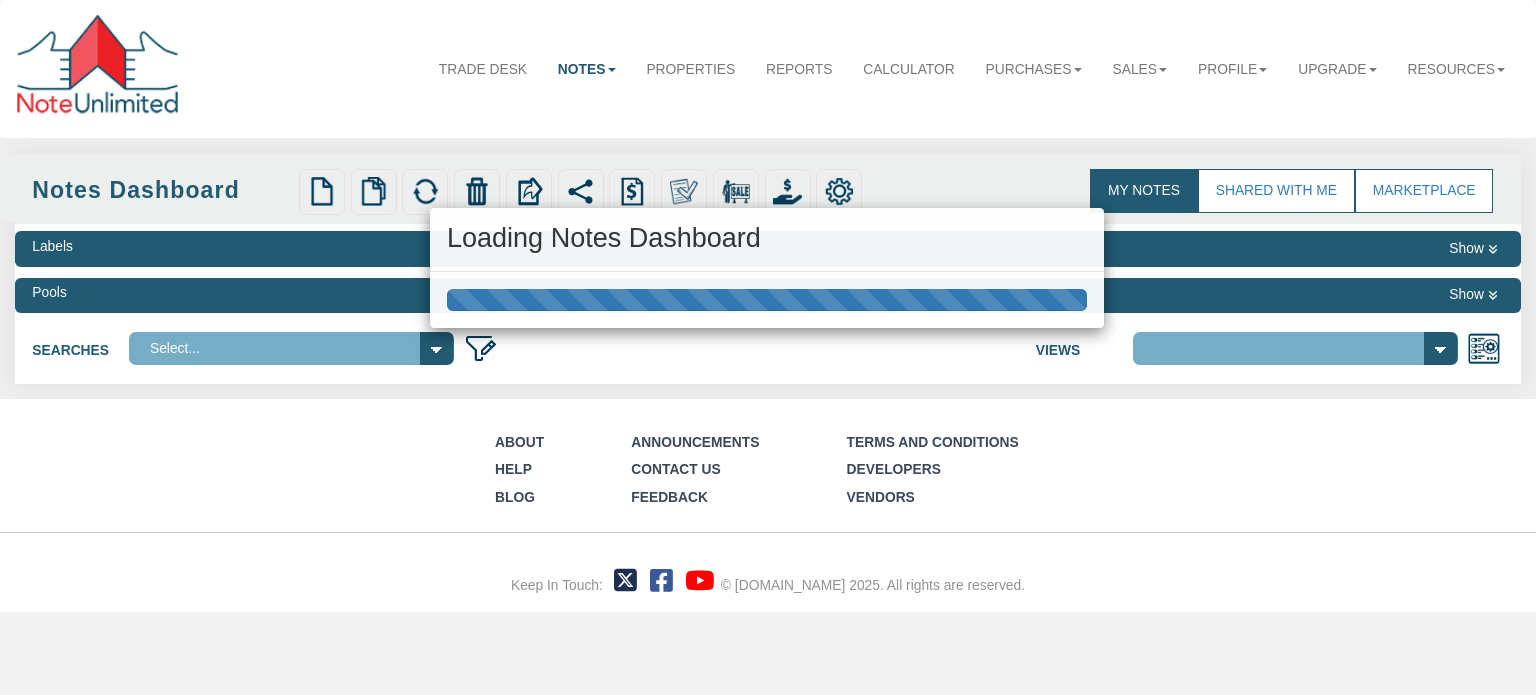 select on "316" 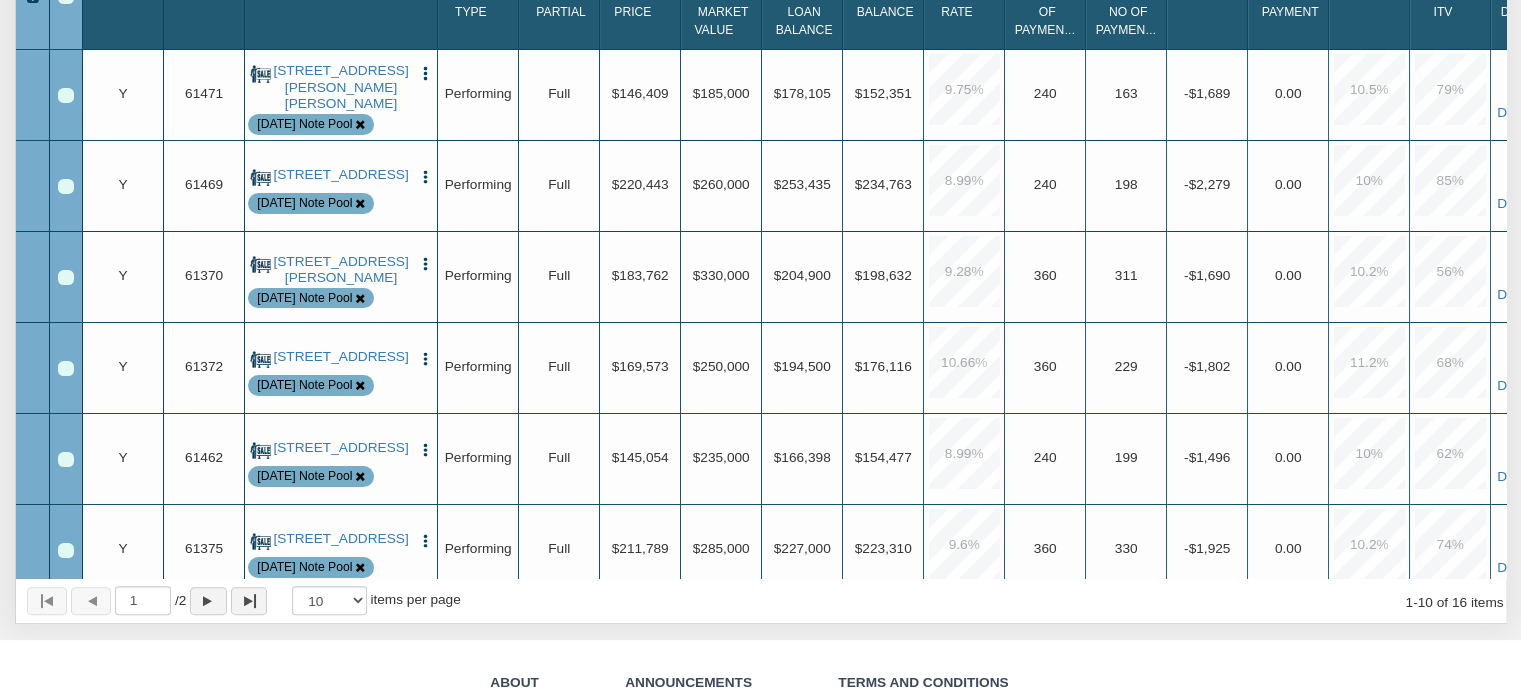 scroll, scrollTop: 449, scrollLeft: 0, axis: vertical 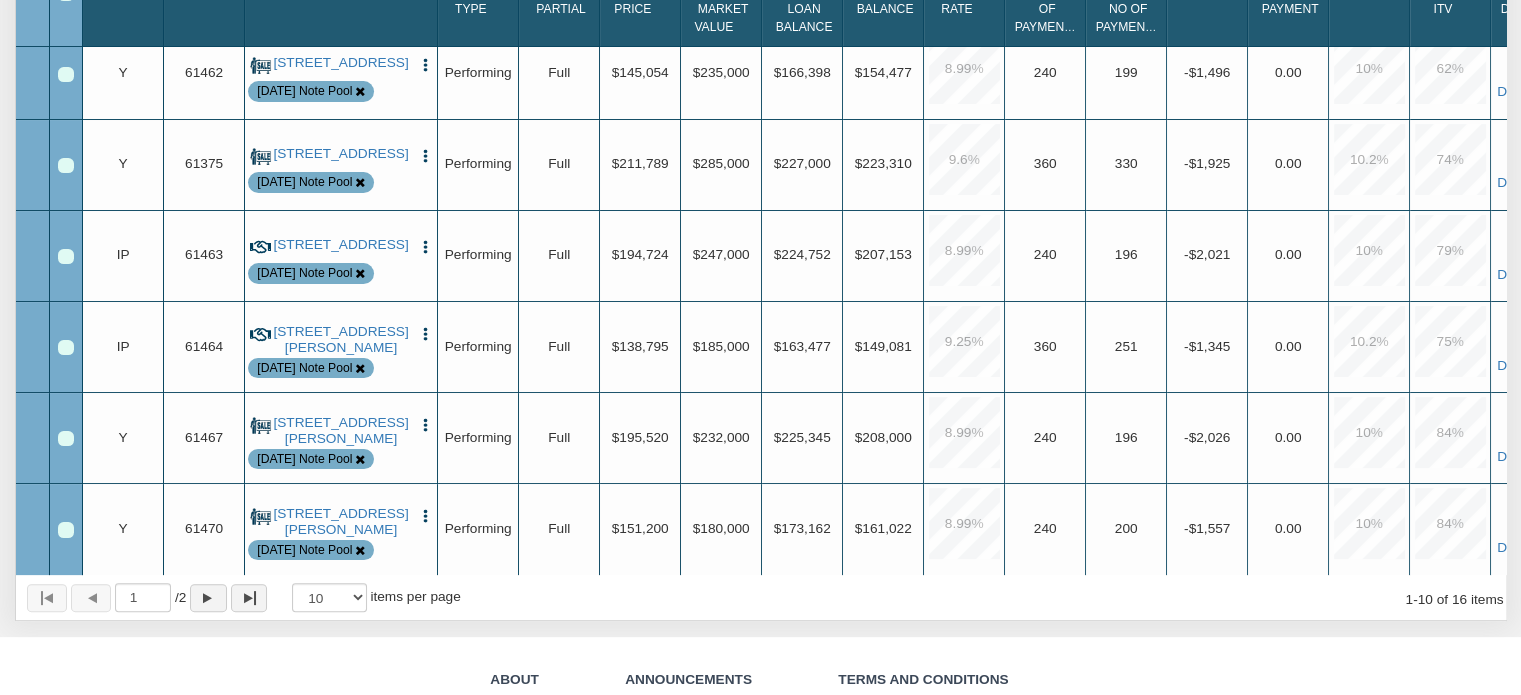 click at bounding box center [425, 425] 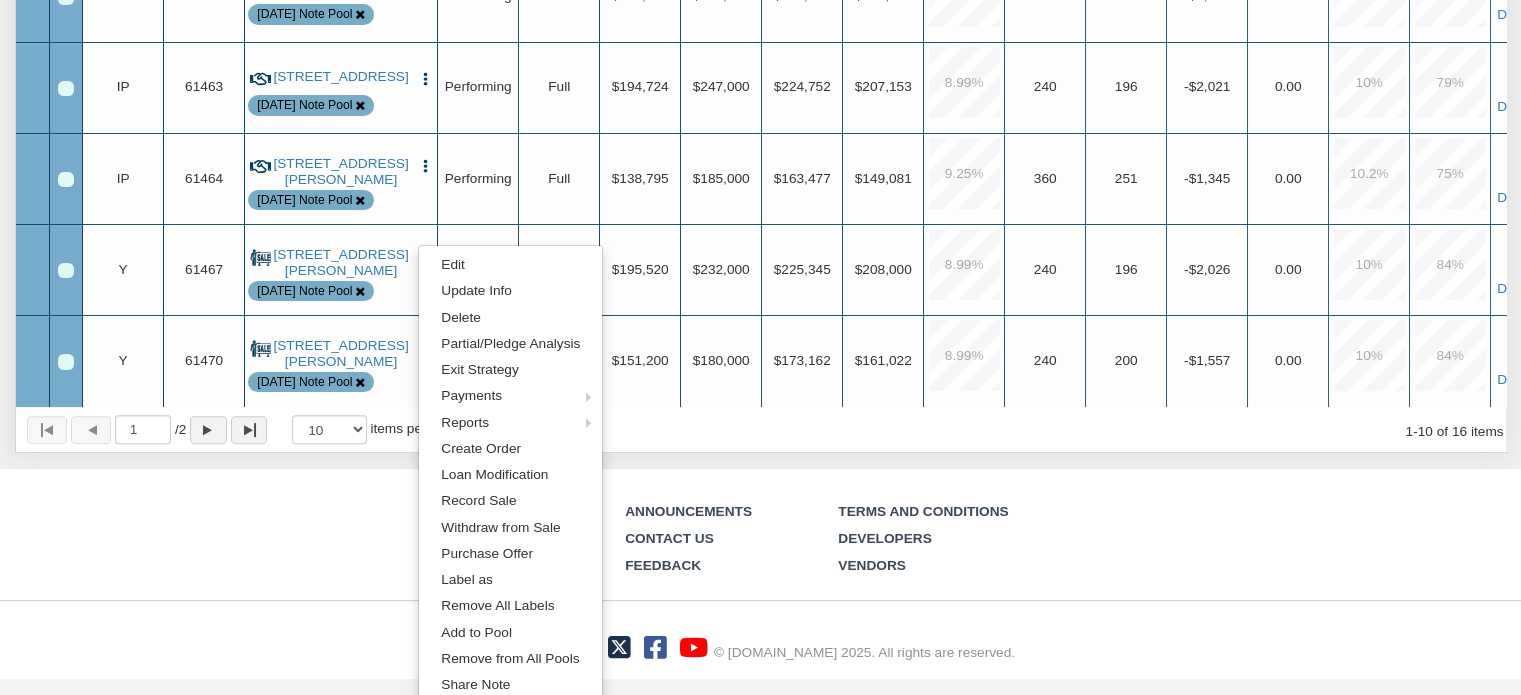 scroll, scrollTop: 630, scrollLeft: 0, axis: vertical 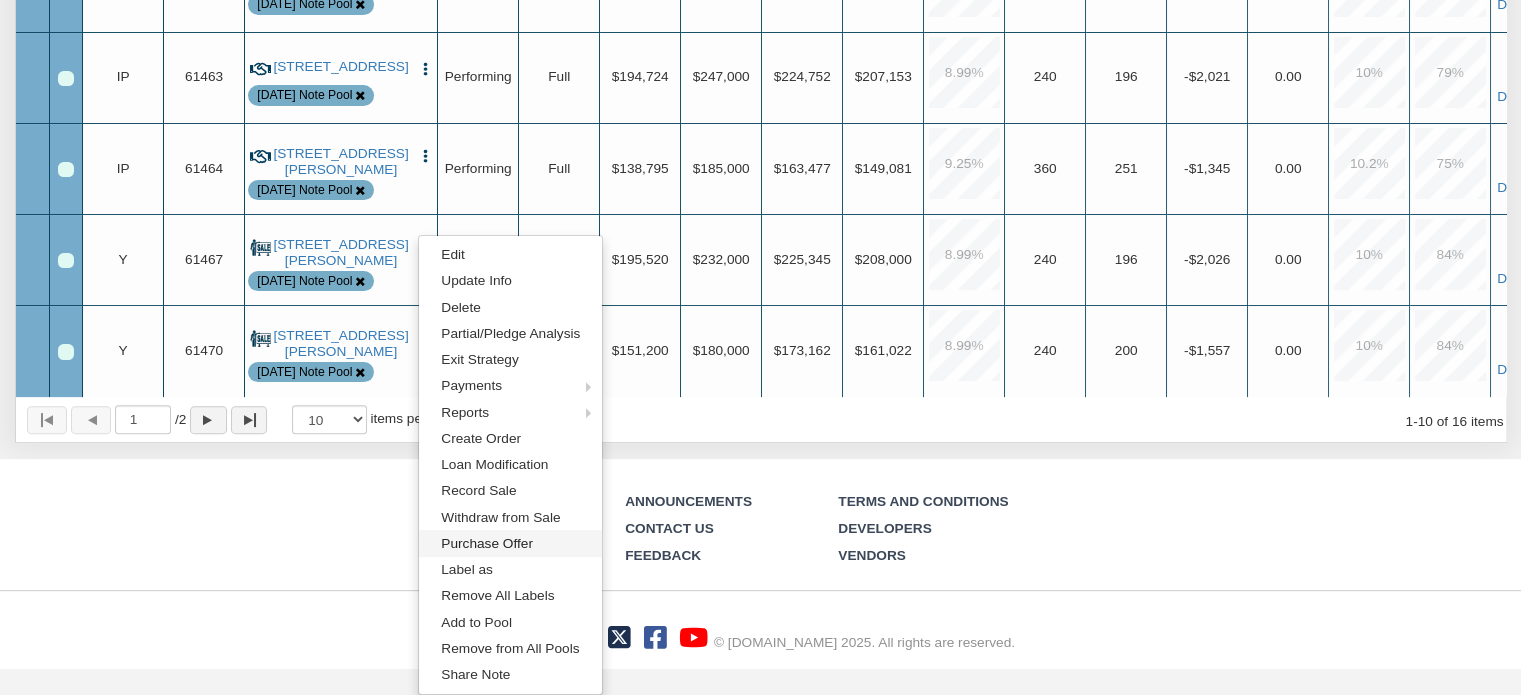 click on "Purchase Offer" at bounding box center [510, 543] 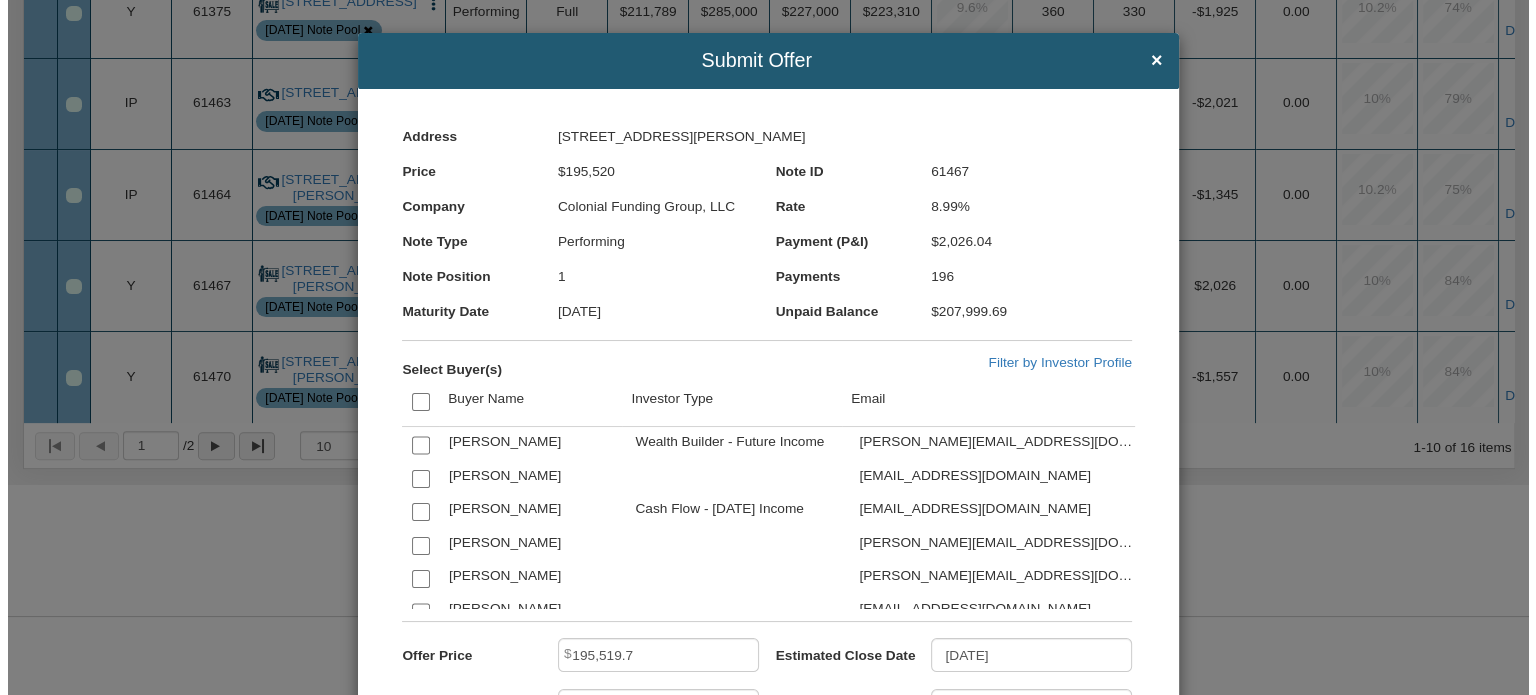 scroll, scrollTop: 604, scrollLeft: 0, axis: vertical 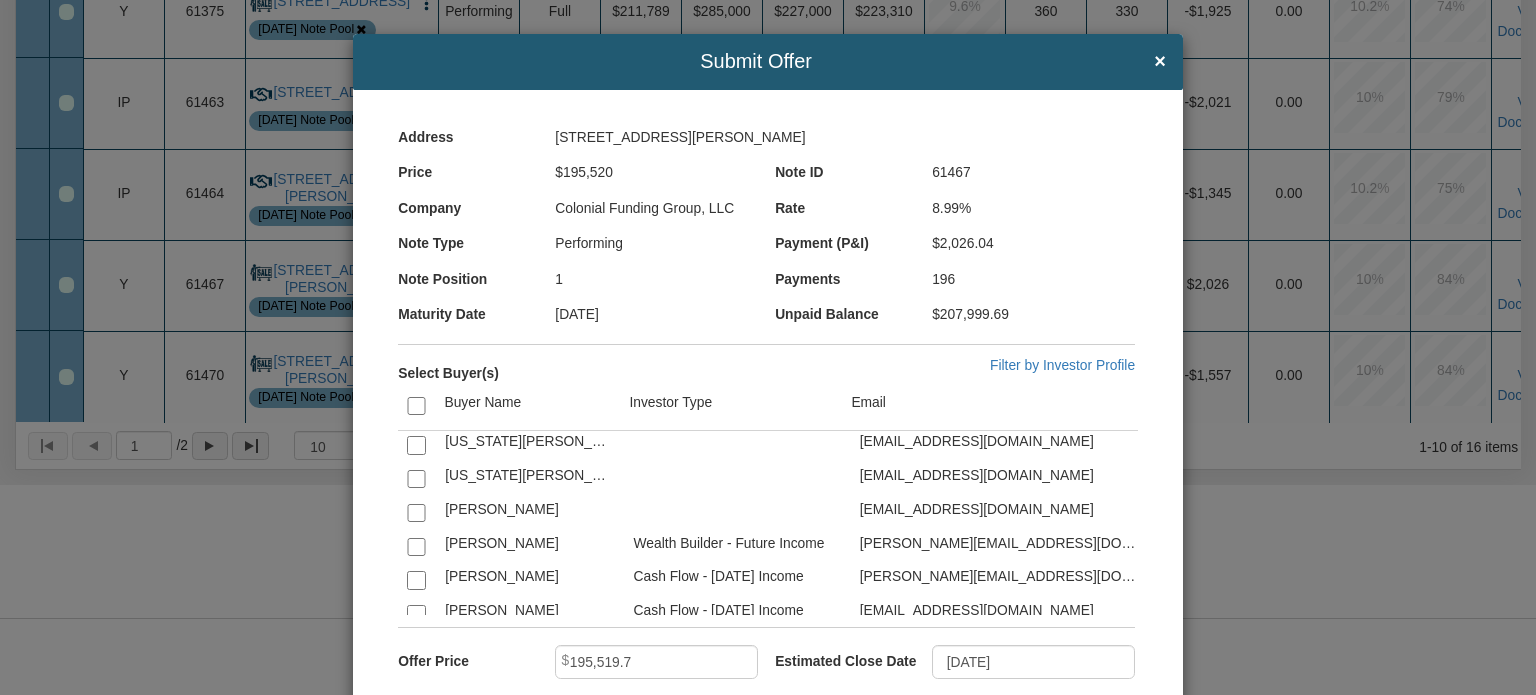click at bounding box center [416, 141] 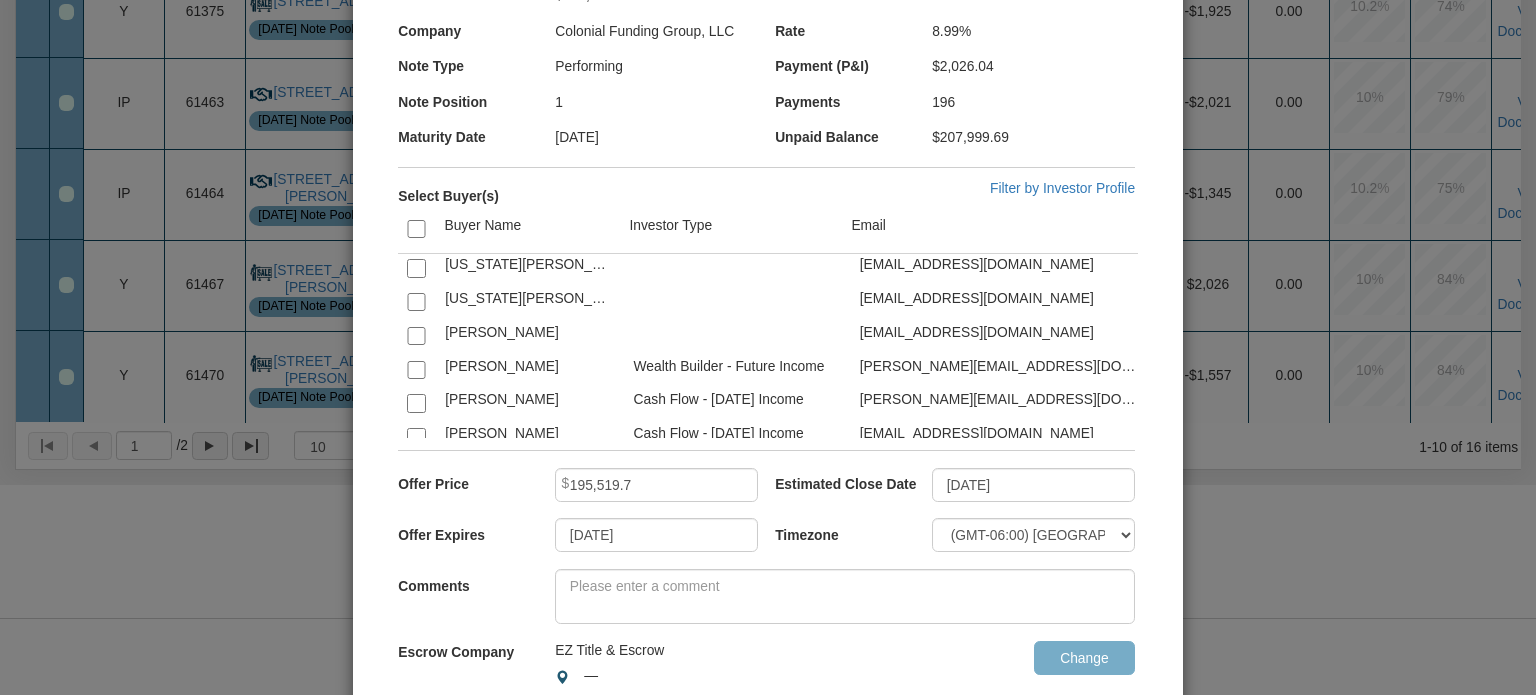 scroll, scrollTop: 181, scrollLeft: 0, axis: vertical 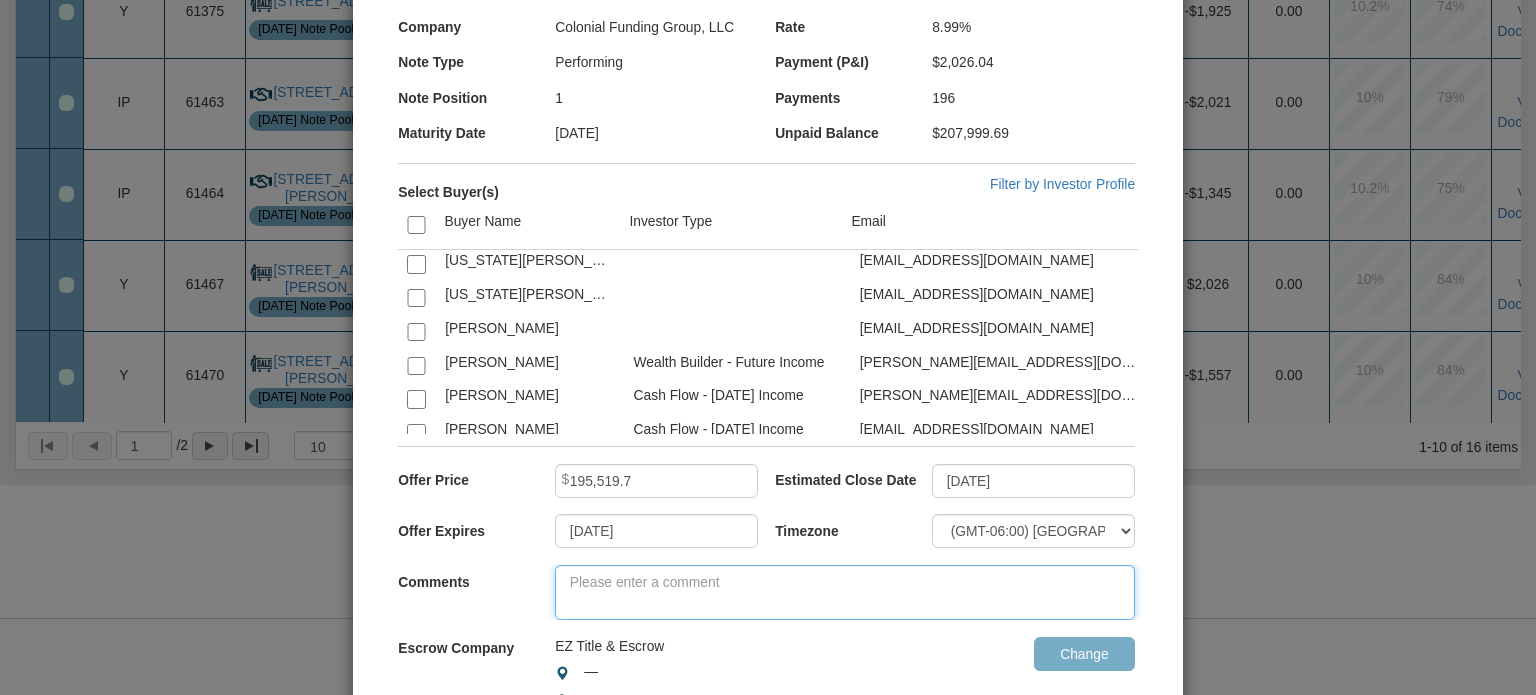 click at bounding box center [845, 592] 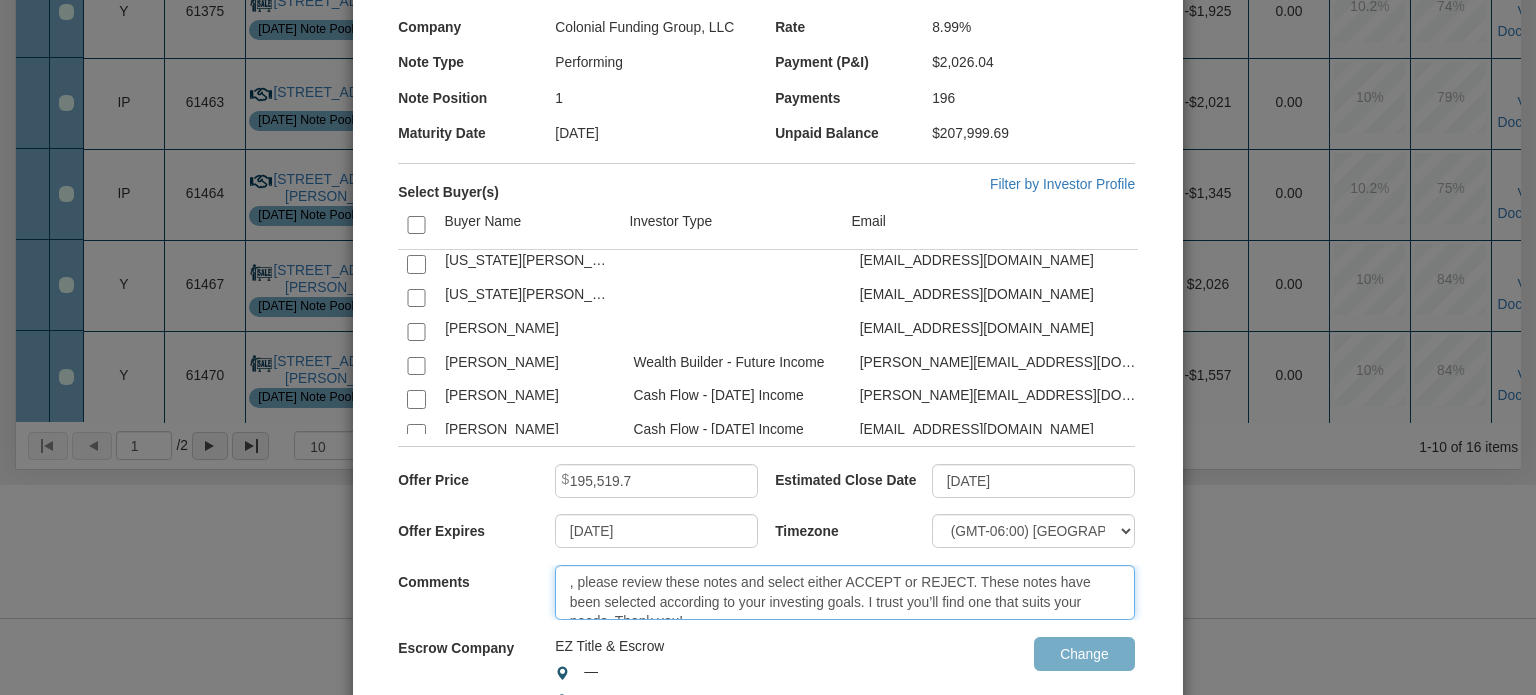 scroll, scrollTop: 11, scrollLeft: 0, axis: vertical 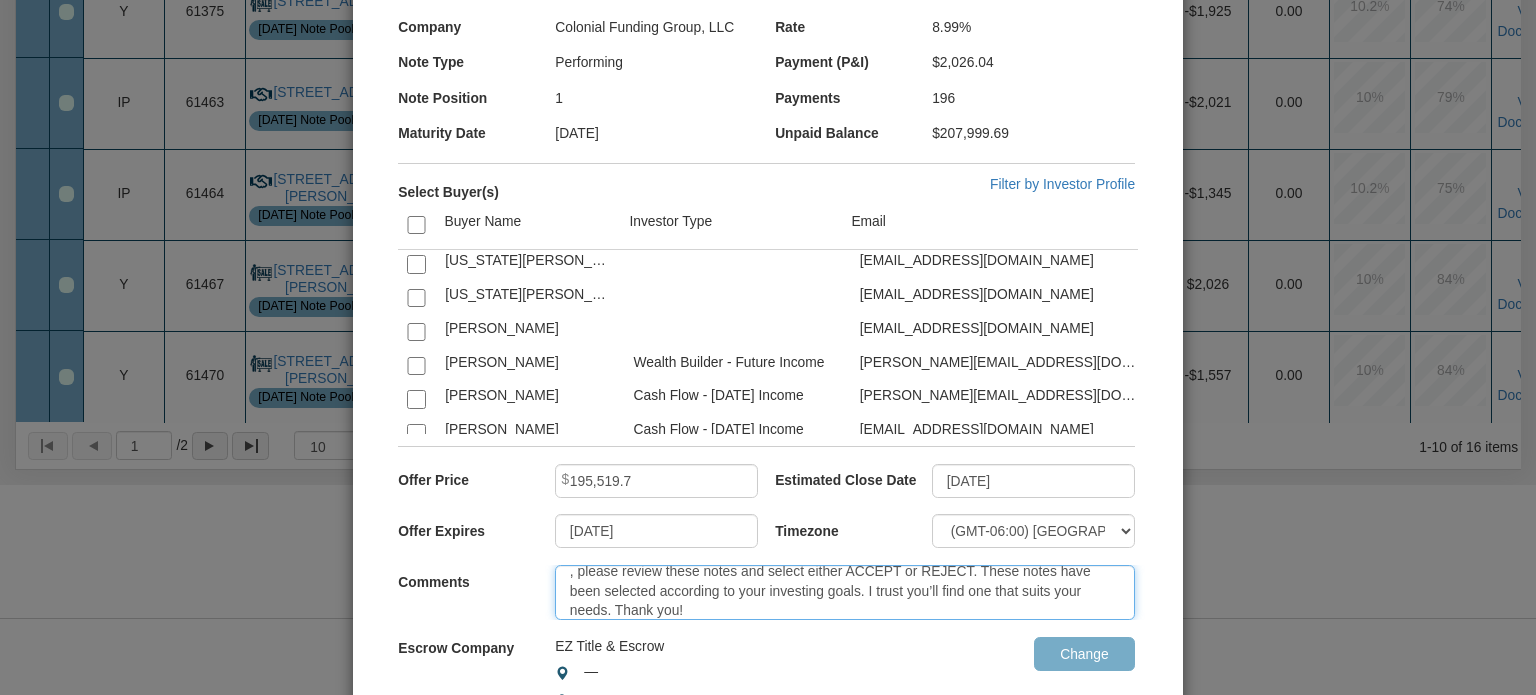 click on ", please review these notes and select either ACCEPT or REJECT. These notes have been selected according to your investing goals. I trust you’ll find one that suits your needs. Thank you!" at bounding box center (845, 592) 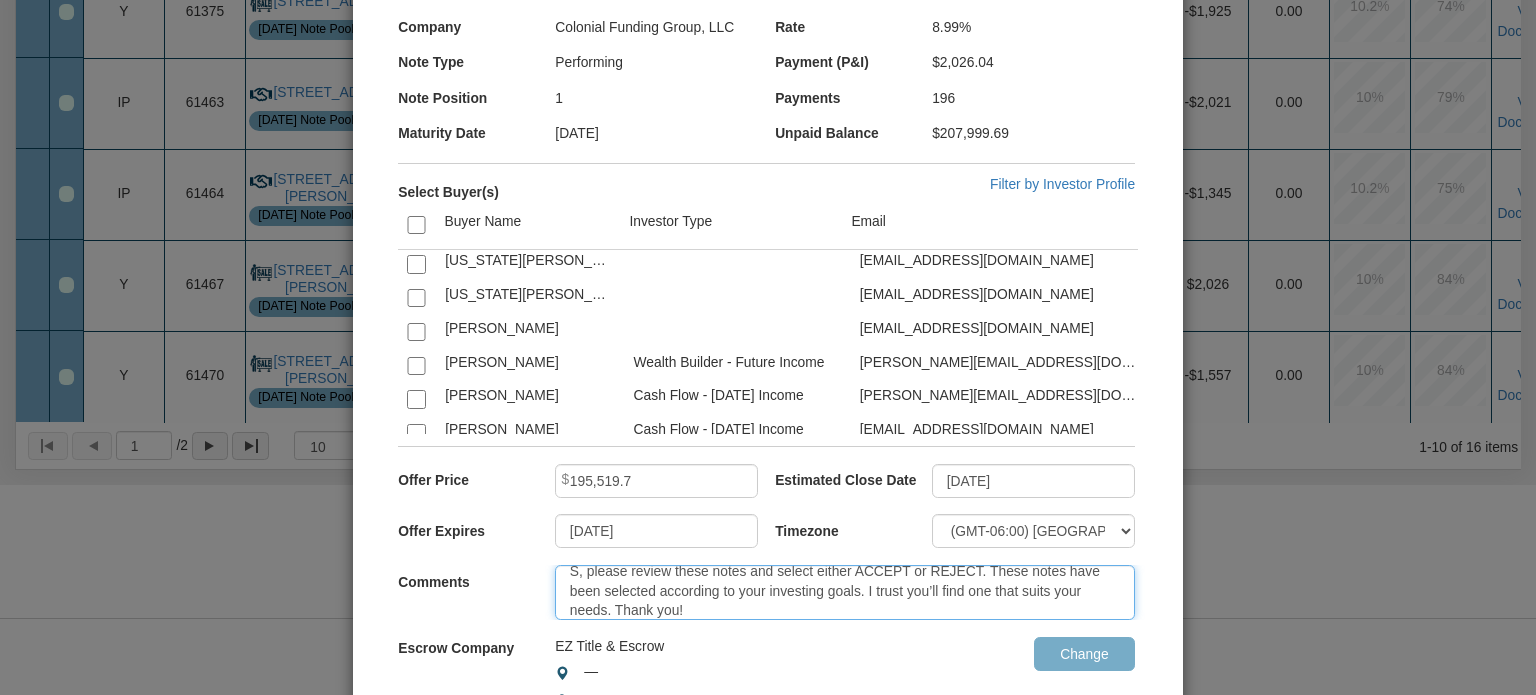 scroll, scrollTop: 8, scrollLeft: 0, axis: vertical 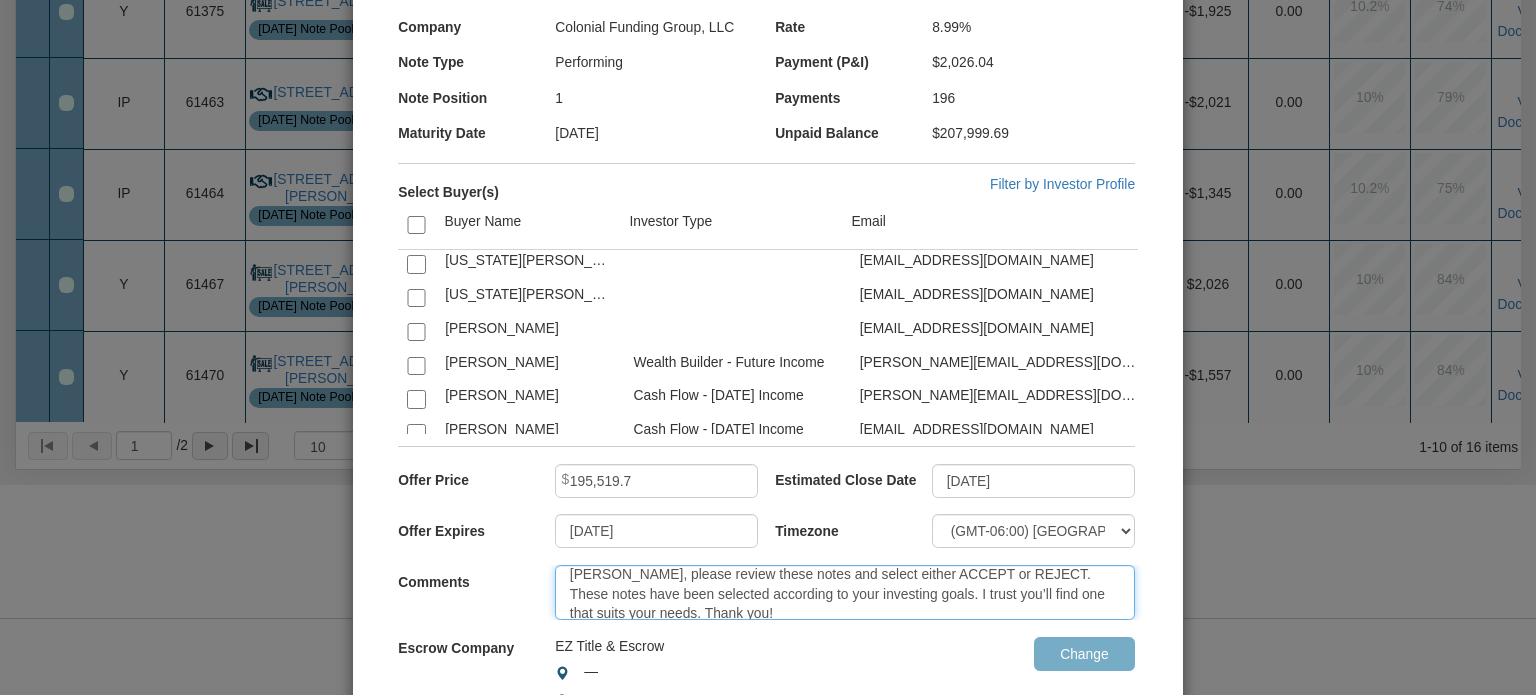 click on "Surbhi, please review these notes and select either ACCEPT or REJECT. These notes have been selected according to your investing goals. I trust you’ll find one that suits your needs. Thank you!" at bounding box center [845, 592] 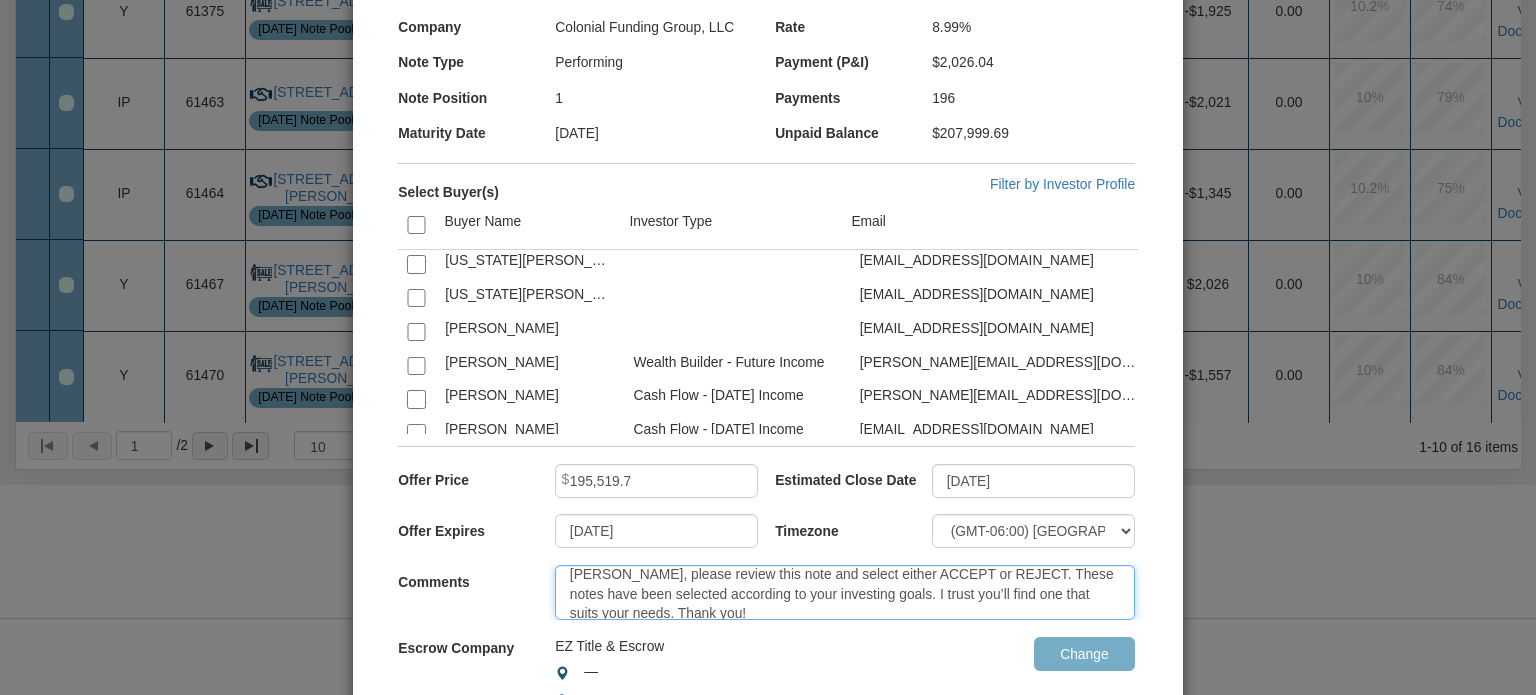click on "Surbhi, please review this note and select either ACCEPT or REJECT. These notes have been selected according to your investing goals. I trust you’ll find one that suits your needs. Thank you!" at bounding box center [845, 592] 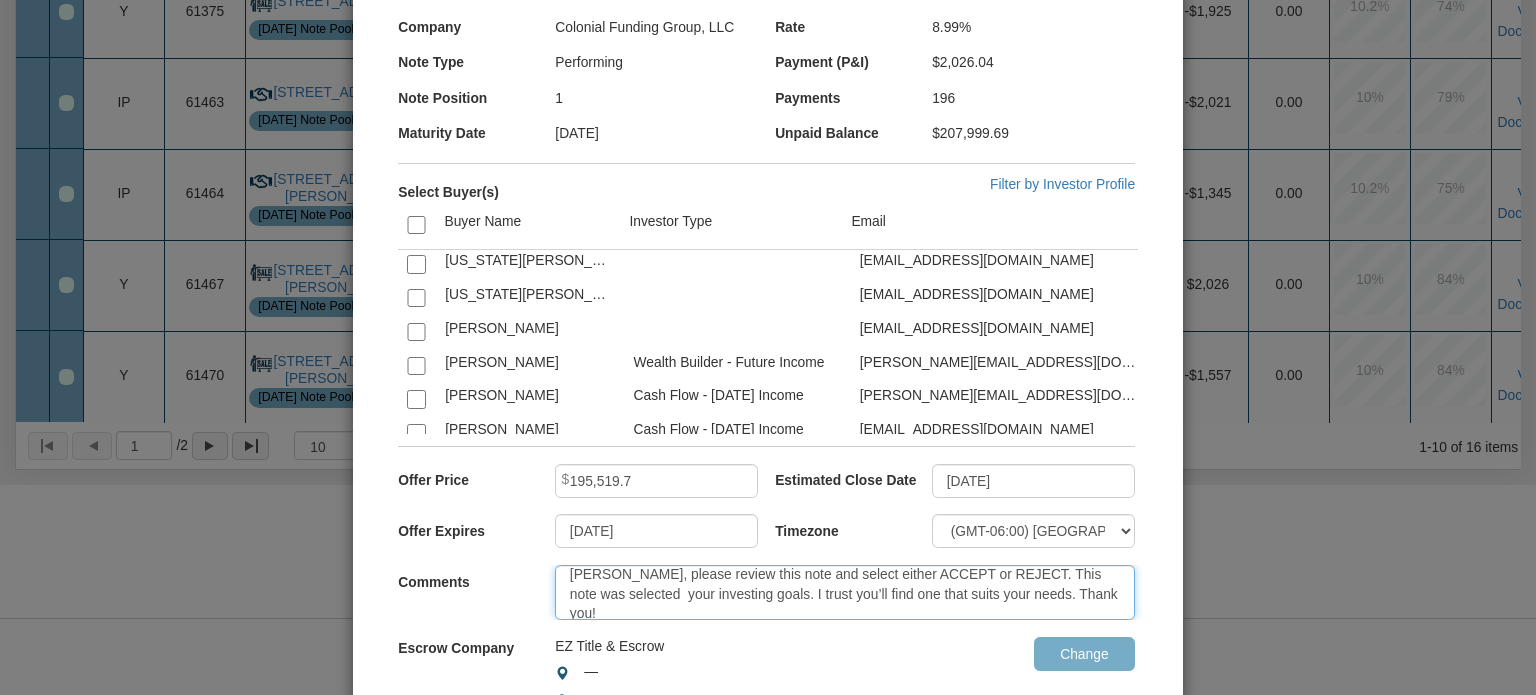scroll, scrollTop: 0, scrollLeft: 0, axis: both 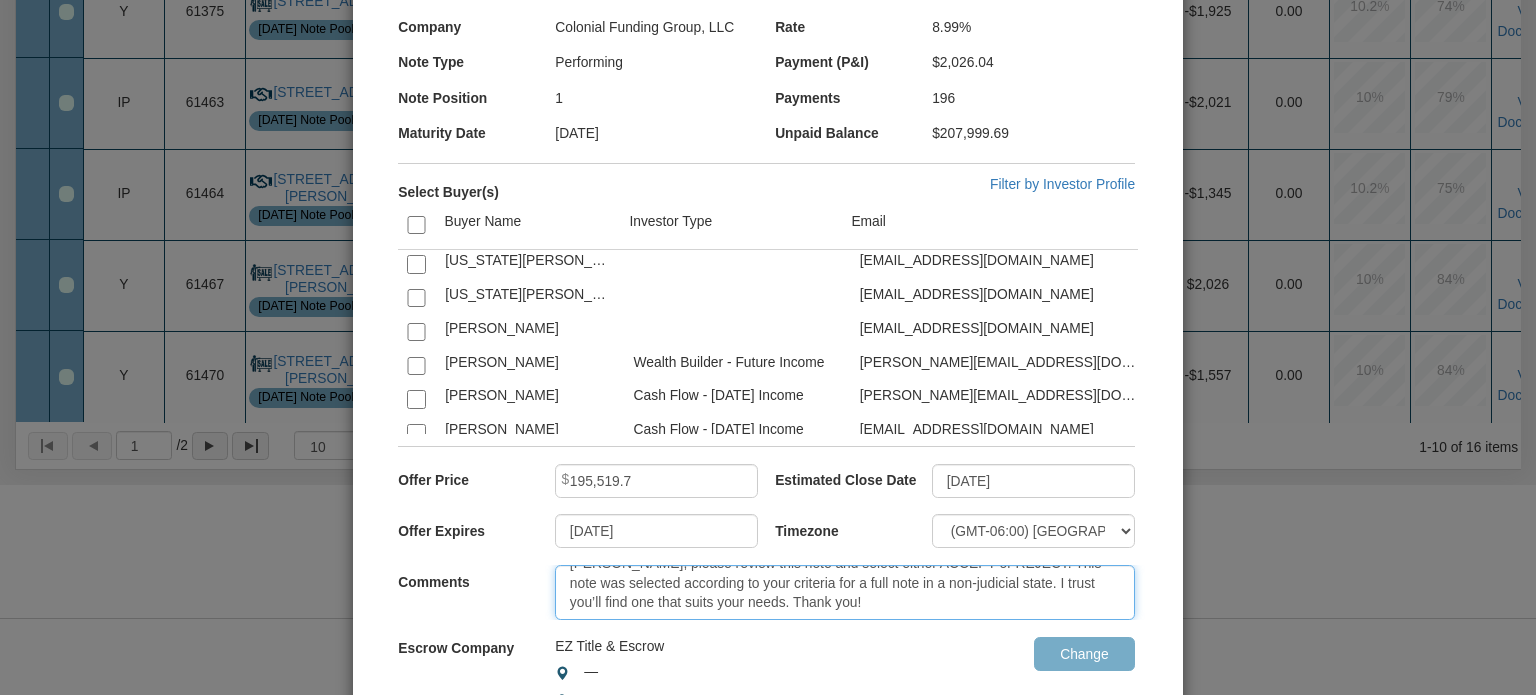 click on "Surbhi, please review this note and select either ACCEPT or REJECT. This note was selected according to your criteria for a full note in a non-judicial state. I trust you’ll find one that suits your needs. Thank you!" at bounding box center (845, 592) 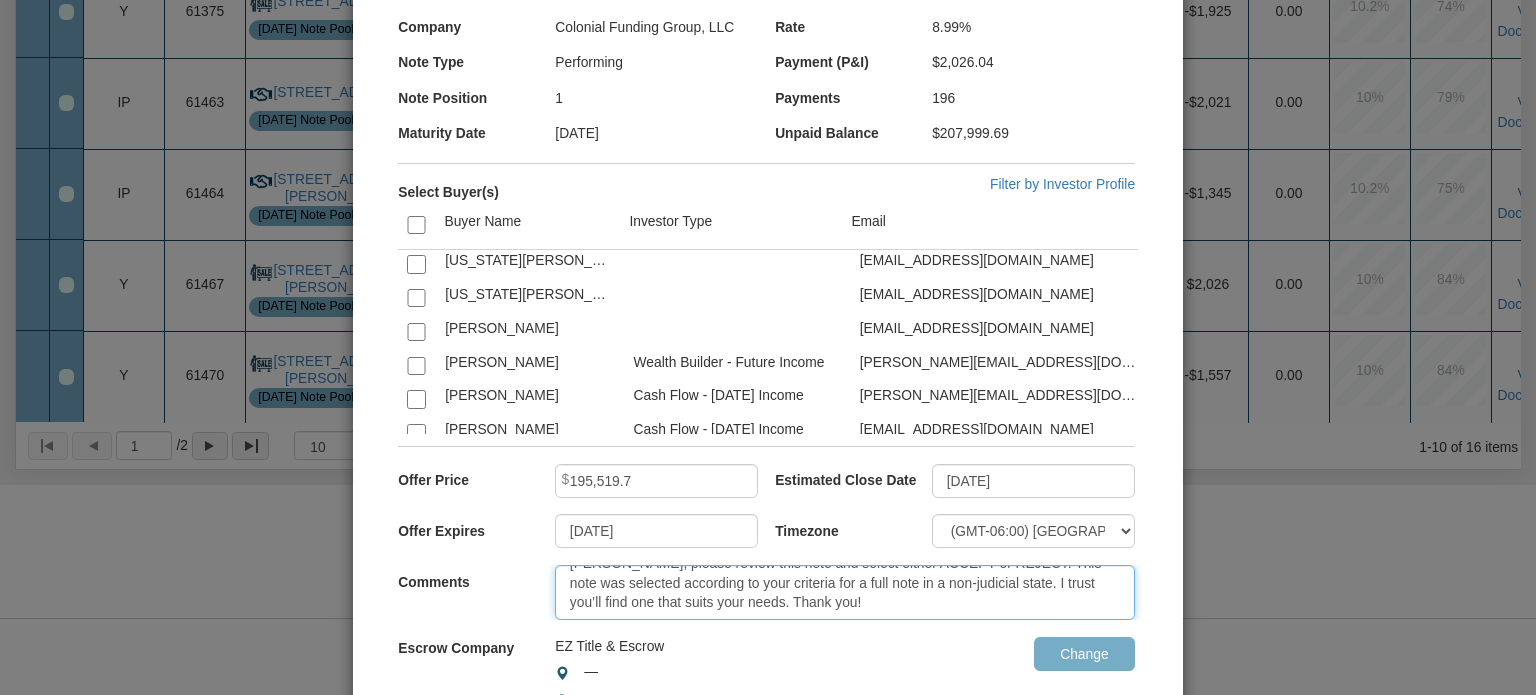 click on "Surbhi, please review this note and select either ACCEPT or REJECT. This note was selected according to your criteria for a full note in a non-judicial state. I trust you’ll find one that suits your needs. Thank you!" at bounding box center [845, 592] 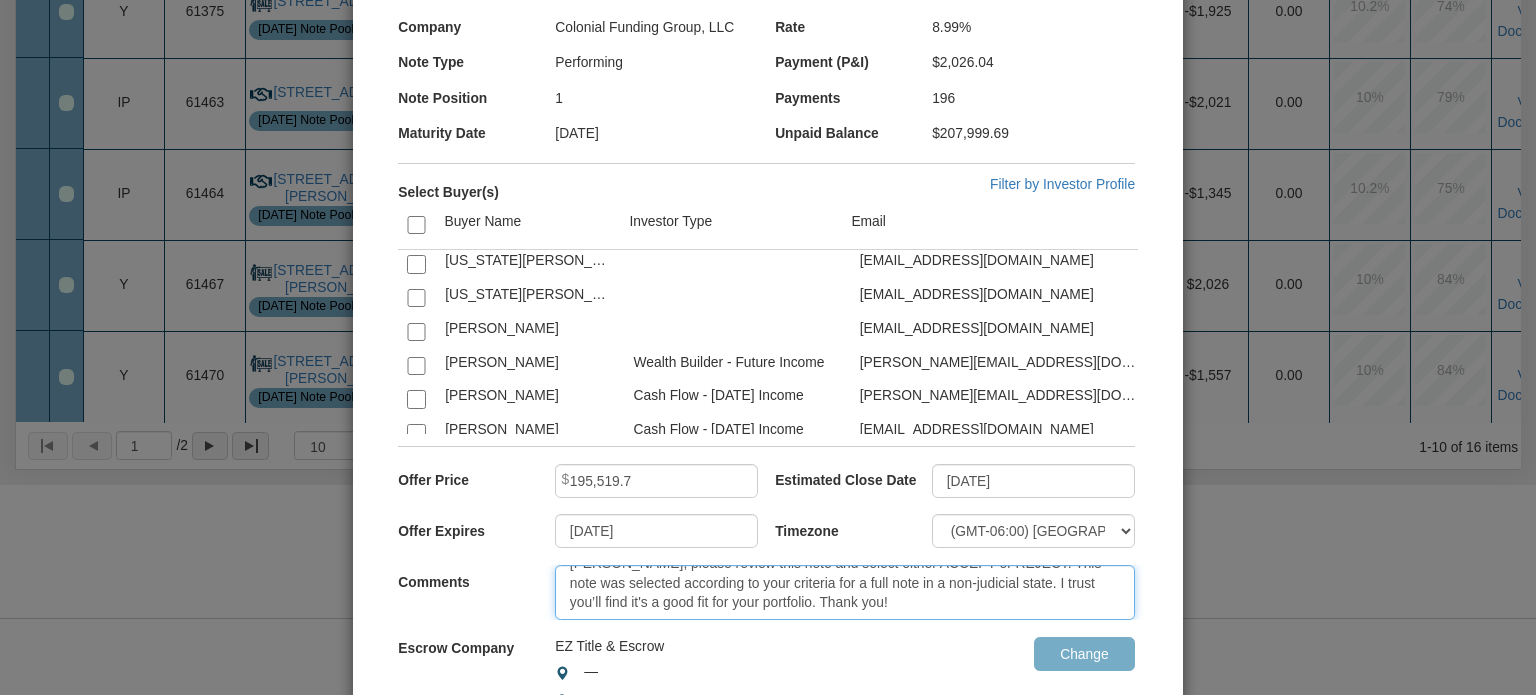 scroll, scrollTop: 4, scrollLeft: 0, axis: vertical 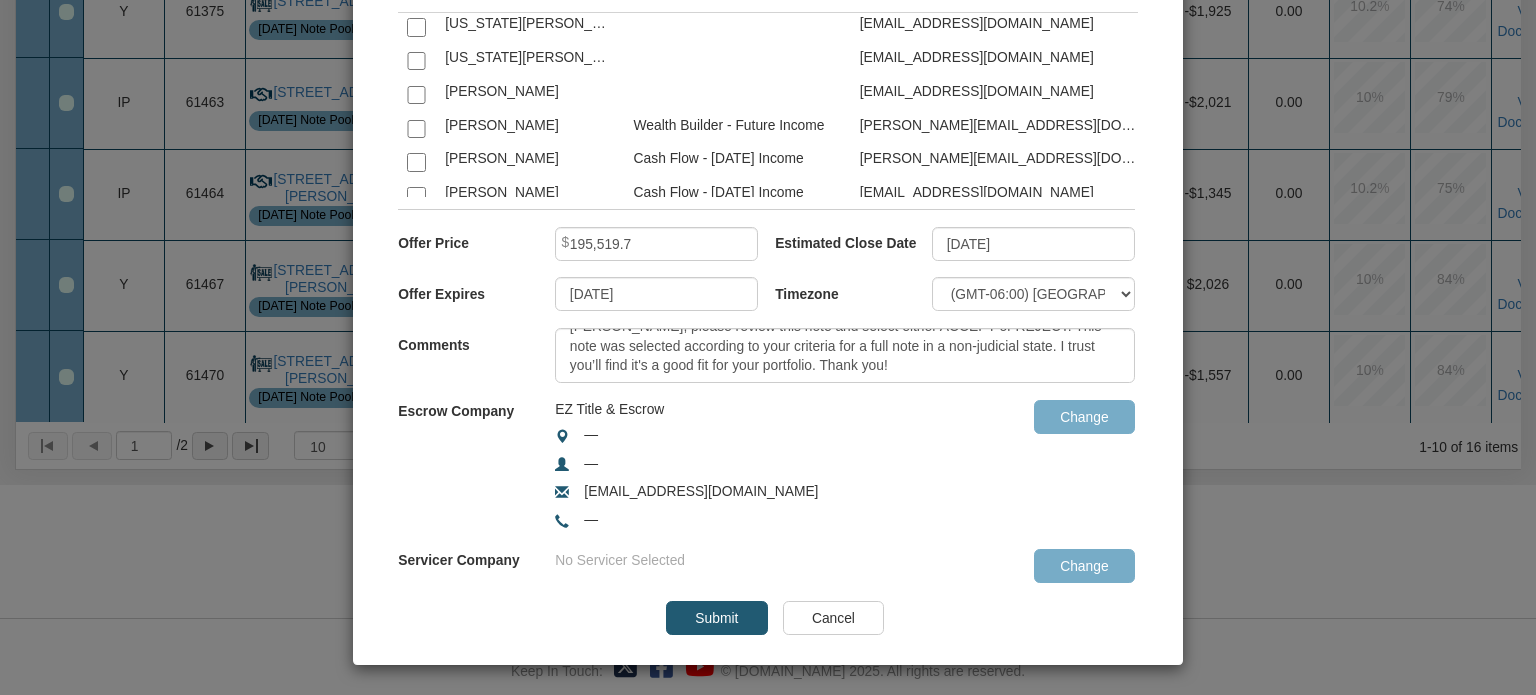 click on "Submit" at bounding box center (716, 618) 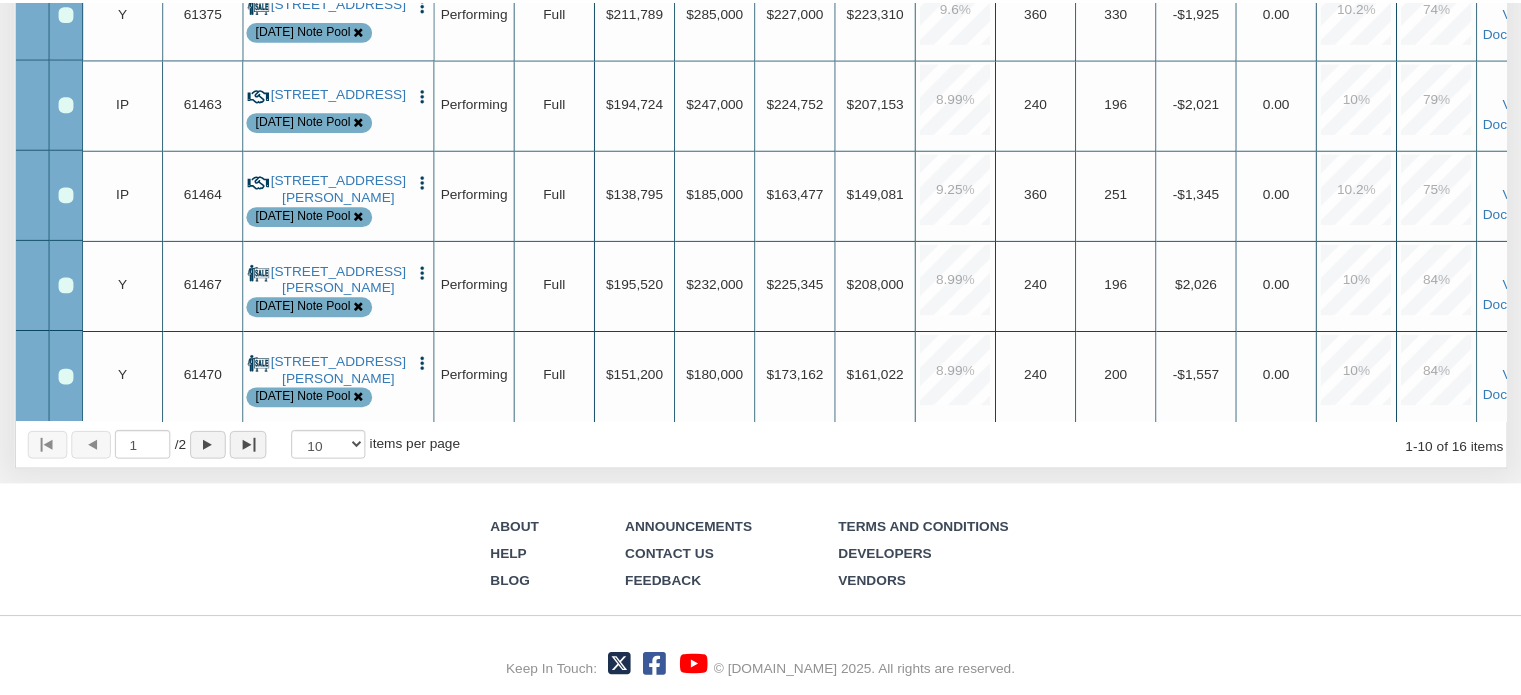 scroll, scrollTop: 604, scrollLeft: 0, axis: vertical 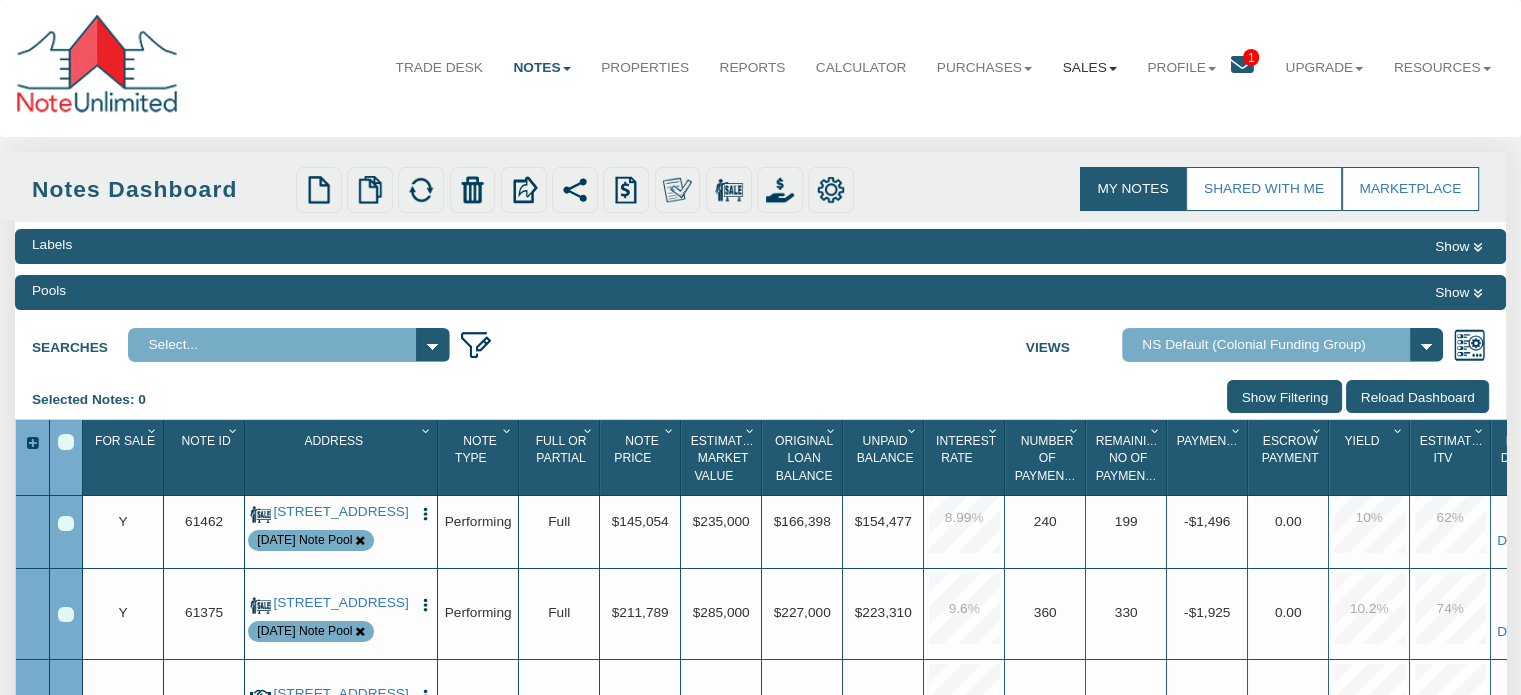 click on "Sales" at bounding box center (1089, 68) 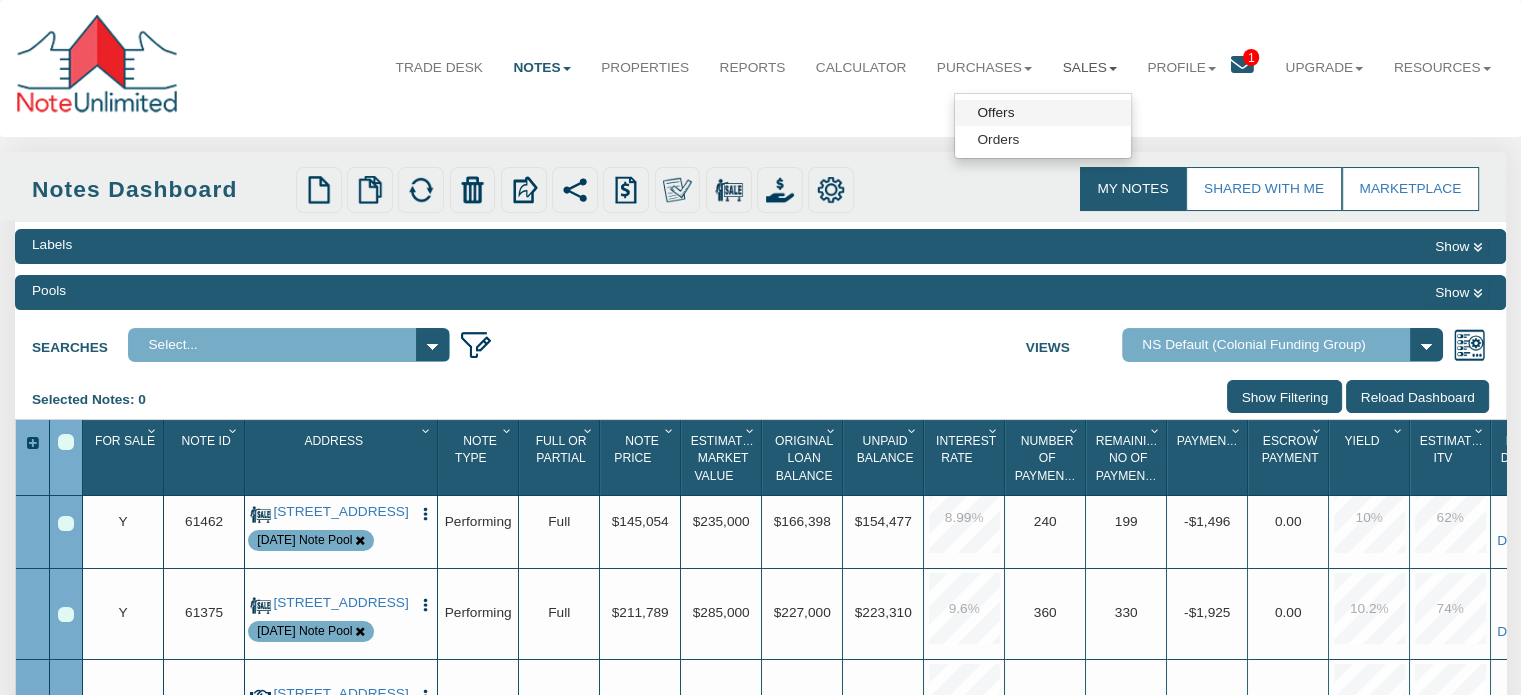 click on "Offers" at bounding box center (1043, 113) 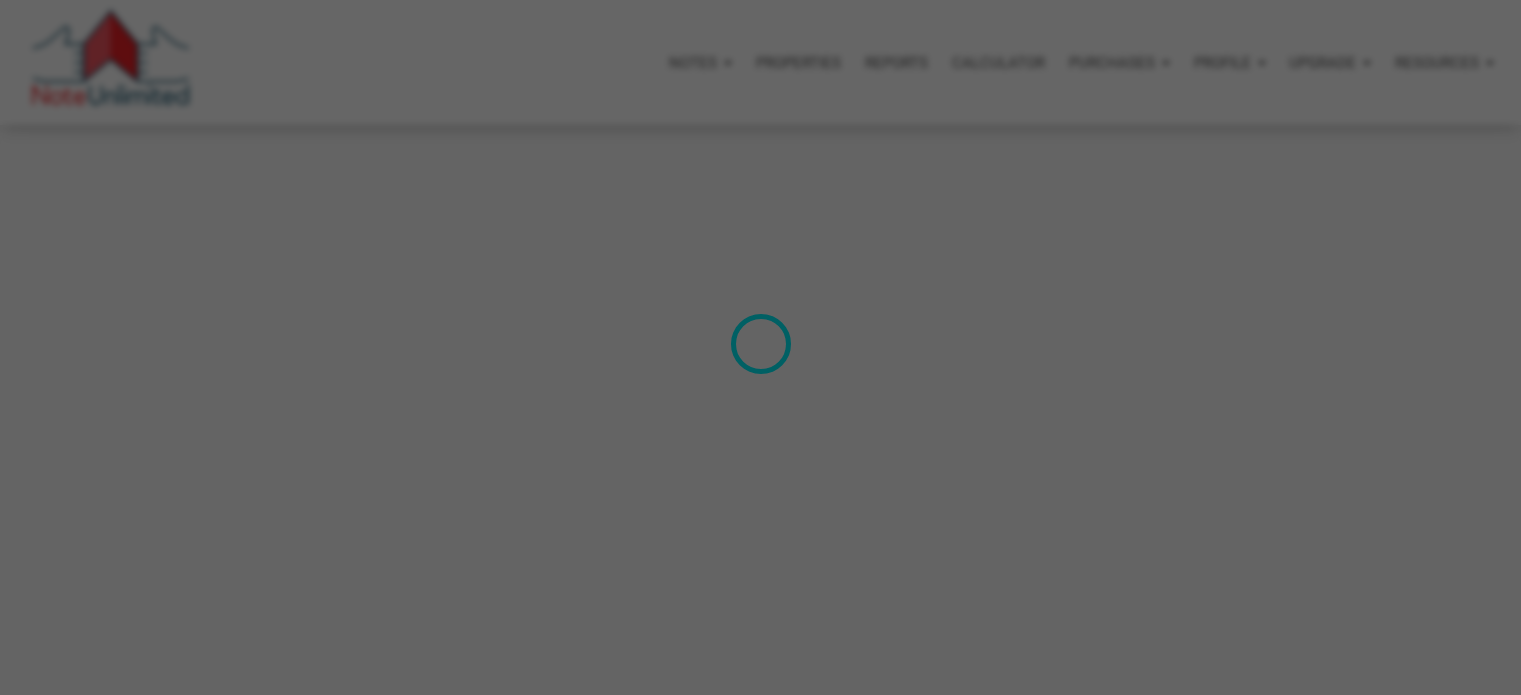 scroll, scrollTop: 0, scrollLeft: 0, axis: both 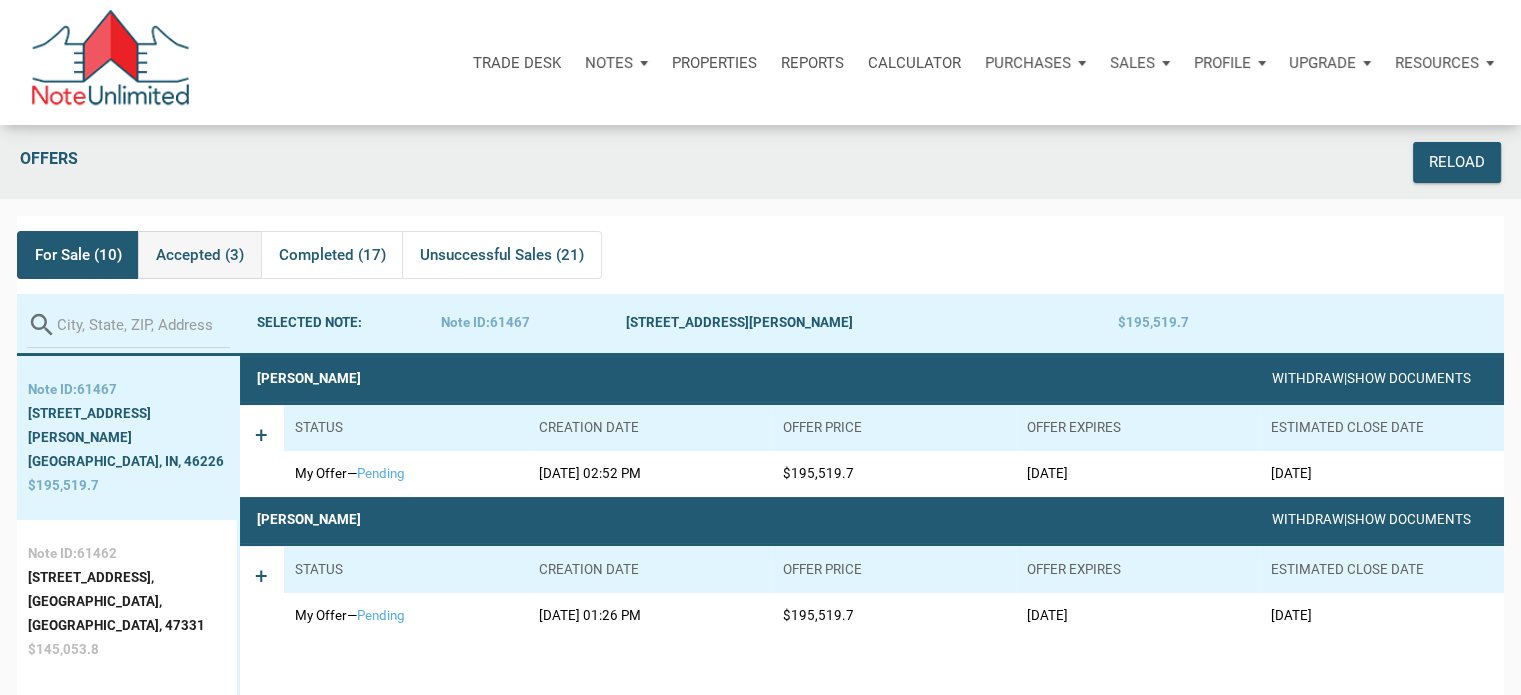 click on "Accepted (3)" at bounding box center (200, 255) 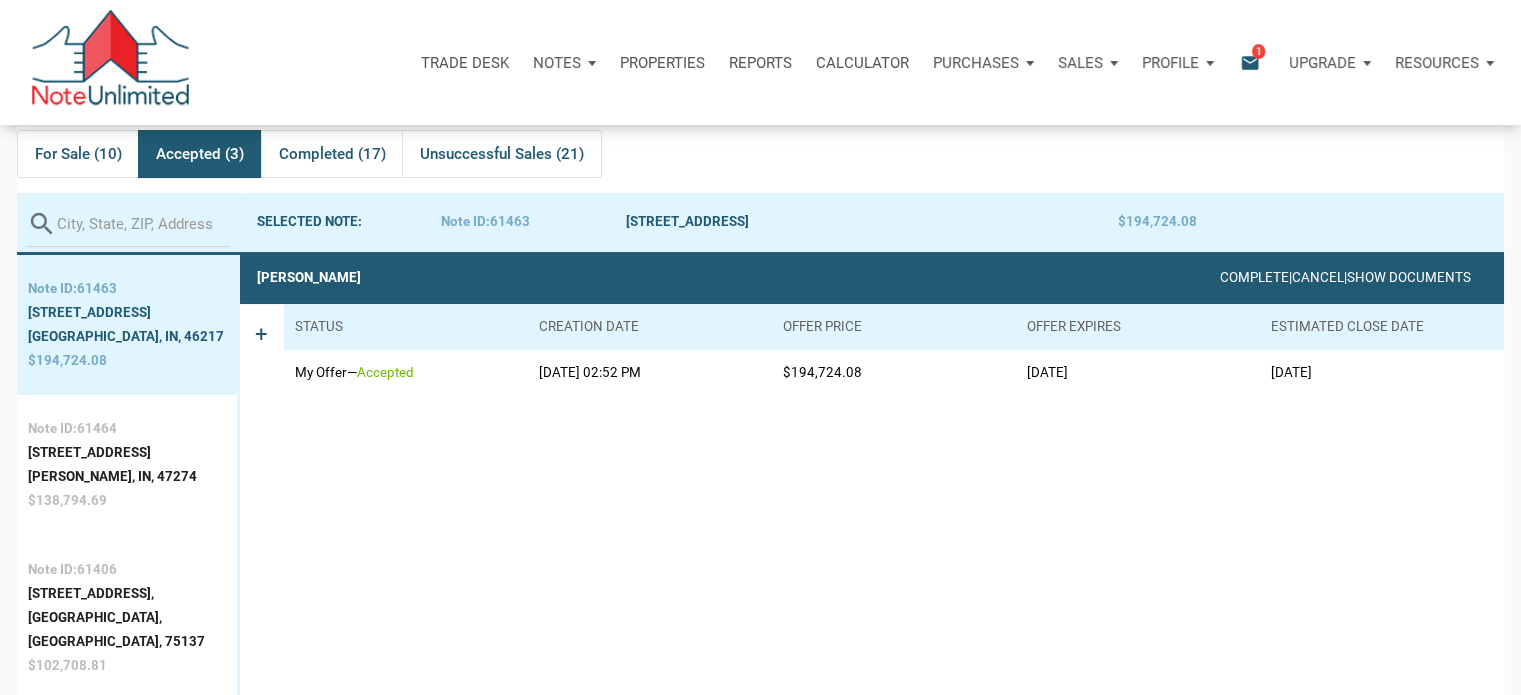 scroll, scrollTop: 100, scrollLeft: 0, axis: vertical 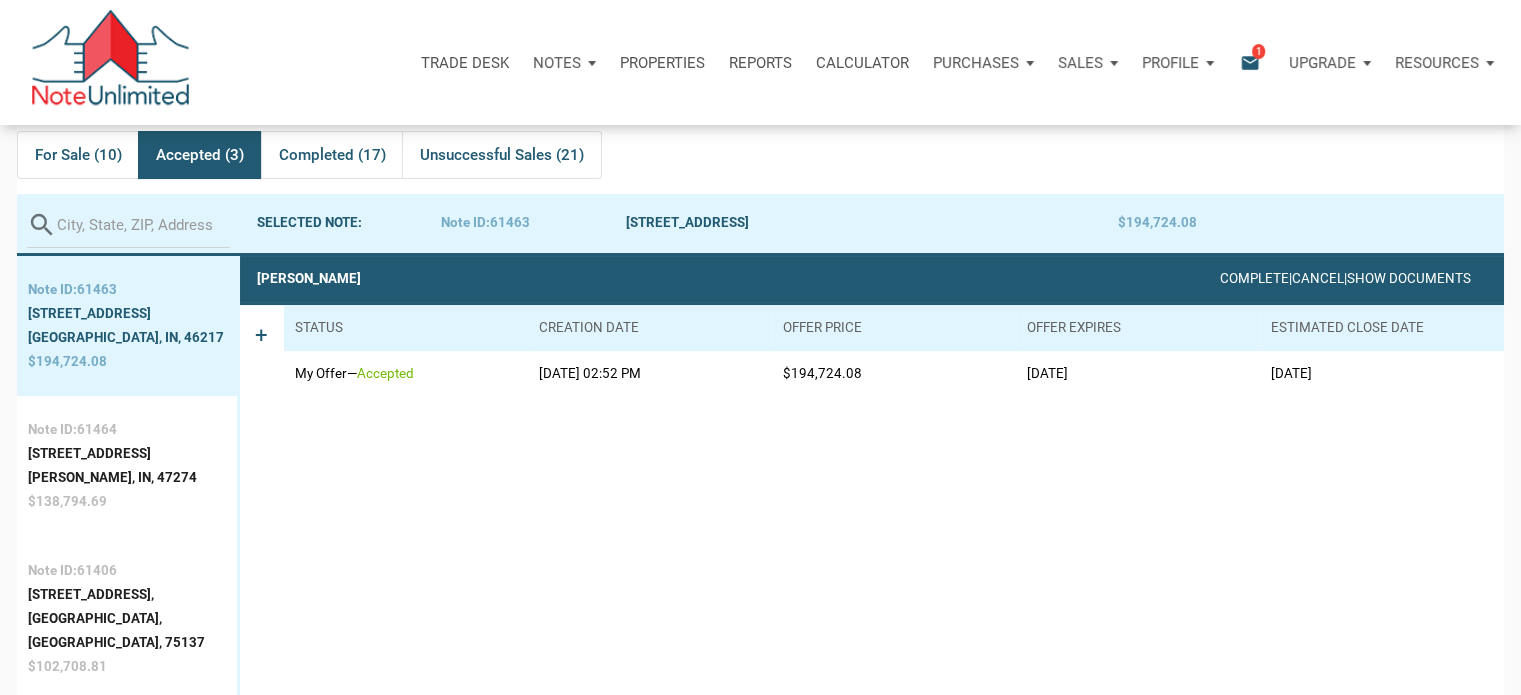click on "1" at bounding box center [1258, 51] 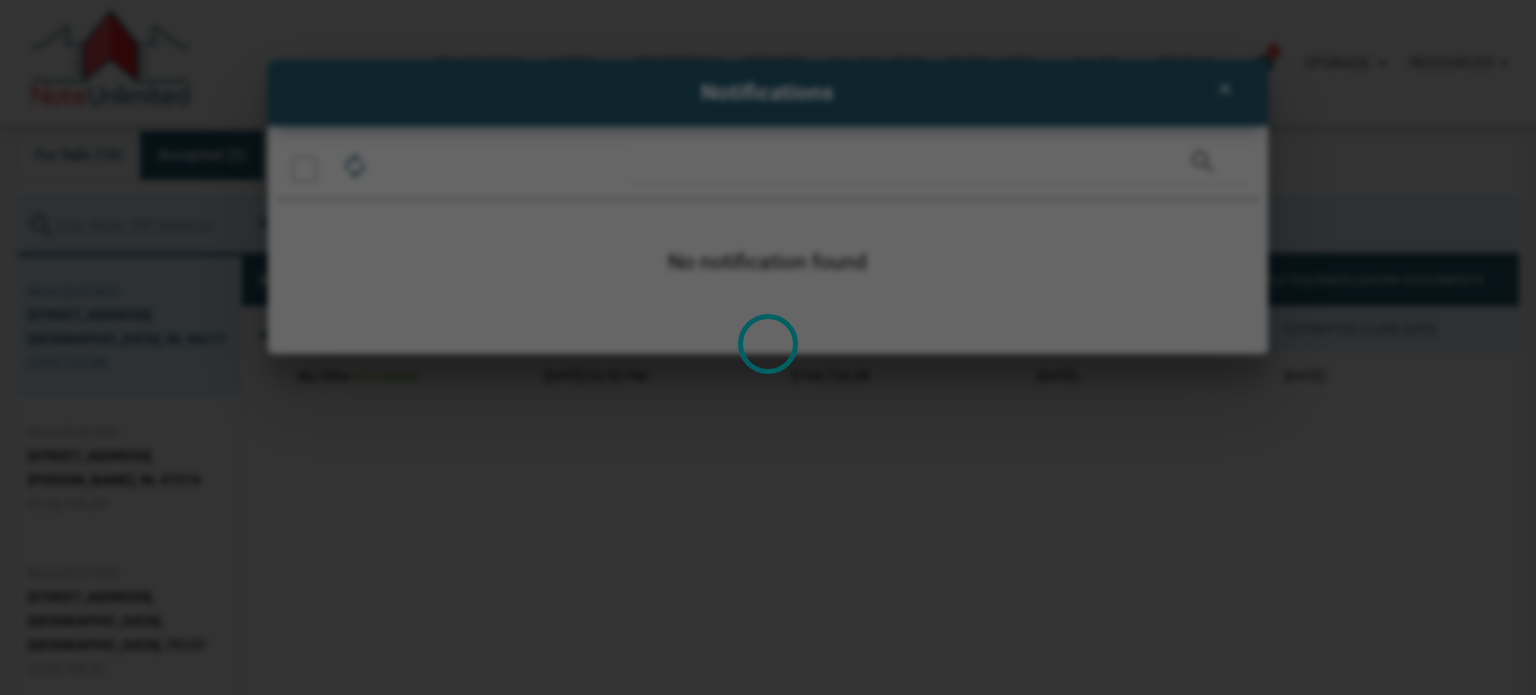 click at bounding box center [768, 347] 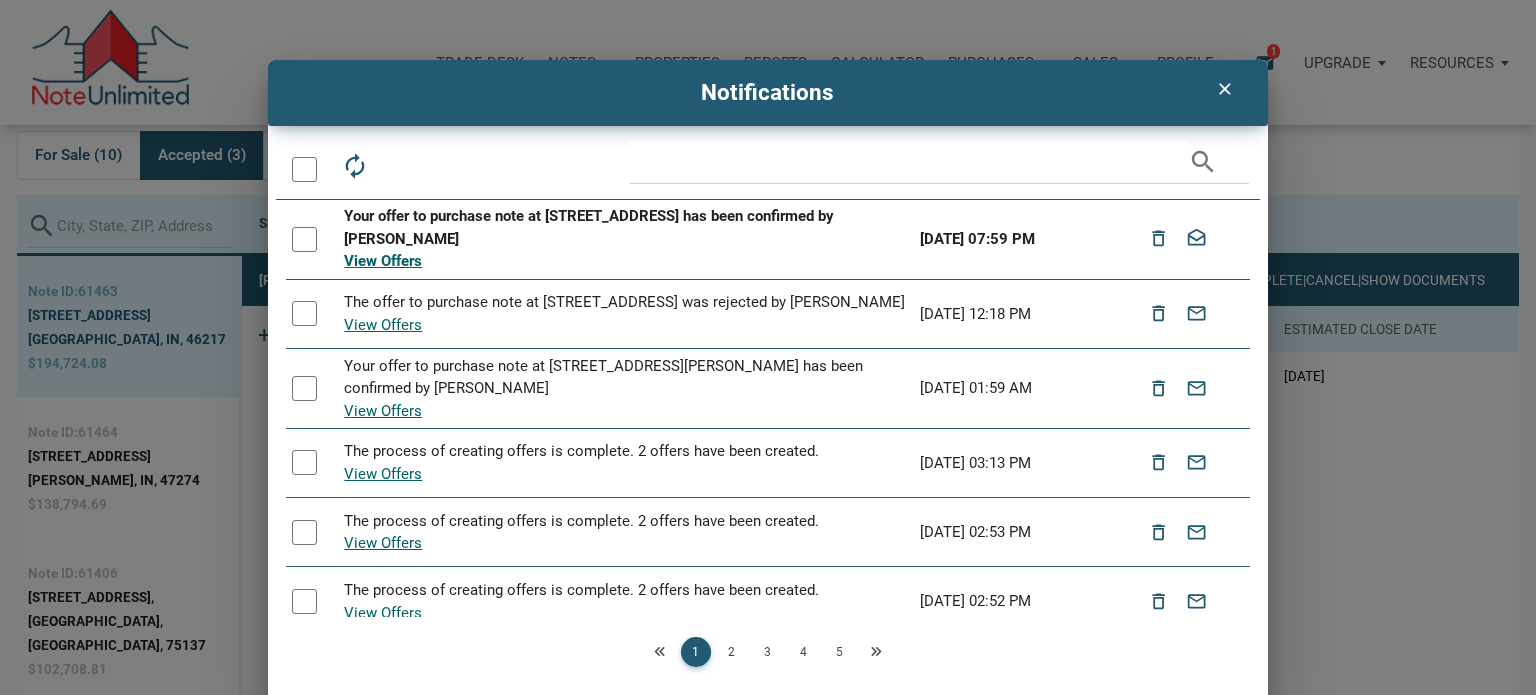 click at bounding box center (304, 239) 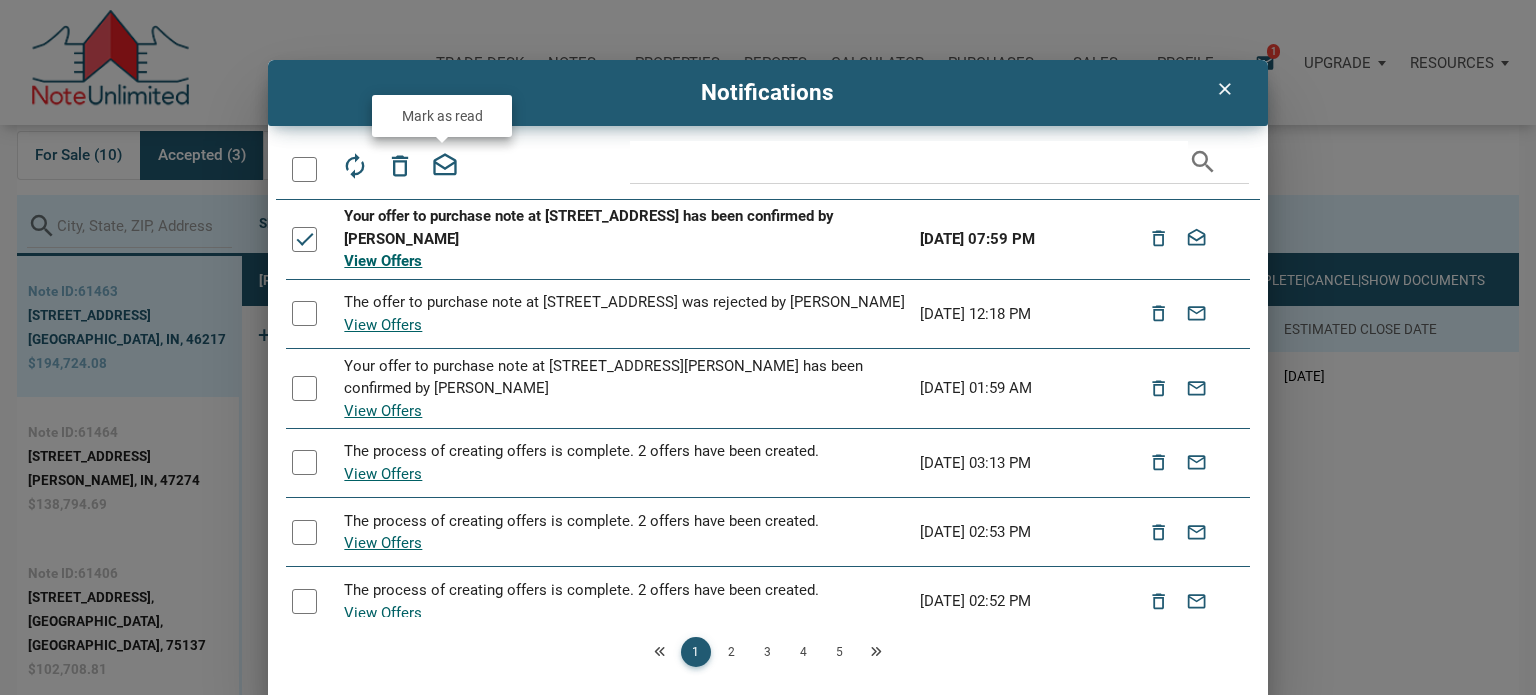 click on "drafts" at bounding box center [445, 166] 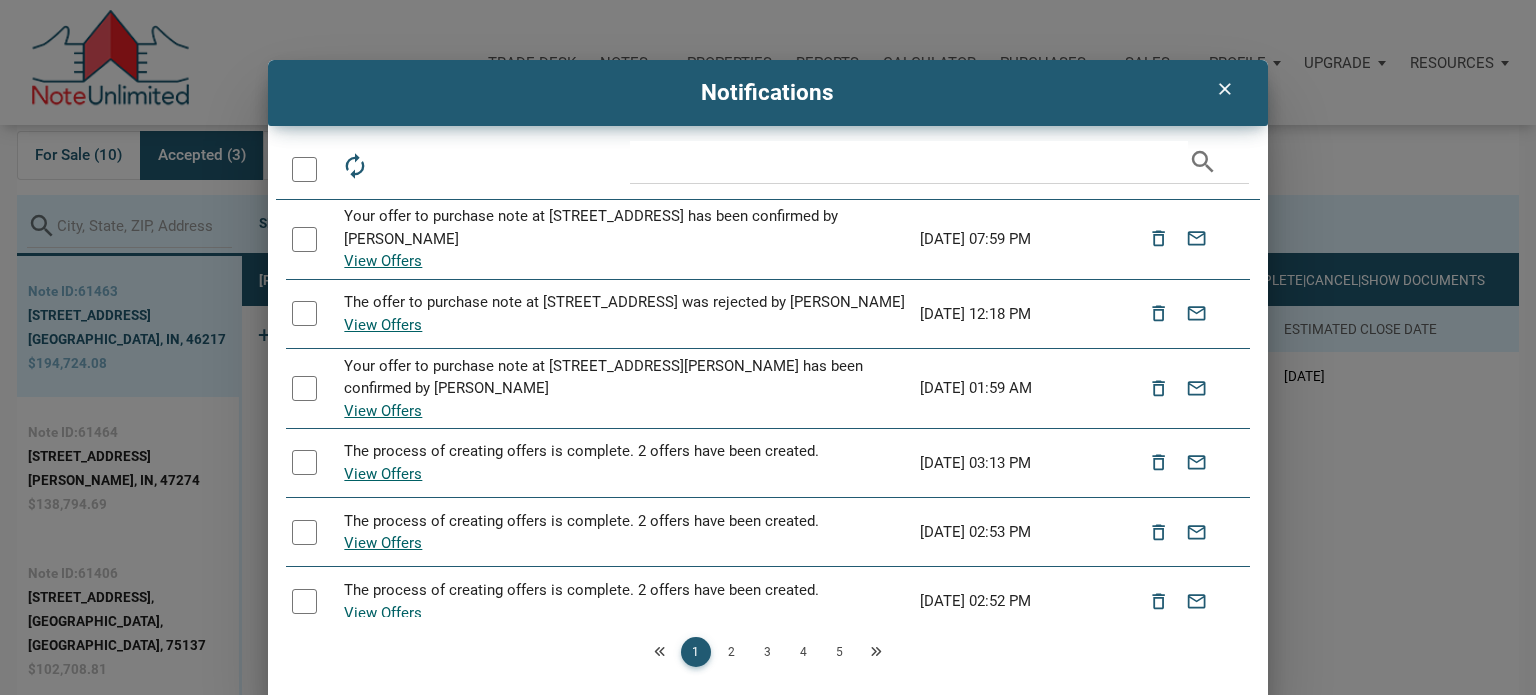 click on "clear" at bounding box center [1225, 89] 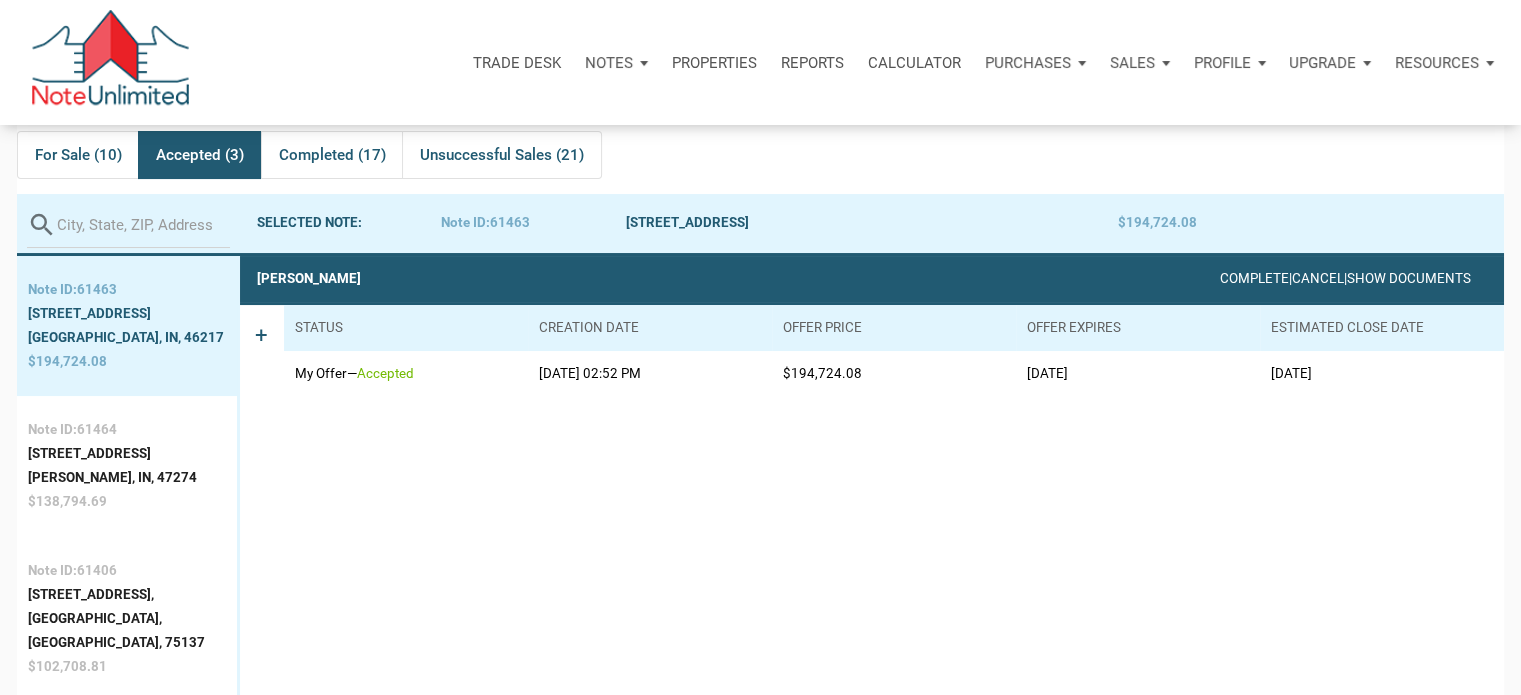 drag, startPoint x: 1224, startPoint y: 93, endPoint x: 898, endPoint y: 77, distance: 326.3924 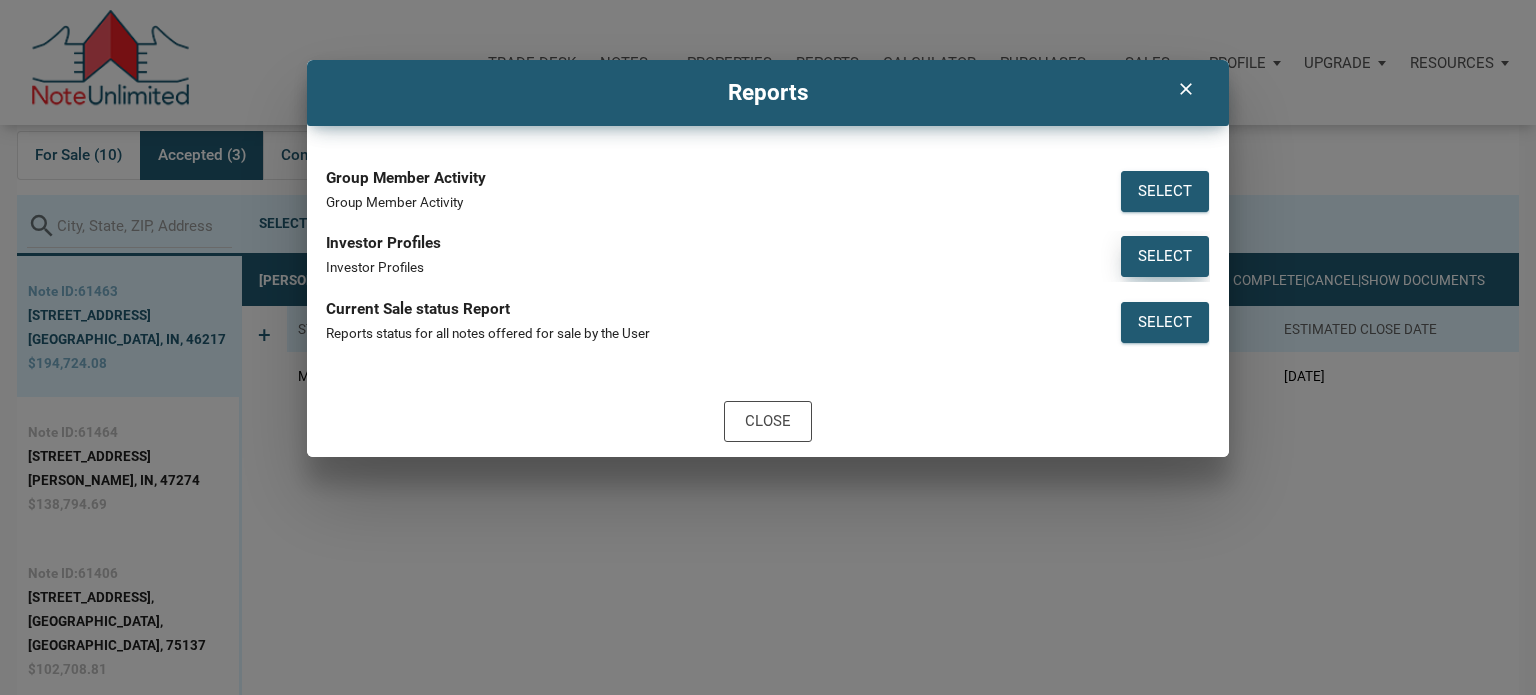 click on "Select" at bounding box center (1165, 256) 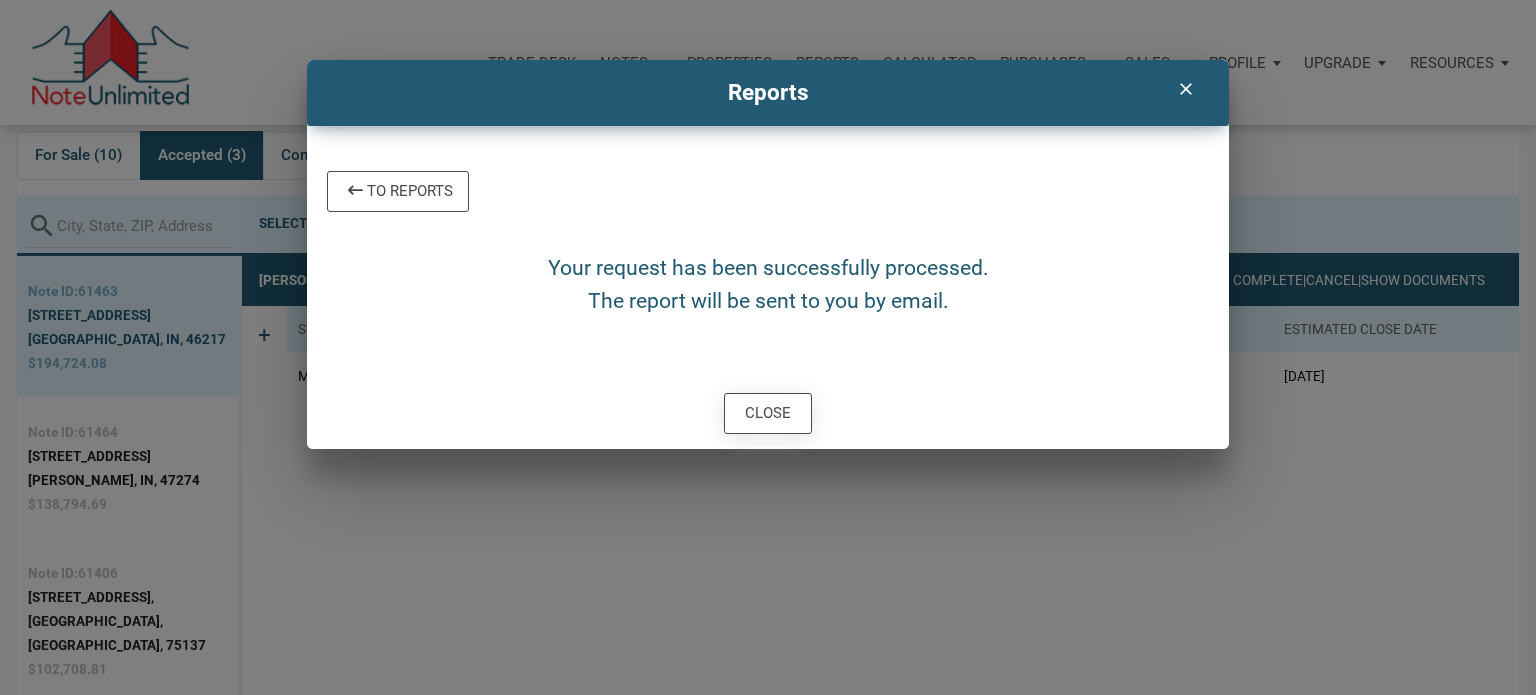click on "Close" at bounding box center (768, 413) 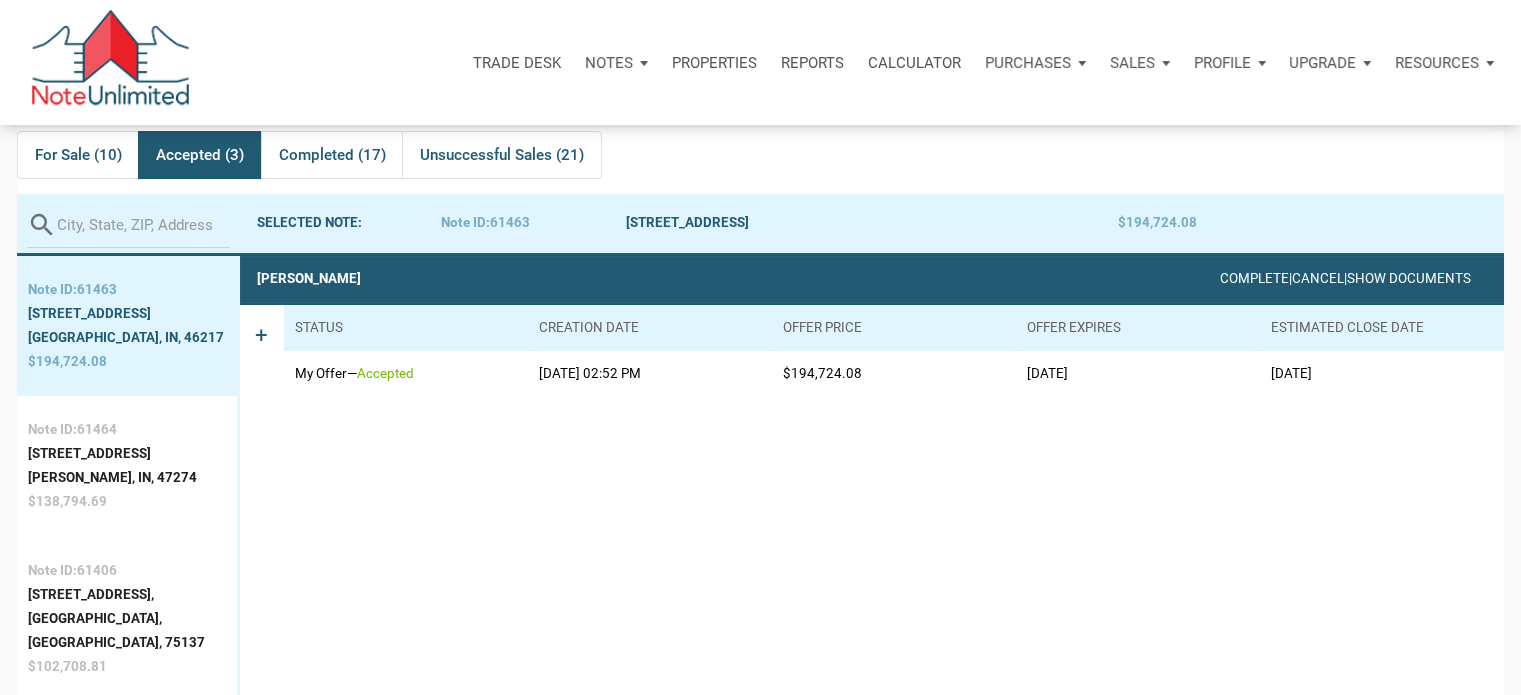 click on "Profile" at bounding box center (1230, 63) 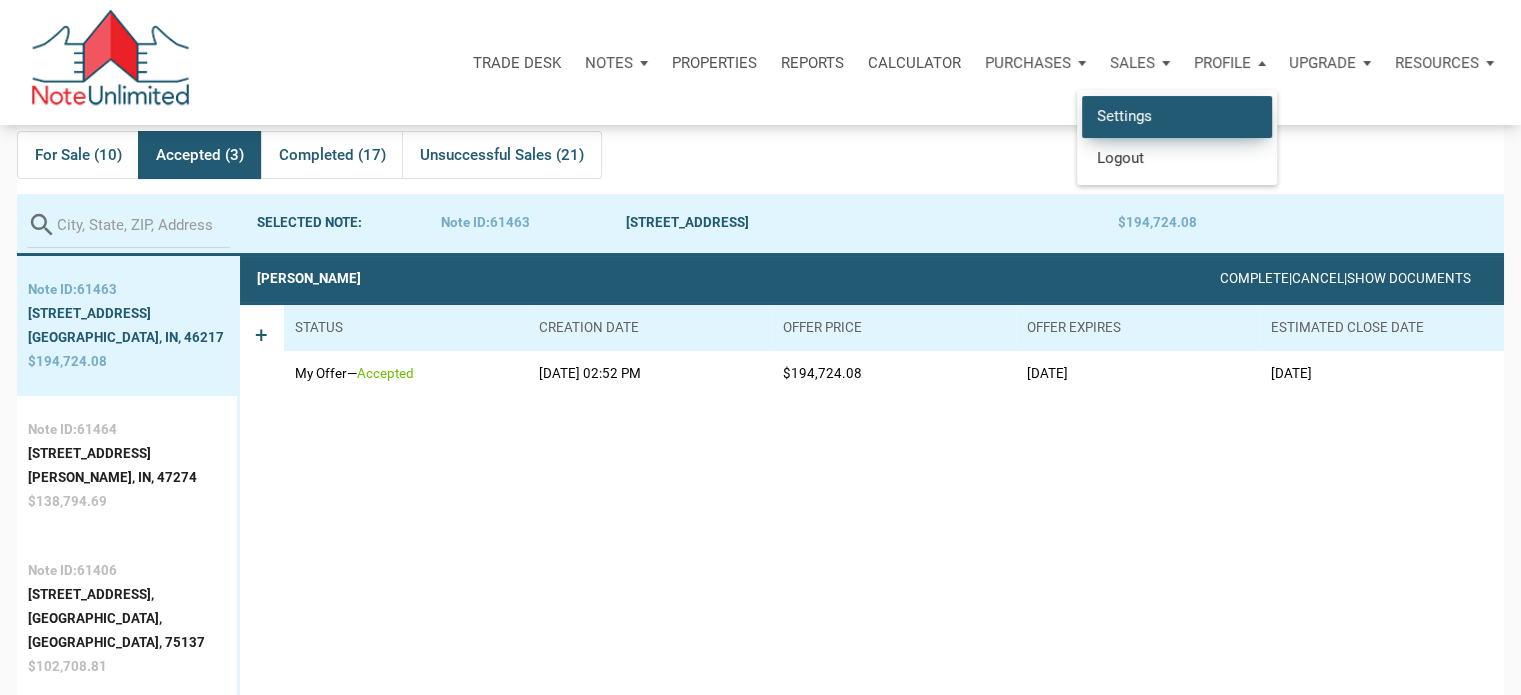 click on "Settings" at bounding box center (1177, 116) 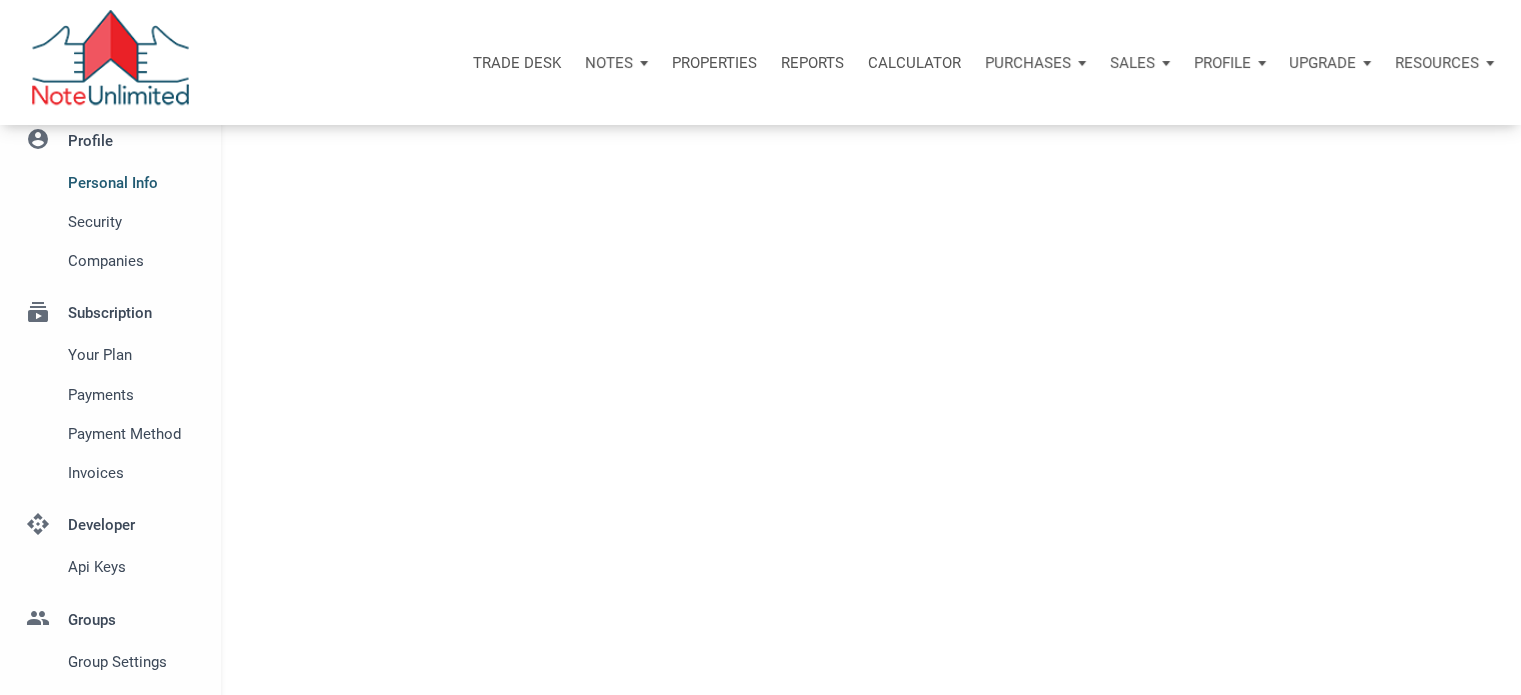 type on "SOUTHLAKE" 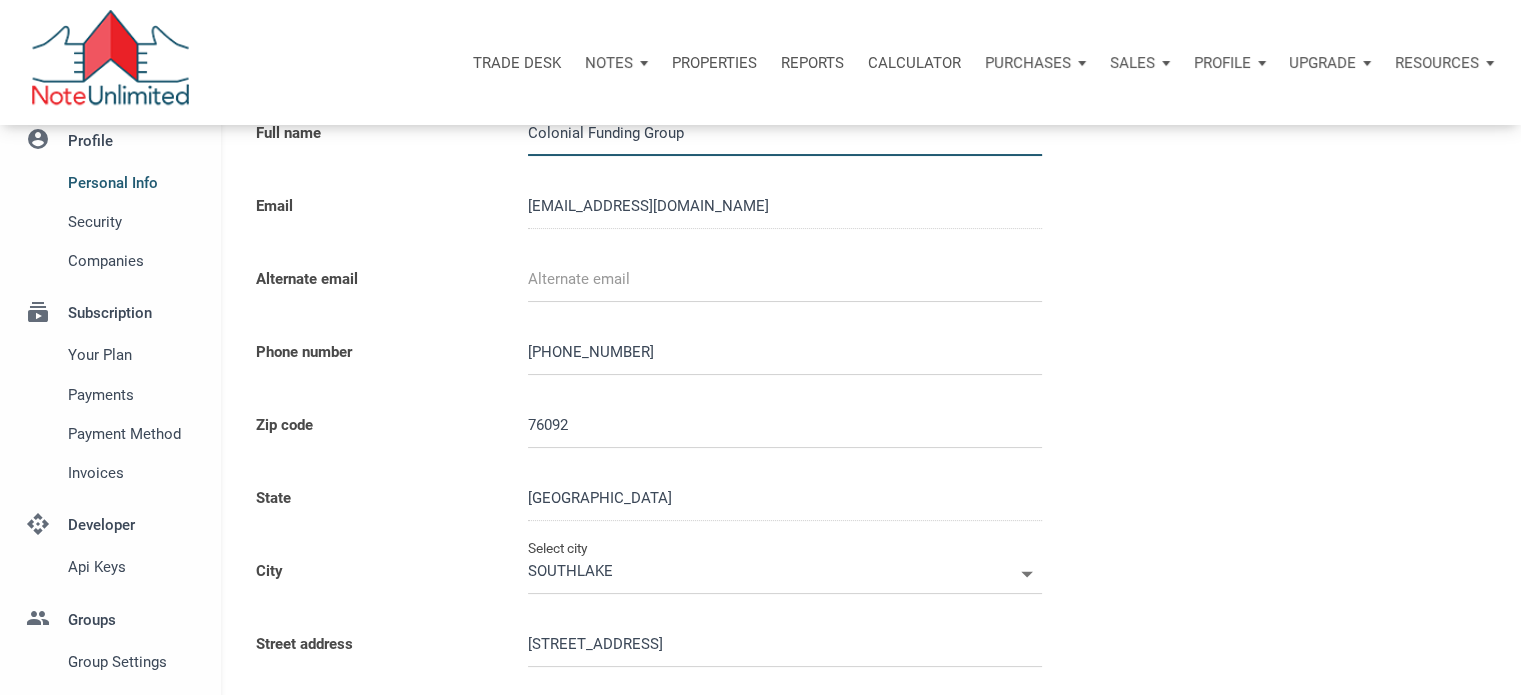 scroll, scrollTop: 0, scrollLeft: 0, axis: both 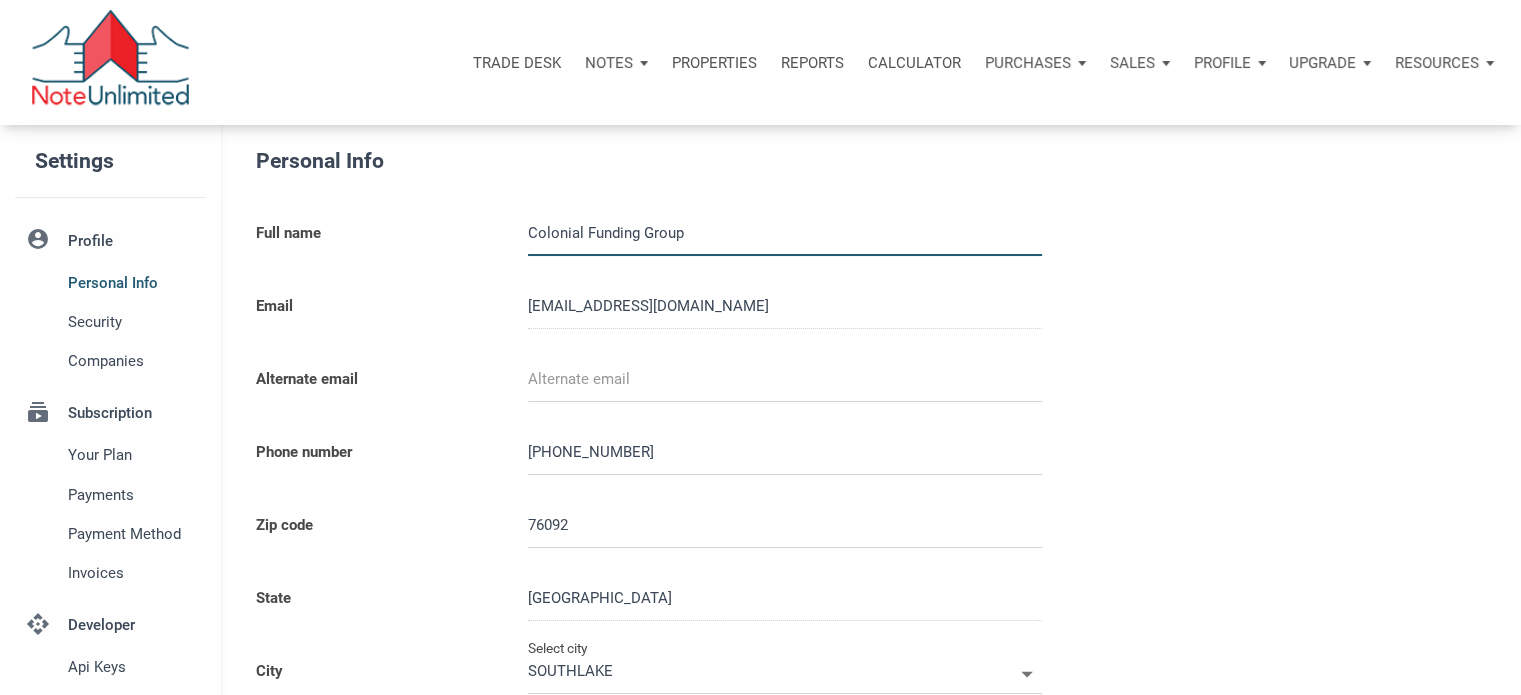 type on "0000000" 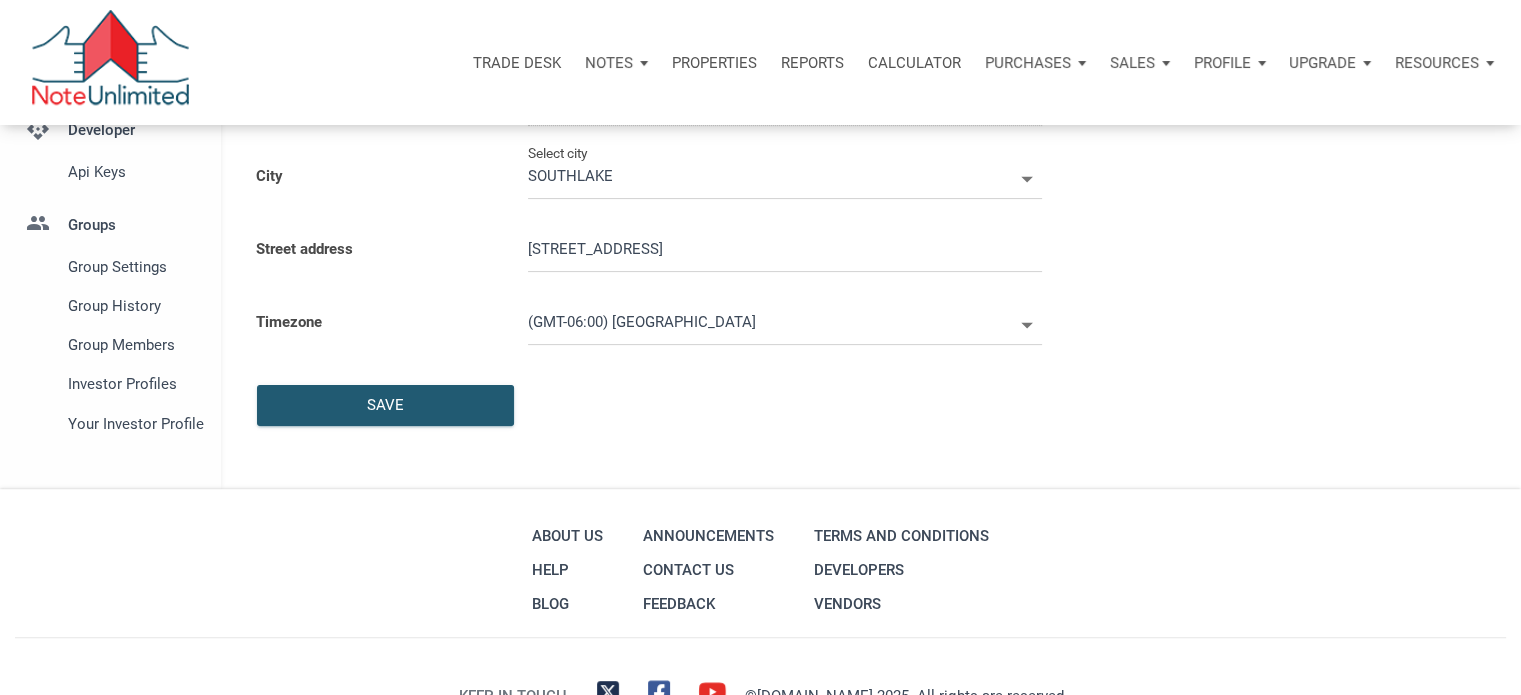scroll, scrollTop: 501, scrollLeft: 0, axis: vertical 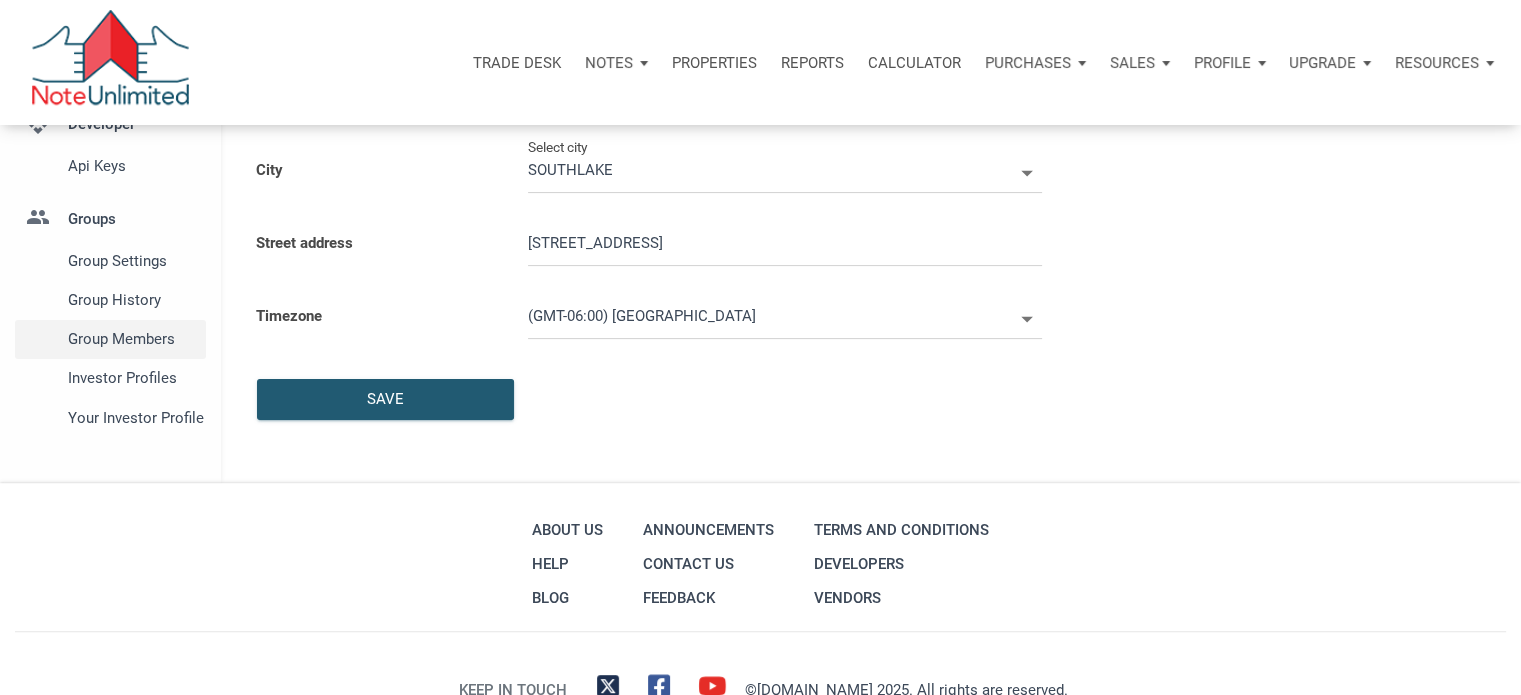 click on "Group Members" at bounding box center (133, 339) 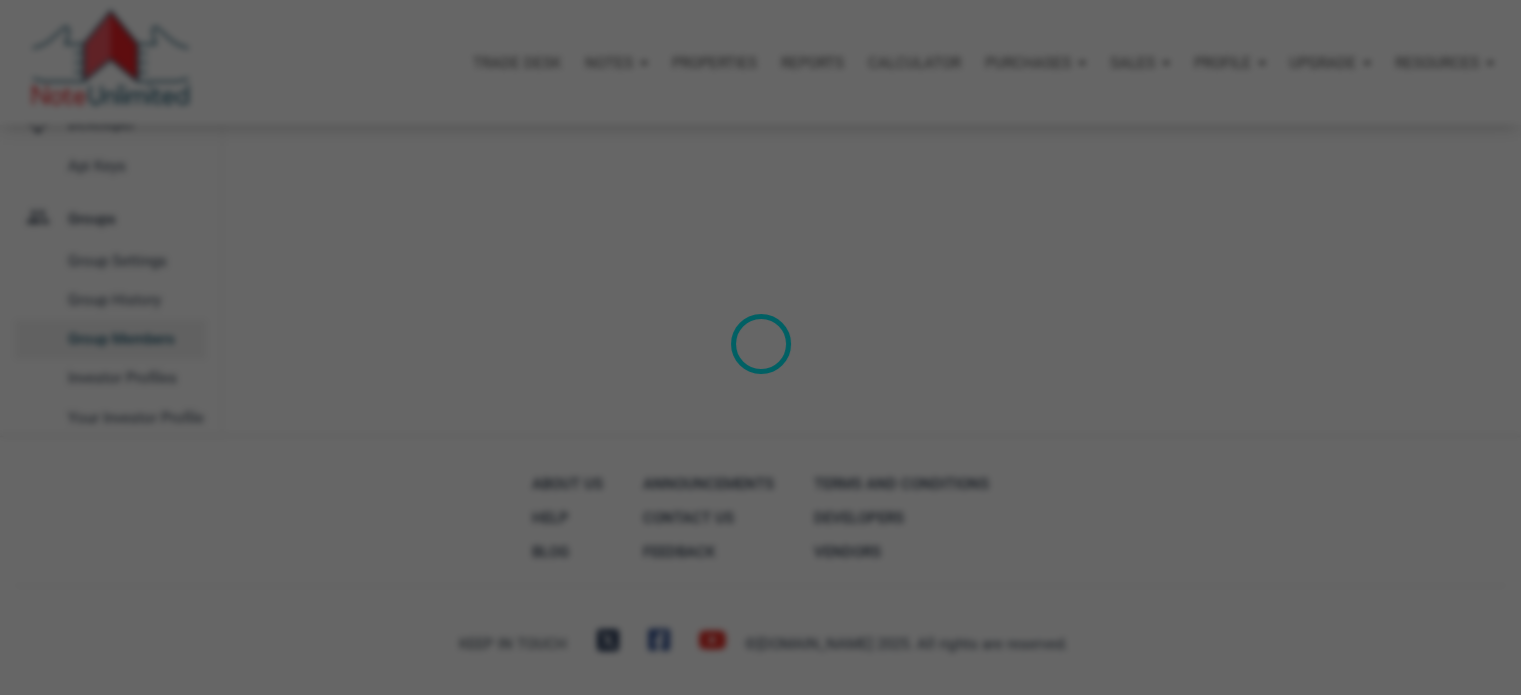 scroll, scrollTop: 0, scrollLeft: 0, axis: both 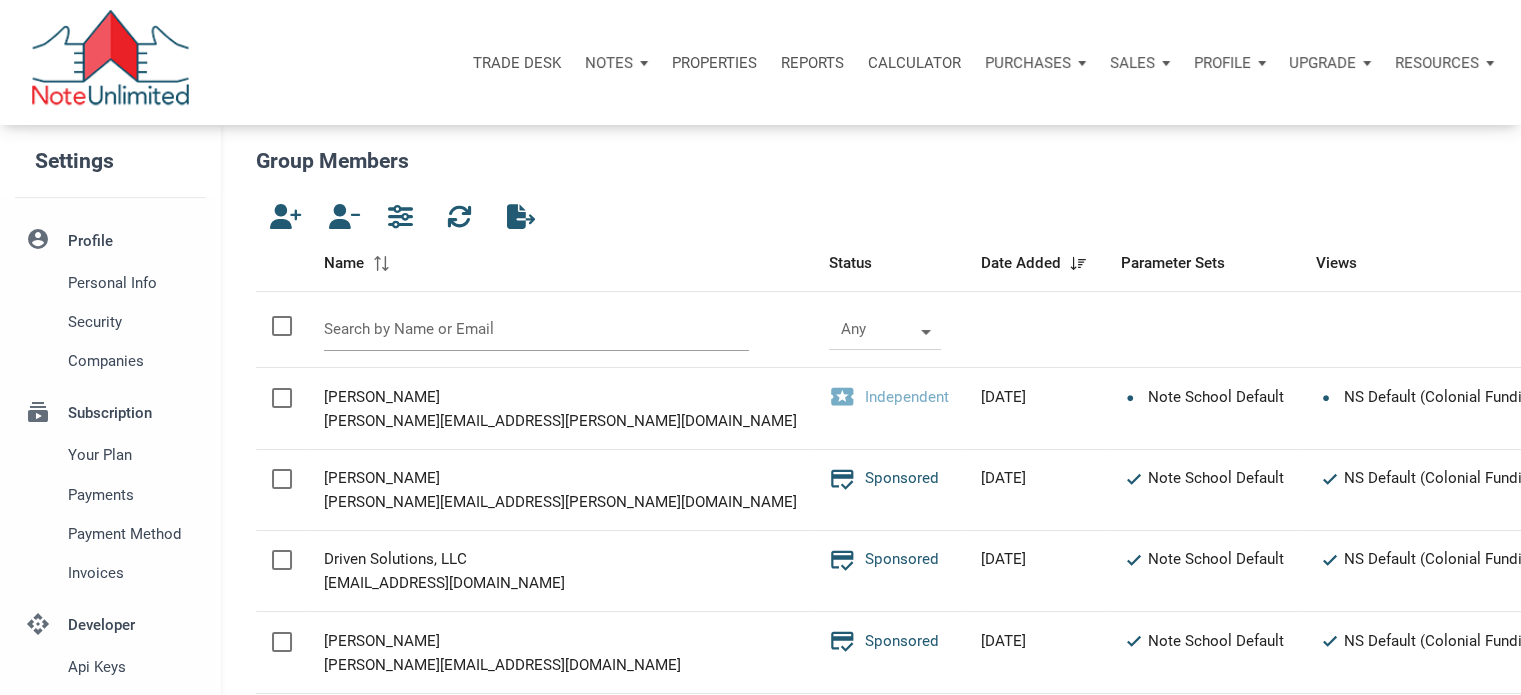 click at bounding box center [537, 329] 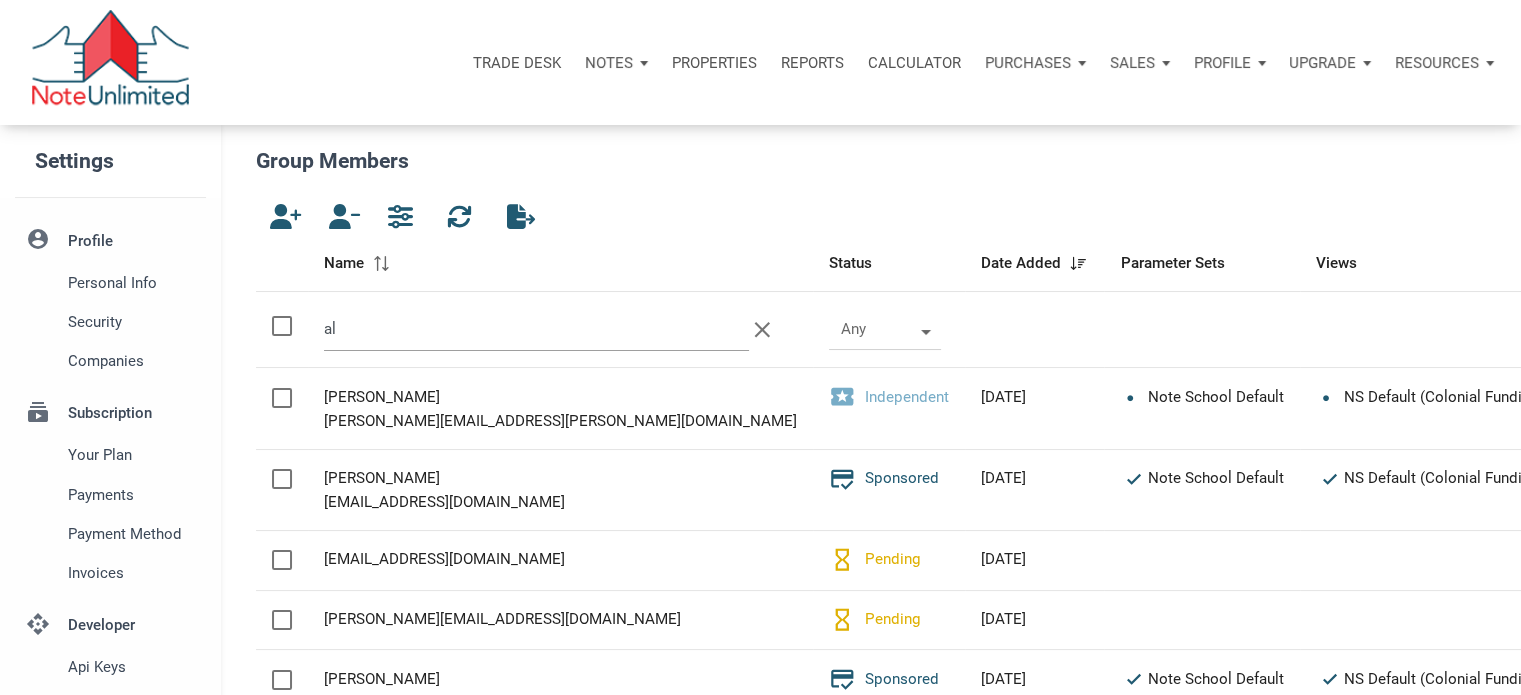 type on "a" 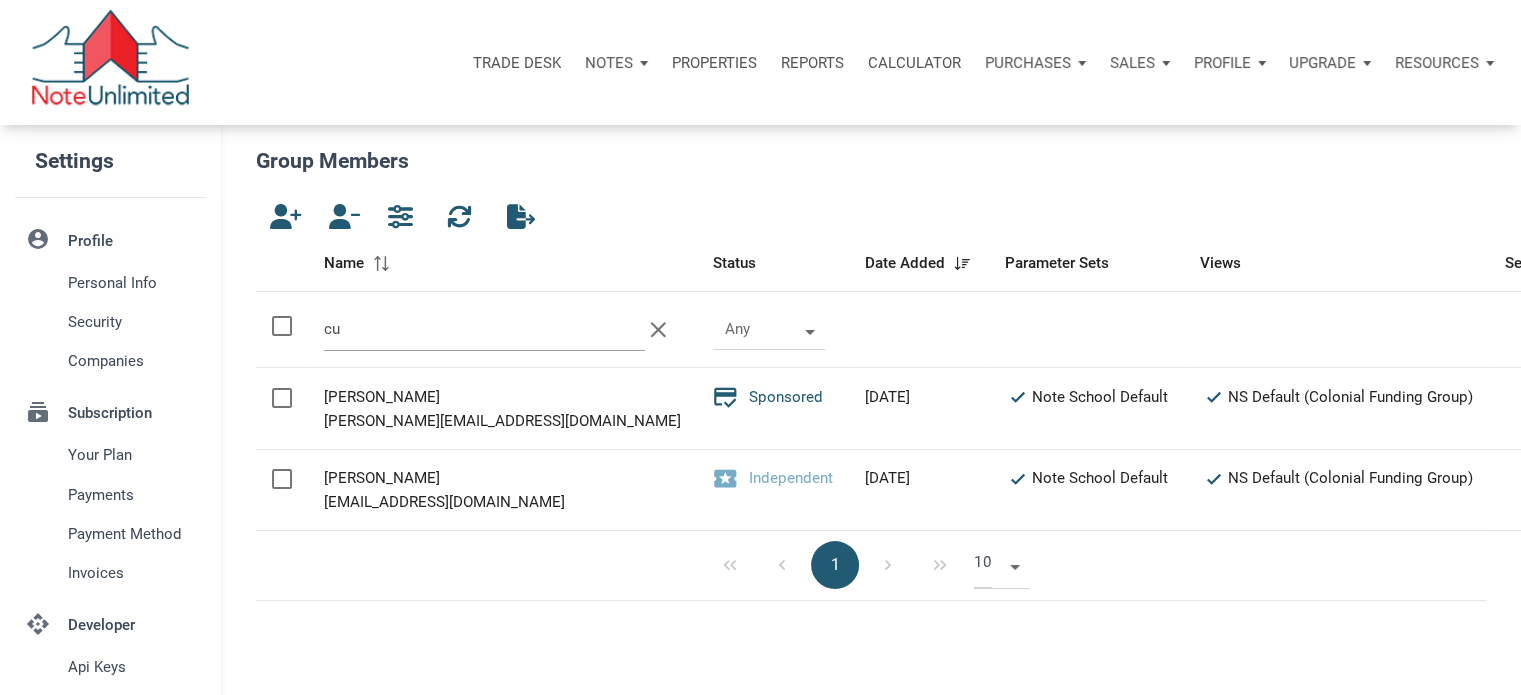 type on "c" 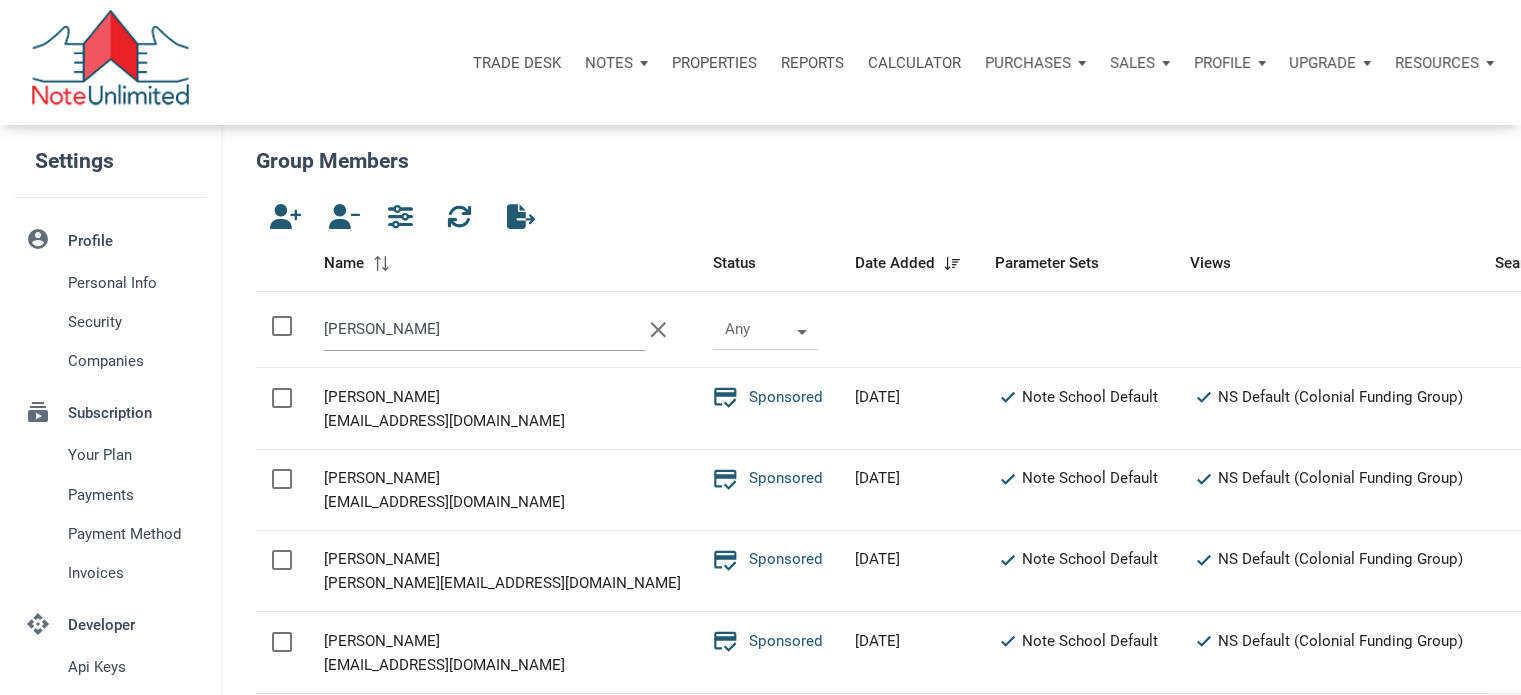 type on "[PERSON_NAME]" 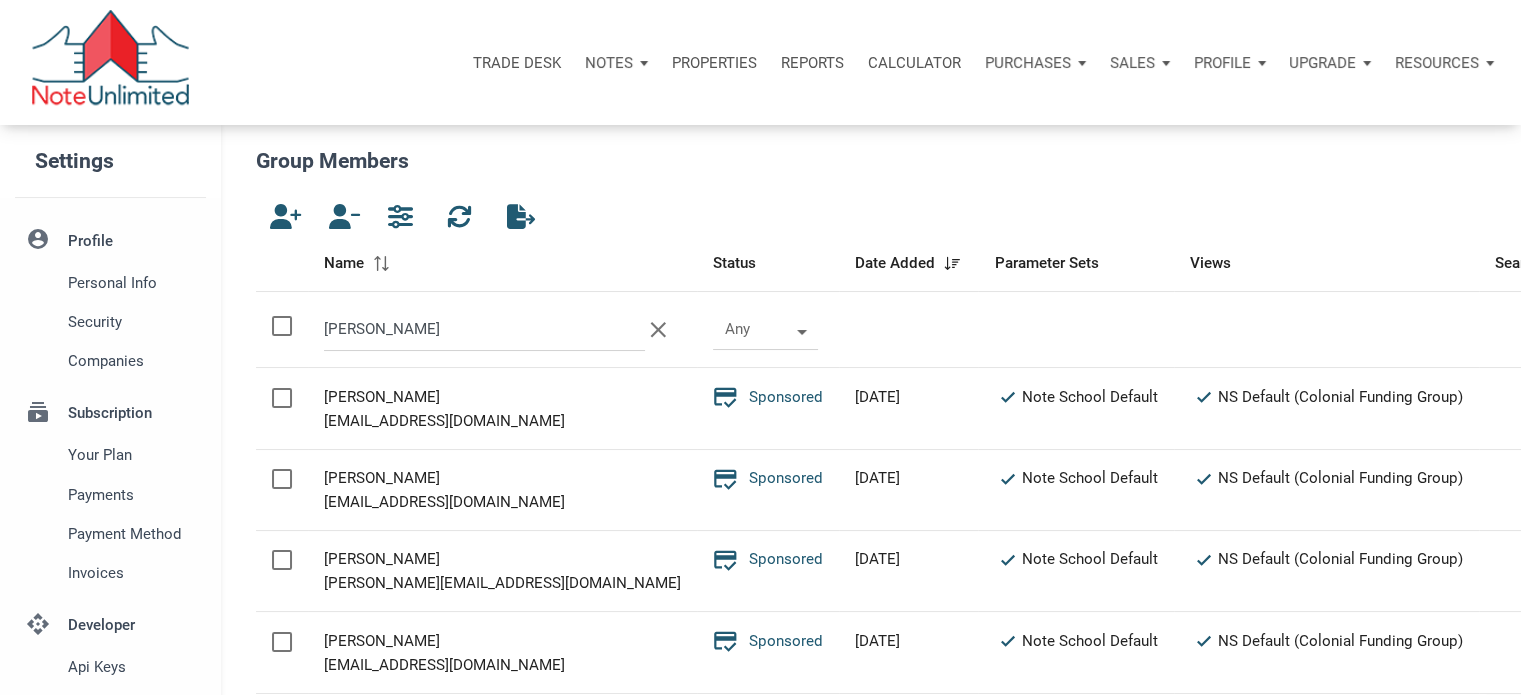 click on "Reports" at bounding box center [812, 63] 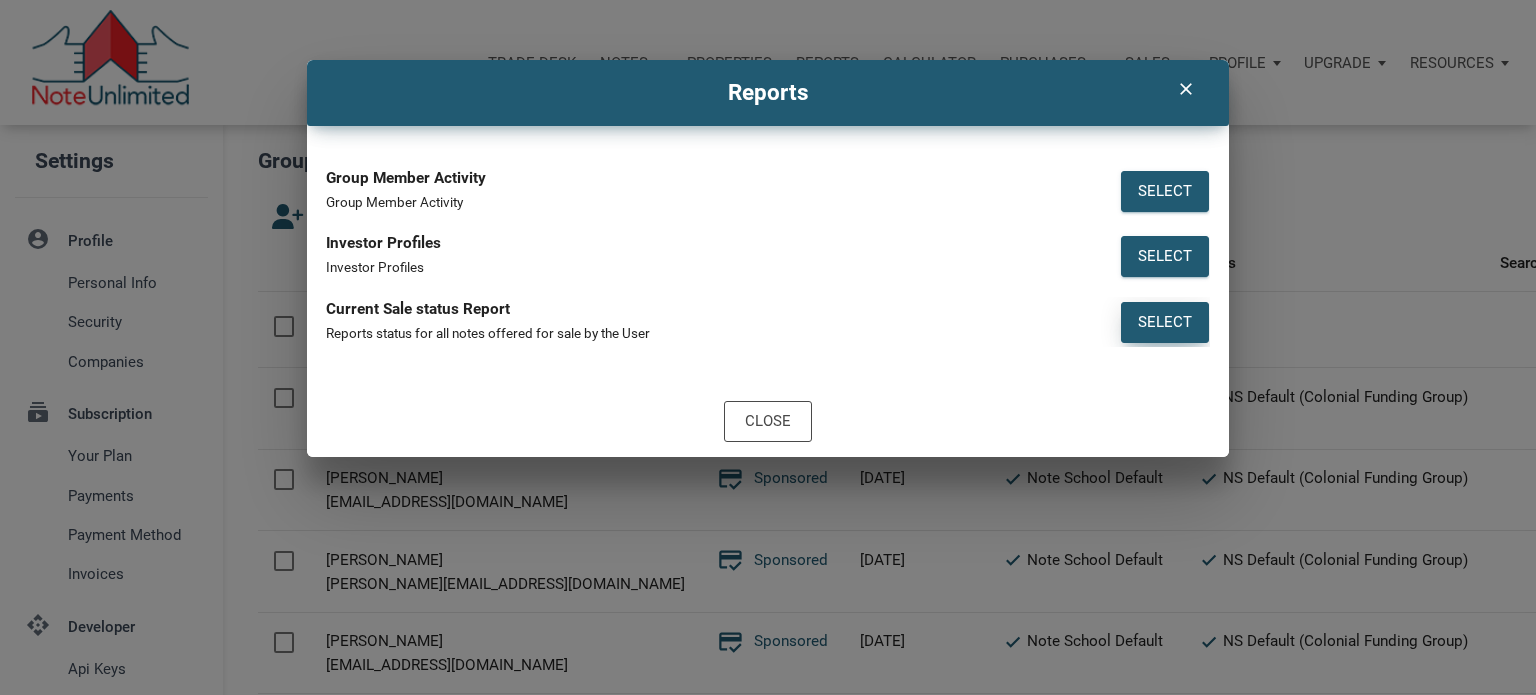 click on "Select" at bounding box center [1165, 322] 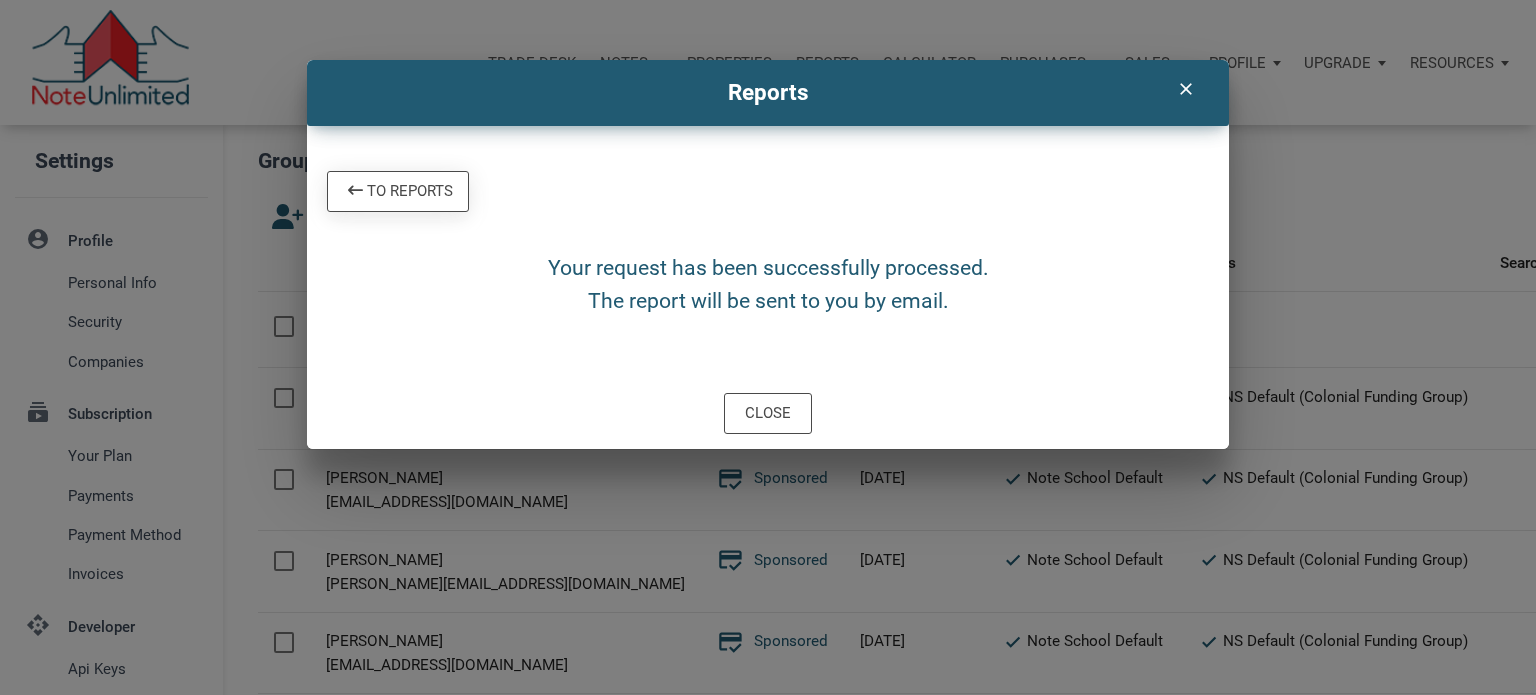 click on "To Reports" at bounding box center (398, 191) 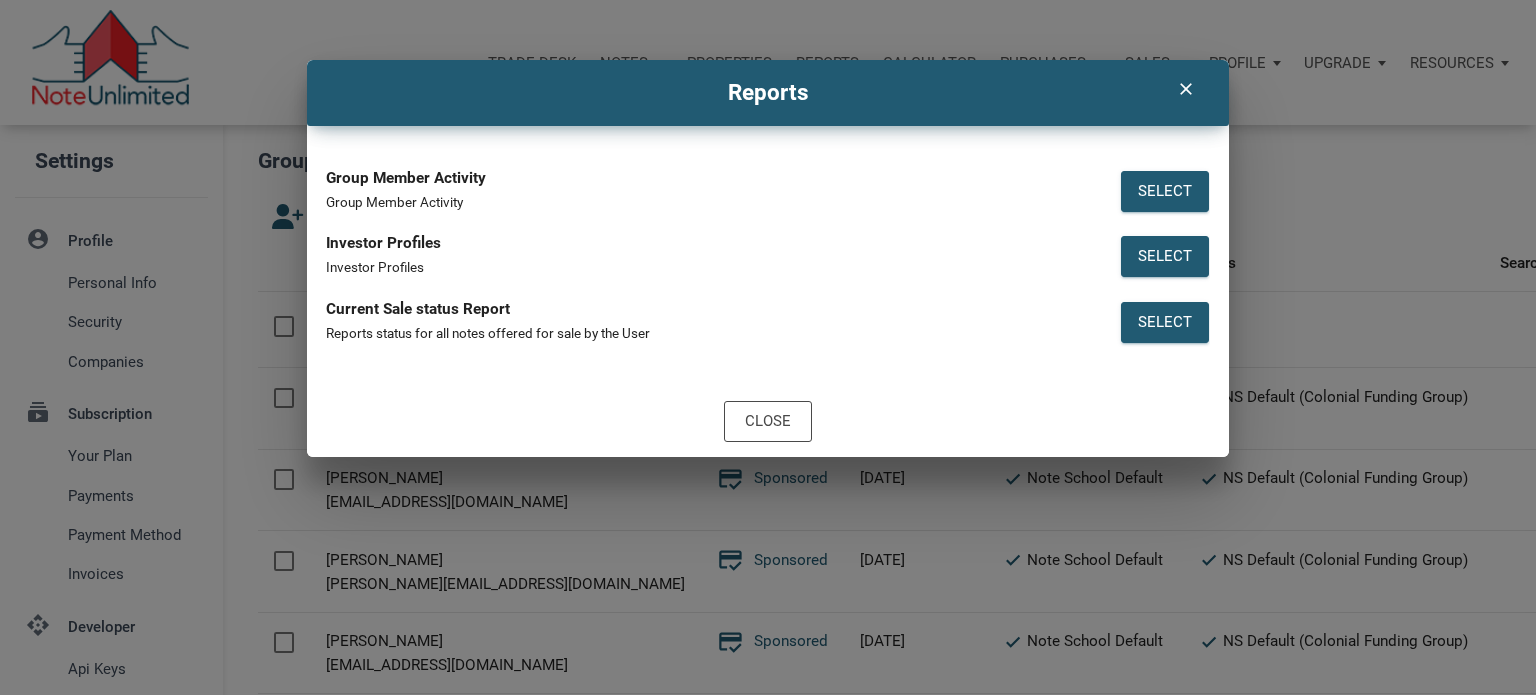 click on "clear" at bounding box center [1185, 89] 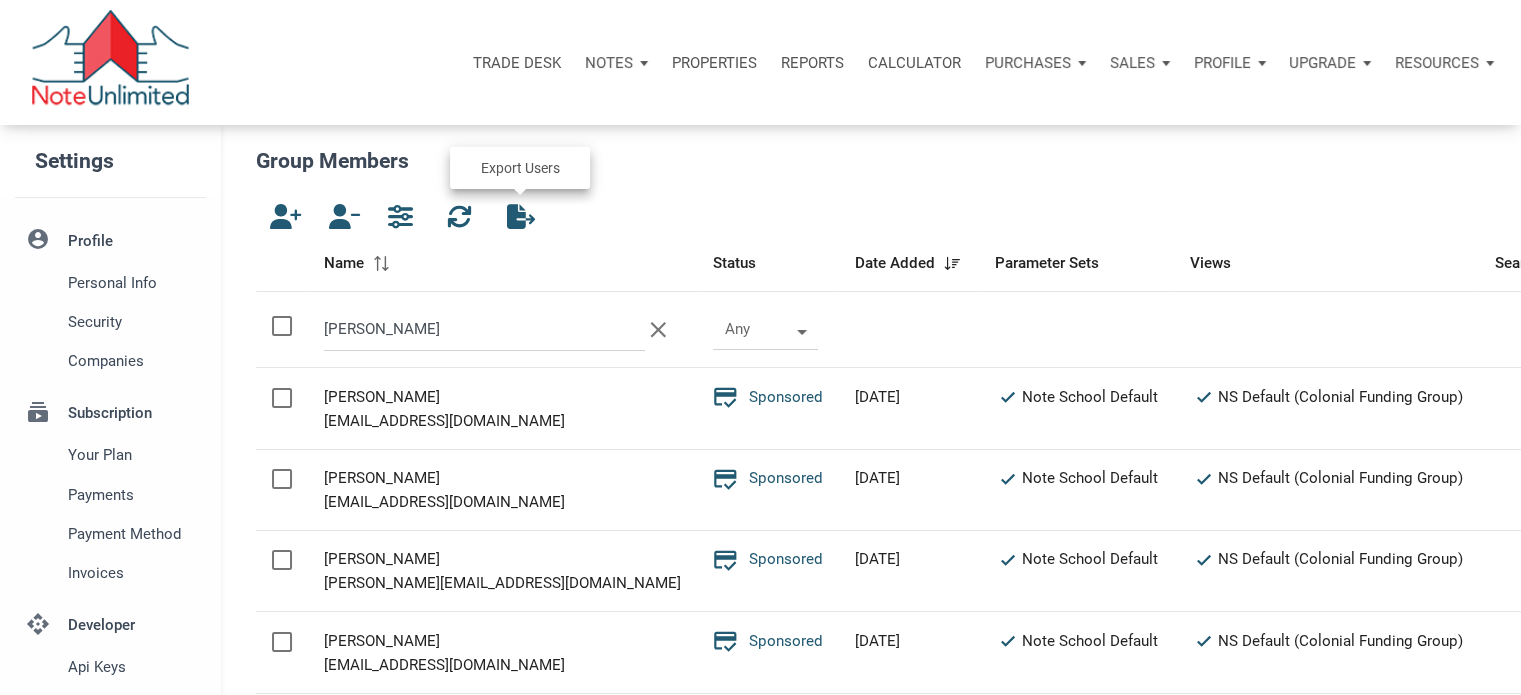 click at bounding box center (518, 216) 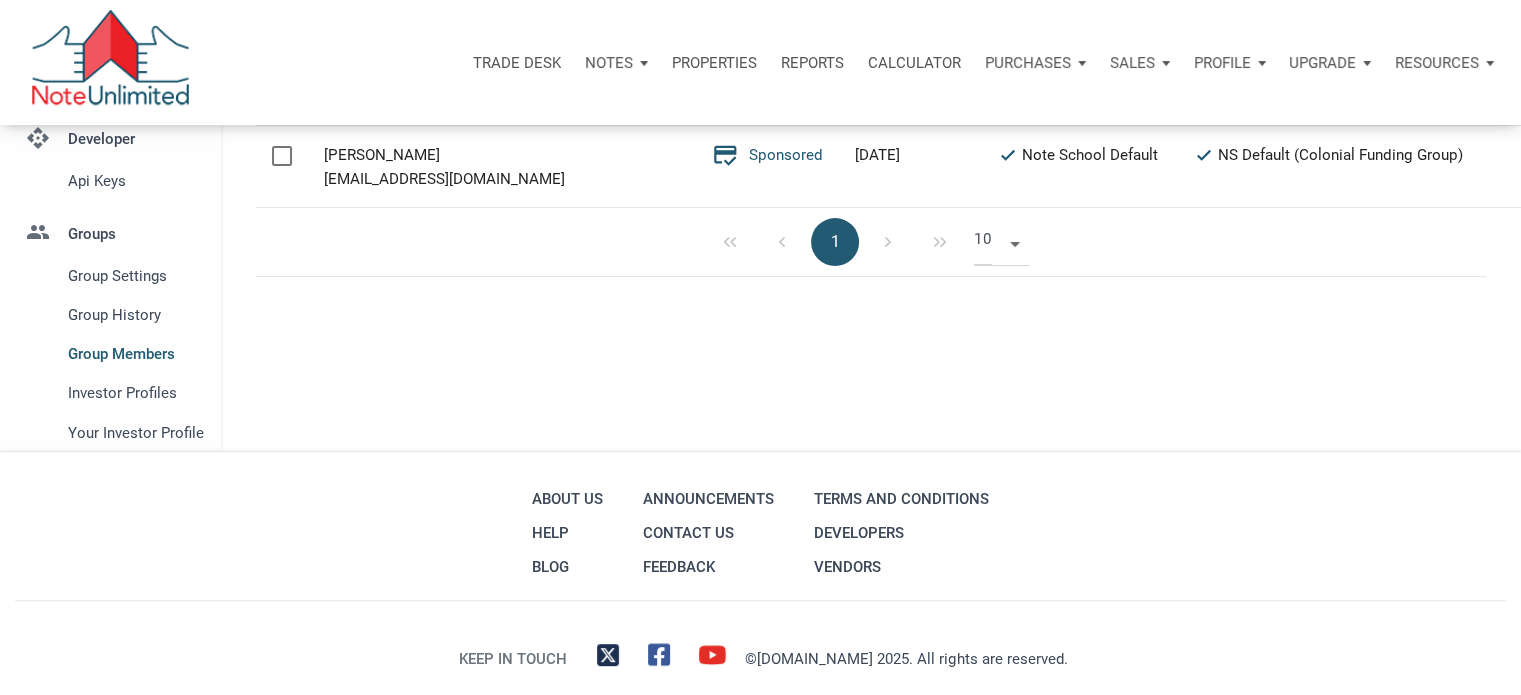scroll, scrollTop: 524, scrollLeft: 0, axis: vertical 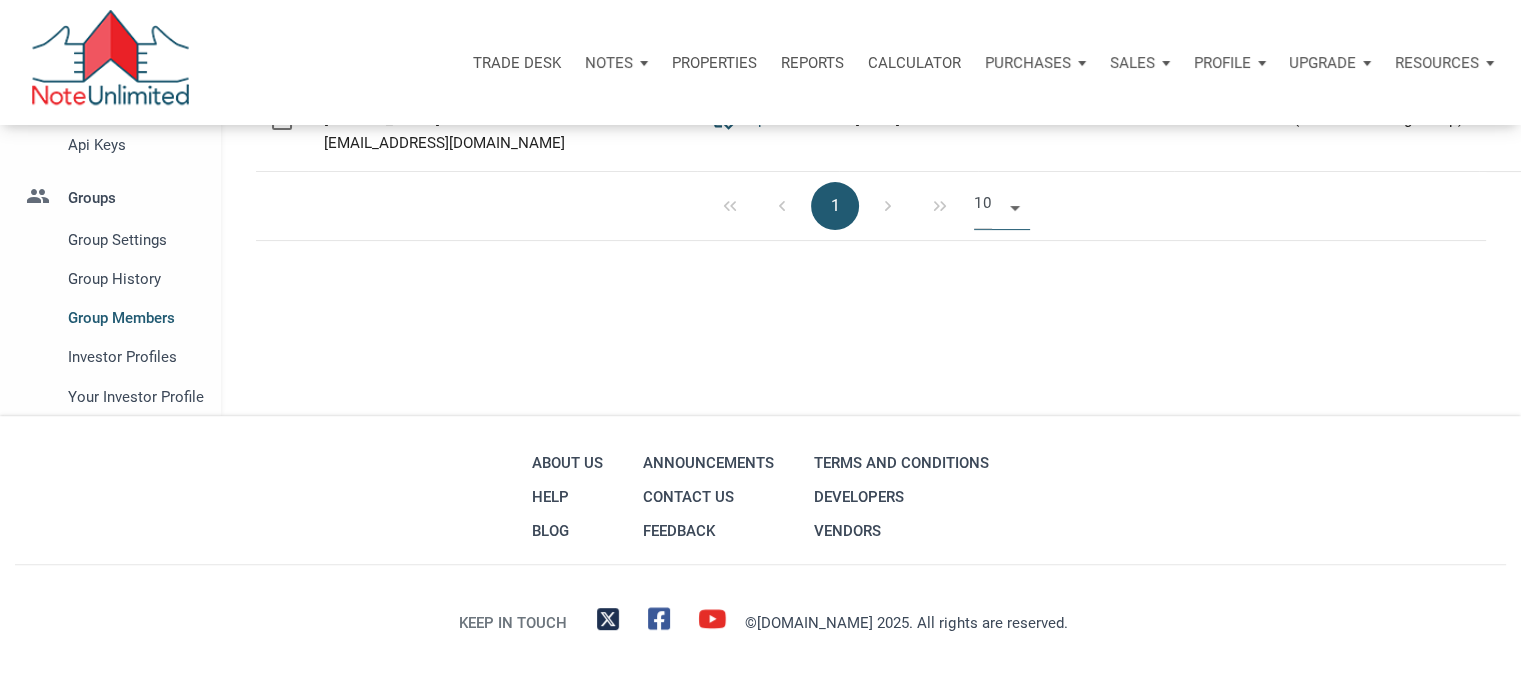 click at bounding box center (1011, 206) 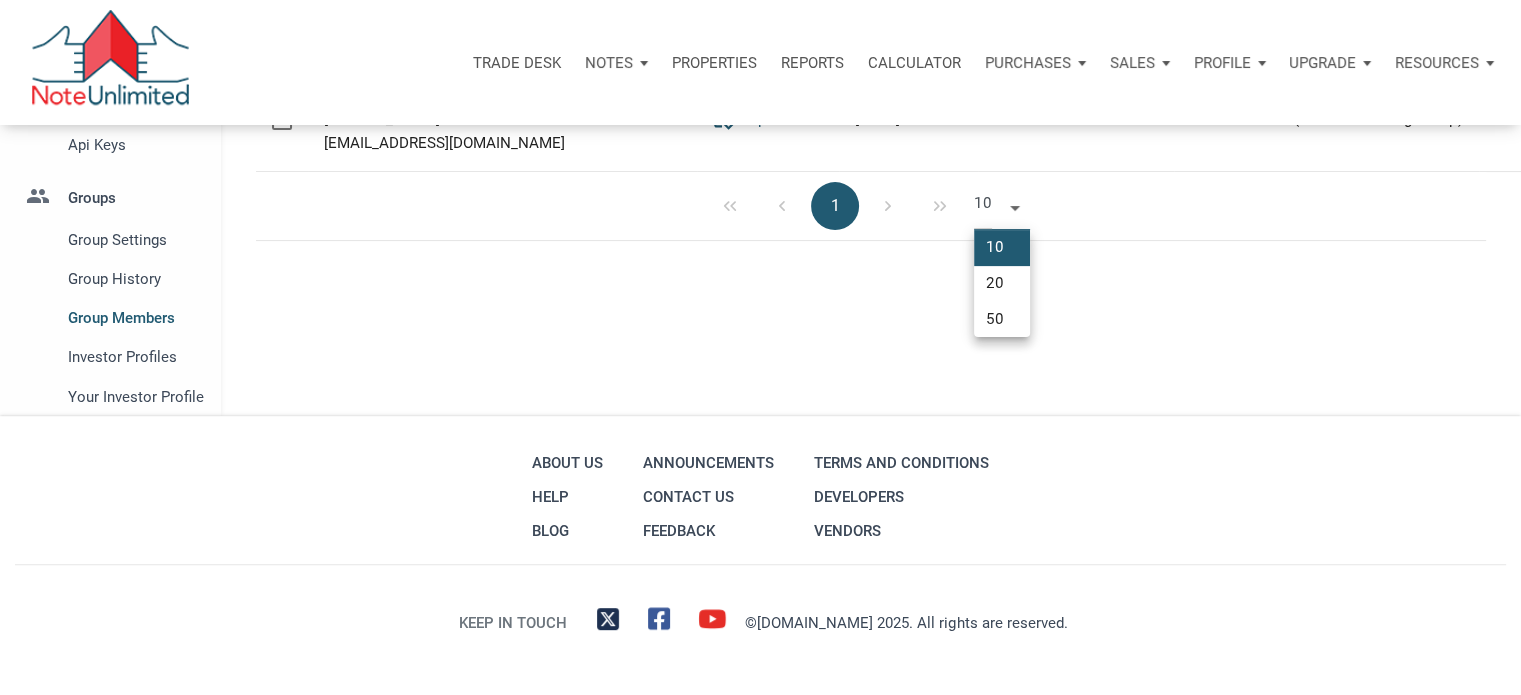 scroll, scrollTop: 12, scrollLeft: 4, axis: both 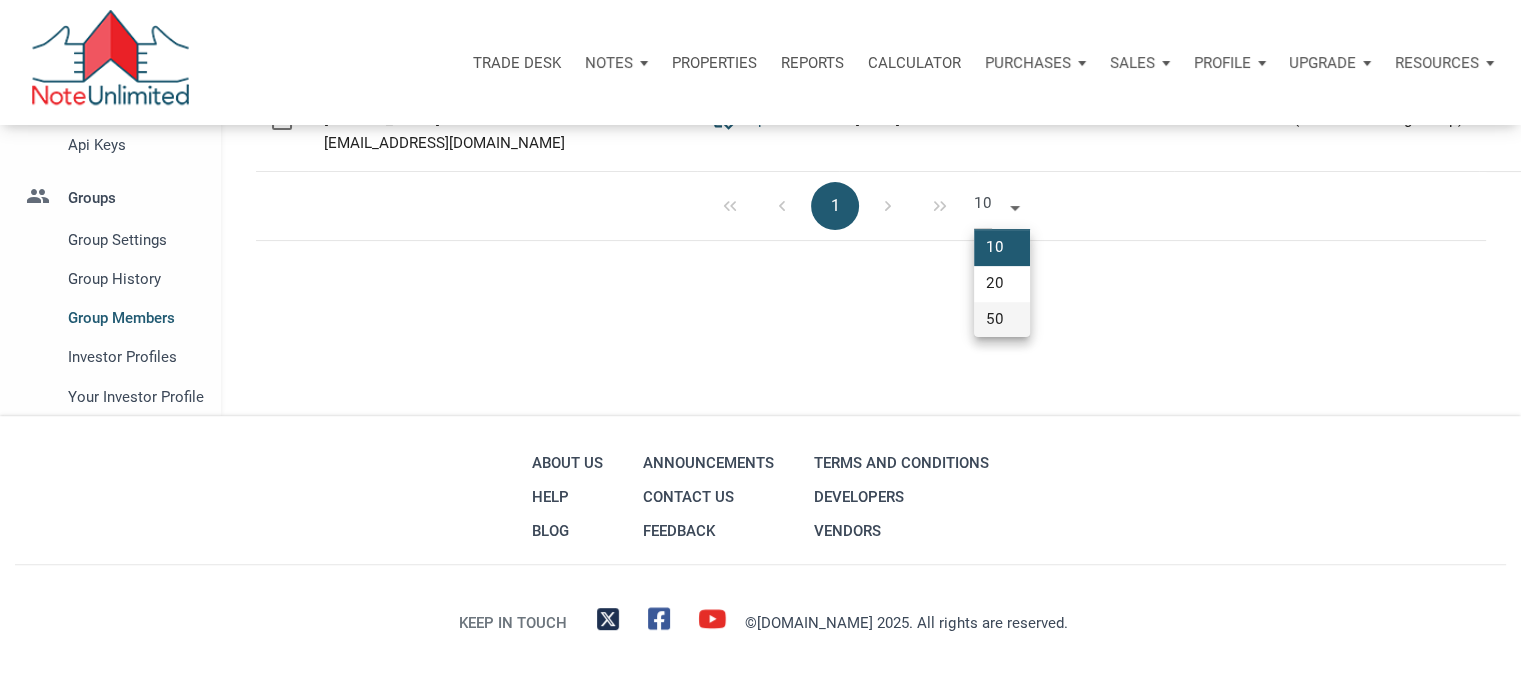 click on "50" at bounding box center [1002, 320] 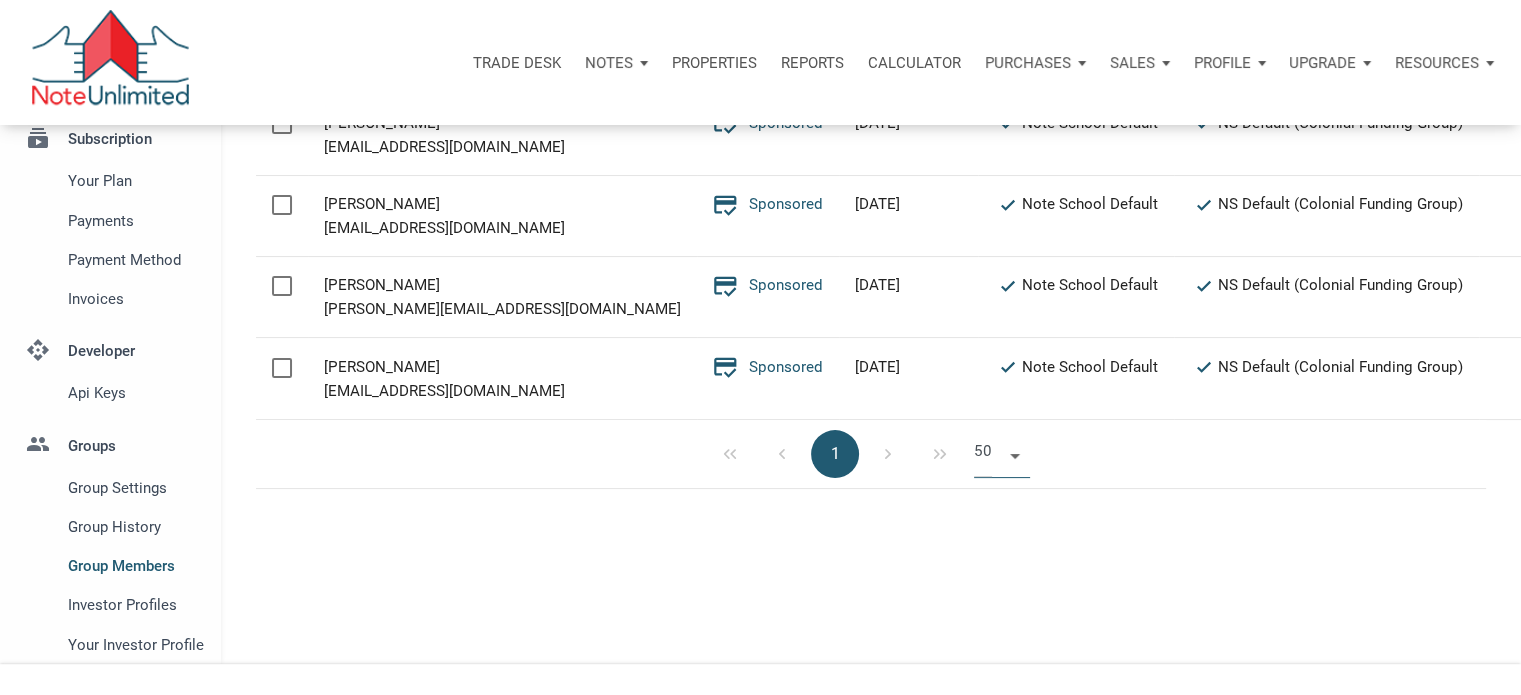 scroll, scrollTop: 0, scrollLeft: 0, axis: both 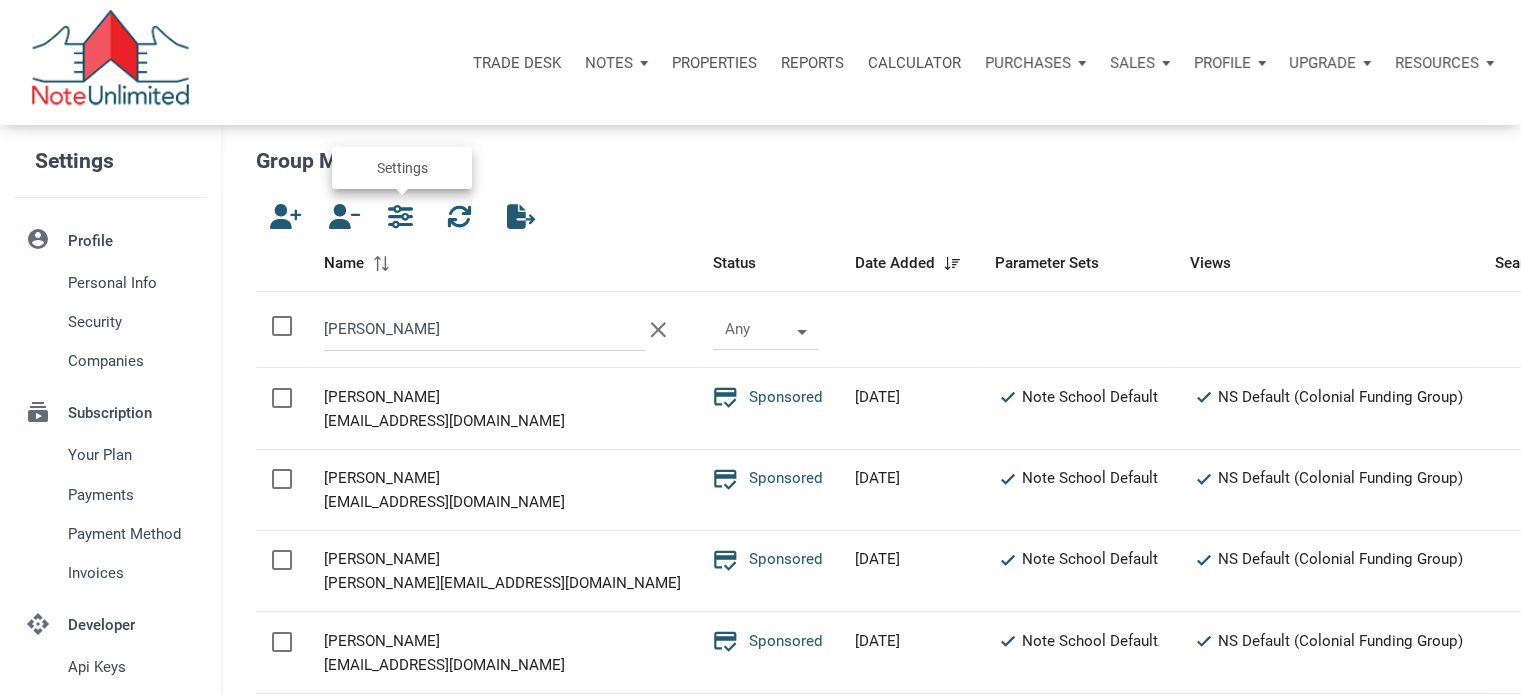 click at bounding box center [400, 216] 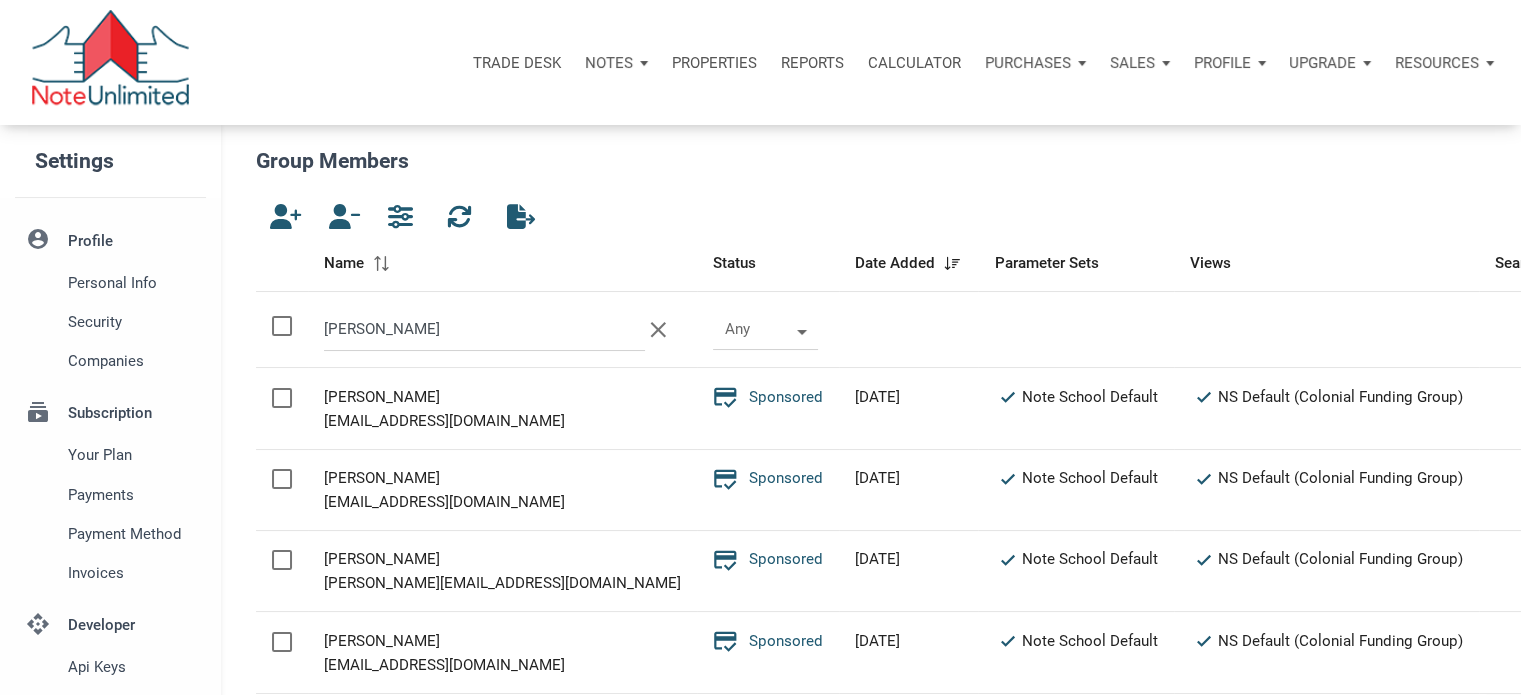 click on "clear" at bounding box center [658, 330] 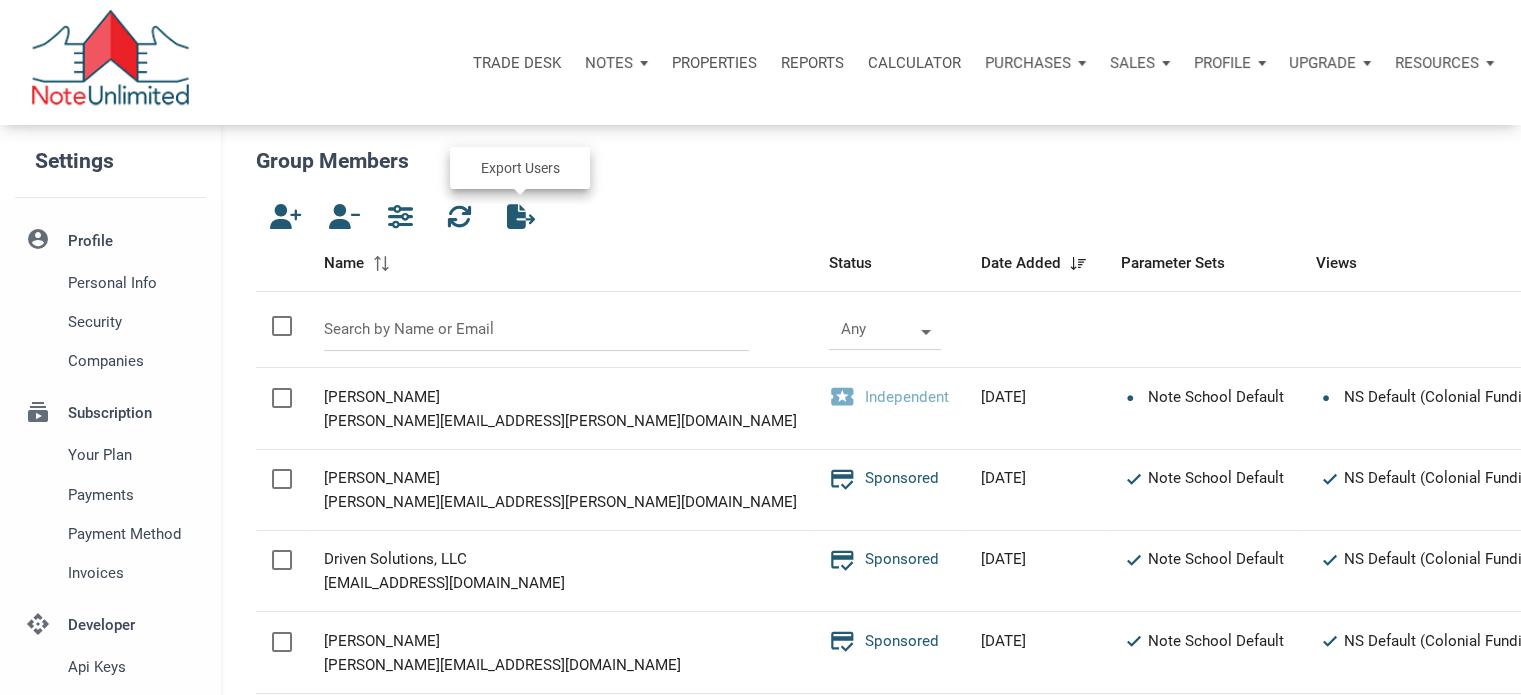 click at bounding box center [518, 216] 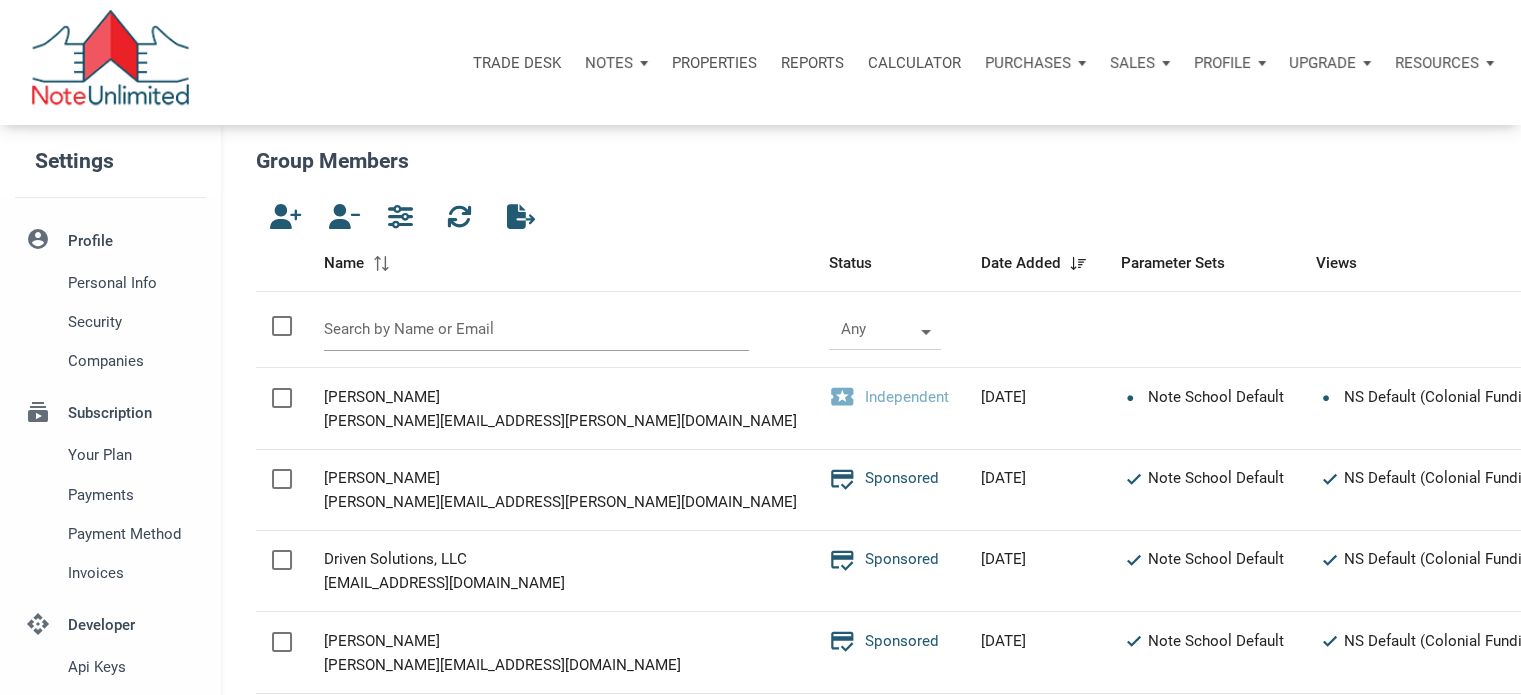 click at bounding box center [537, 329] 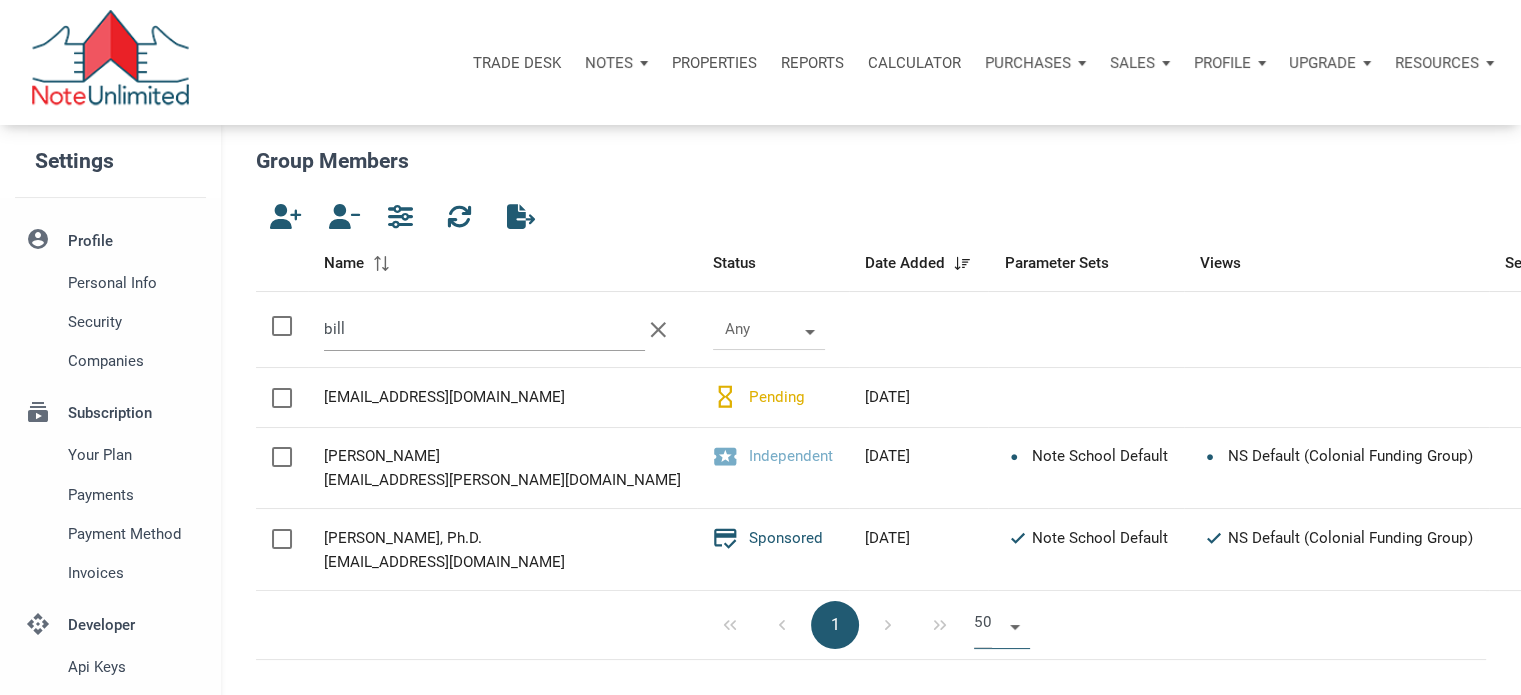 type on "bill" 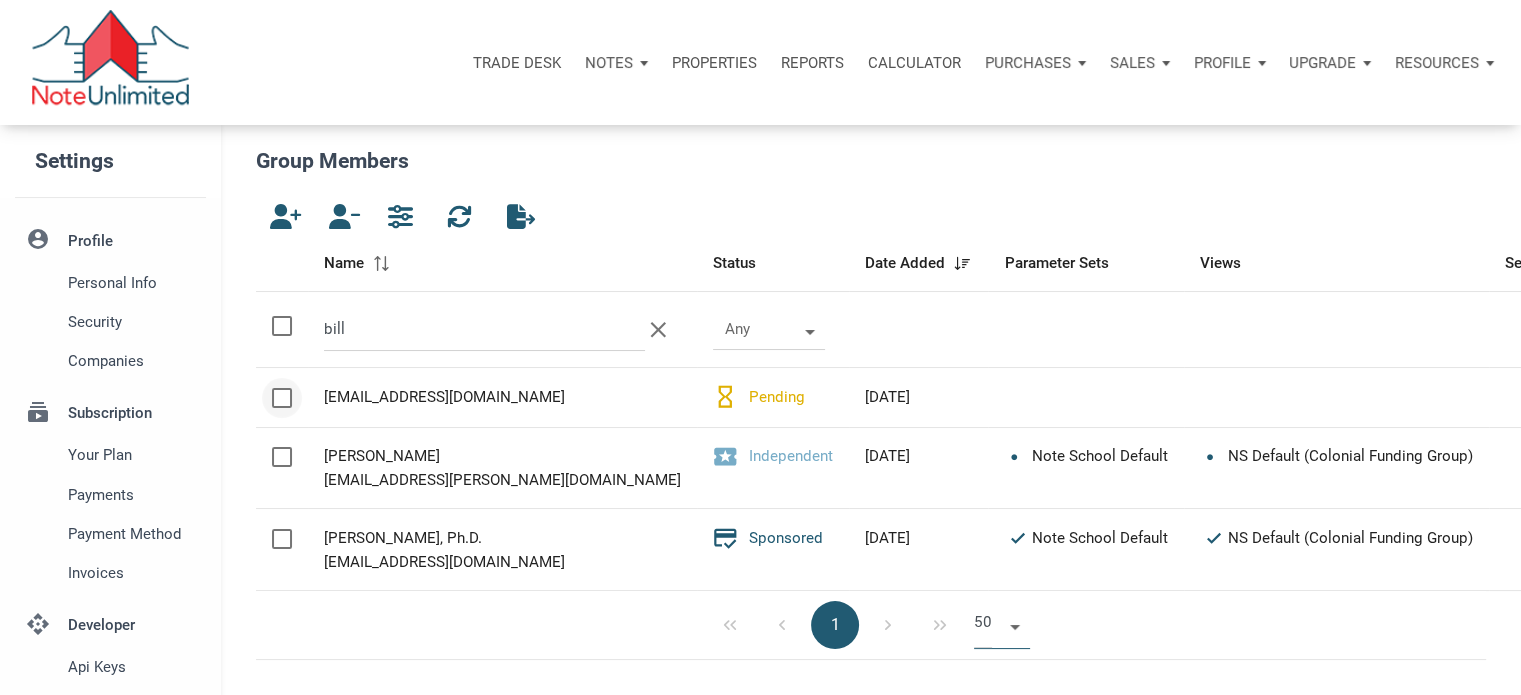 click at bounding box center [282, 398] 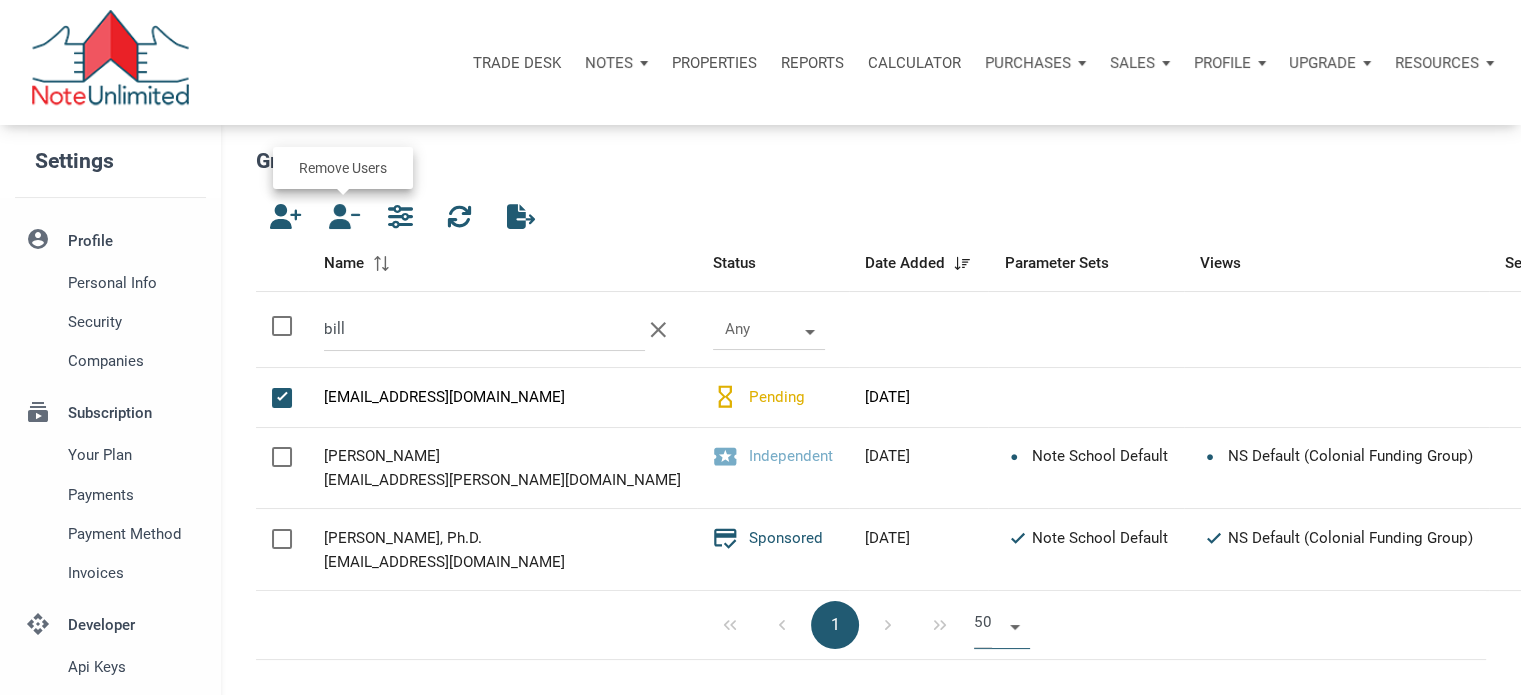 click at bounding box center [340, 216] 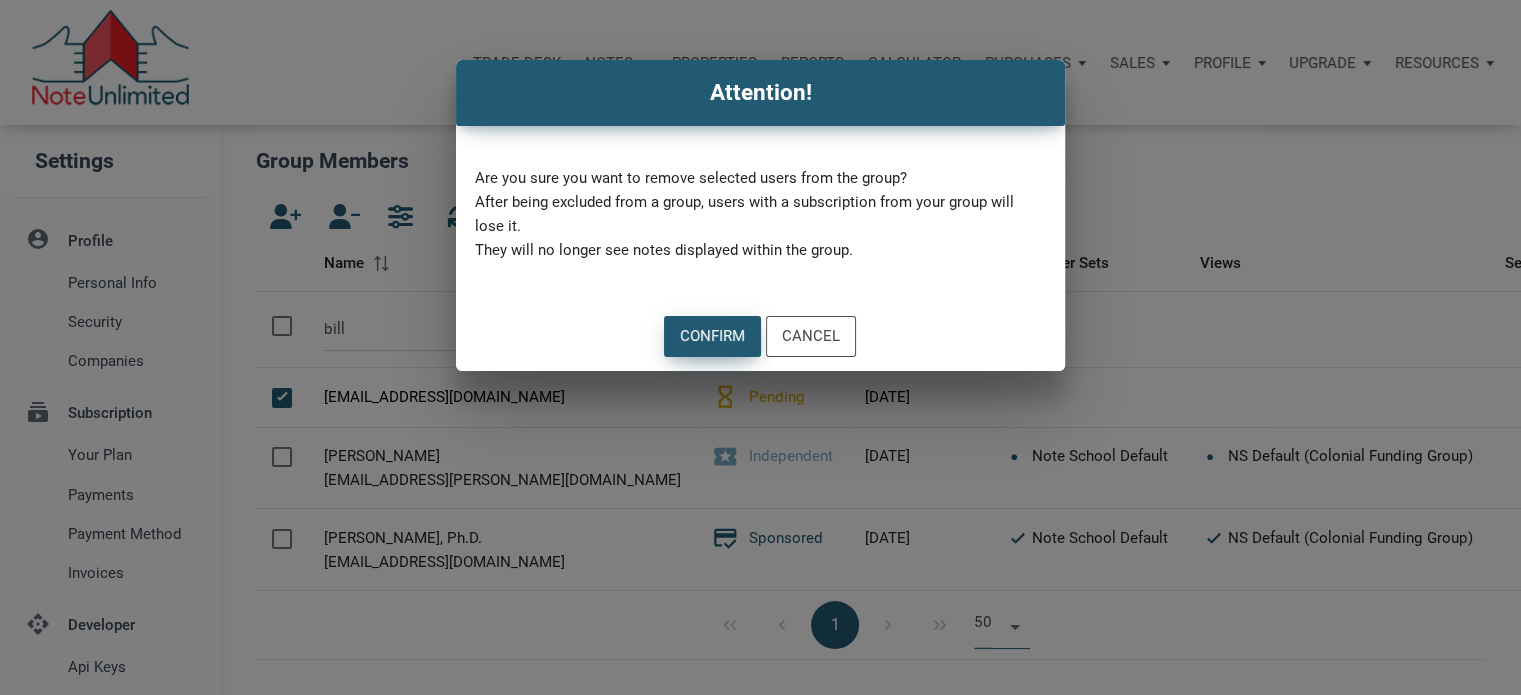 click on "Confirm" at bounding box center [712, 336] 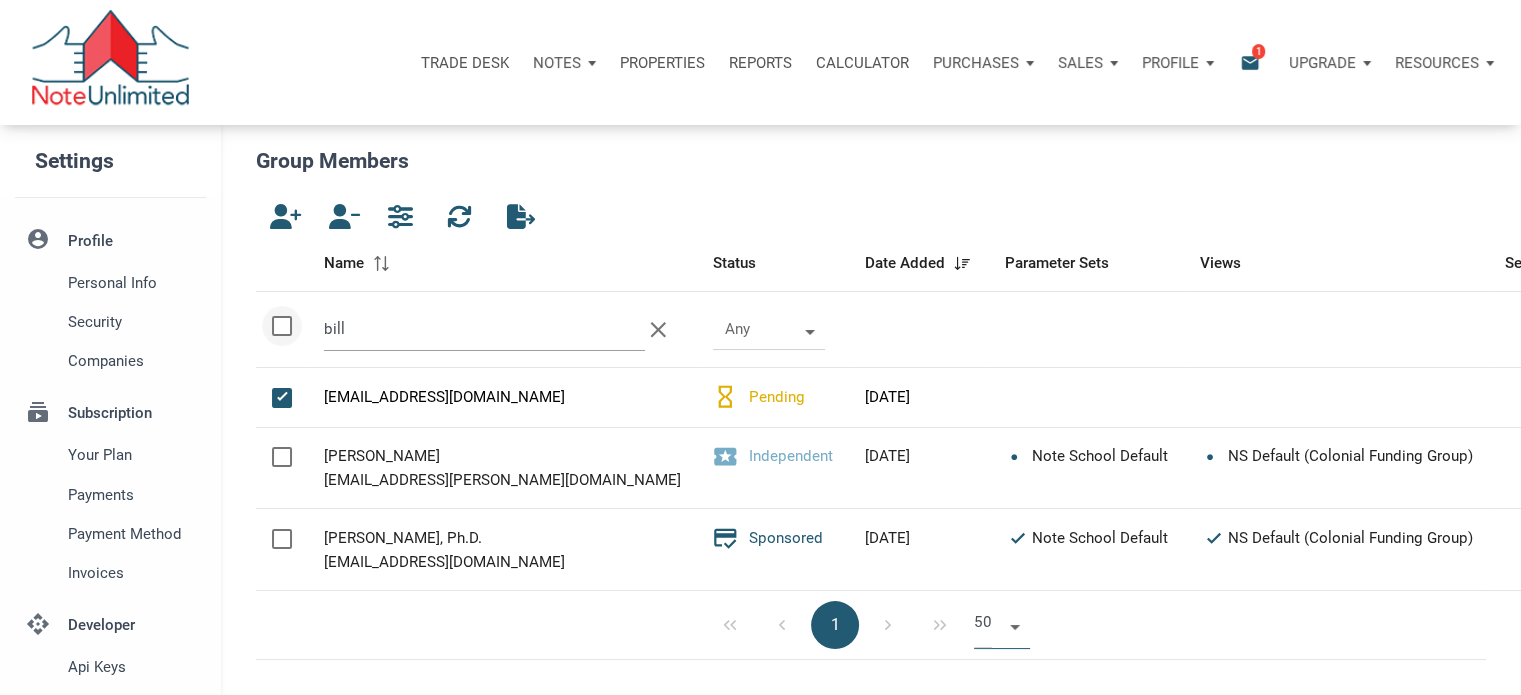 drag, startPoint x: 360, startPoint y: 334, endPoint x: 290, endPoint y: 316, distance: 72.277245 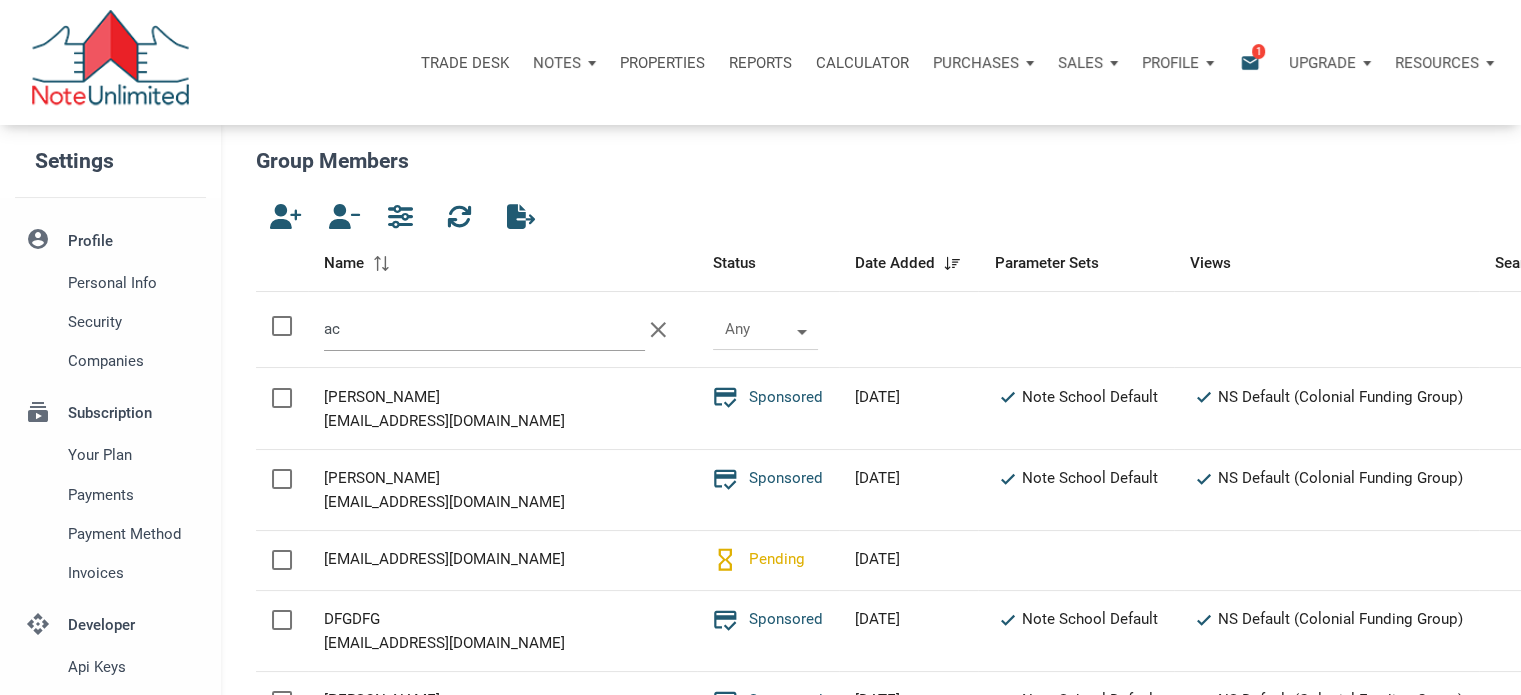 type on "a" 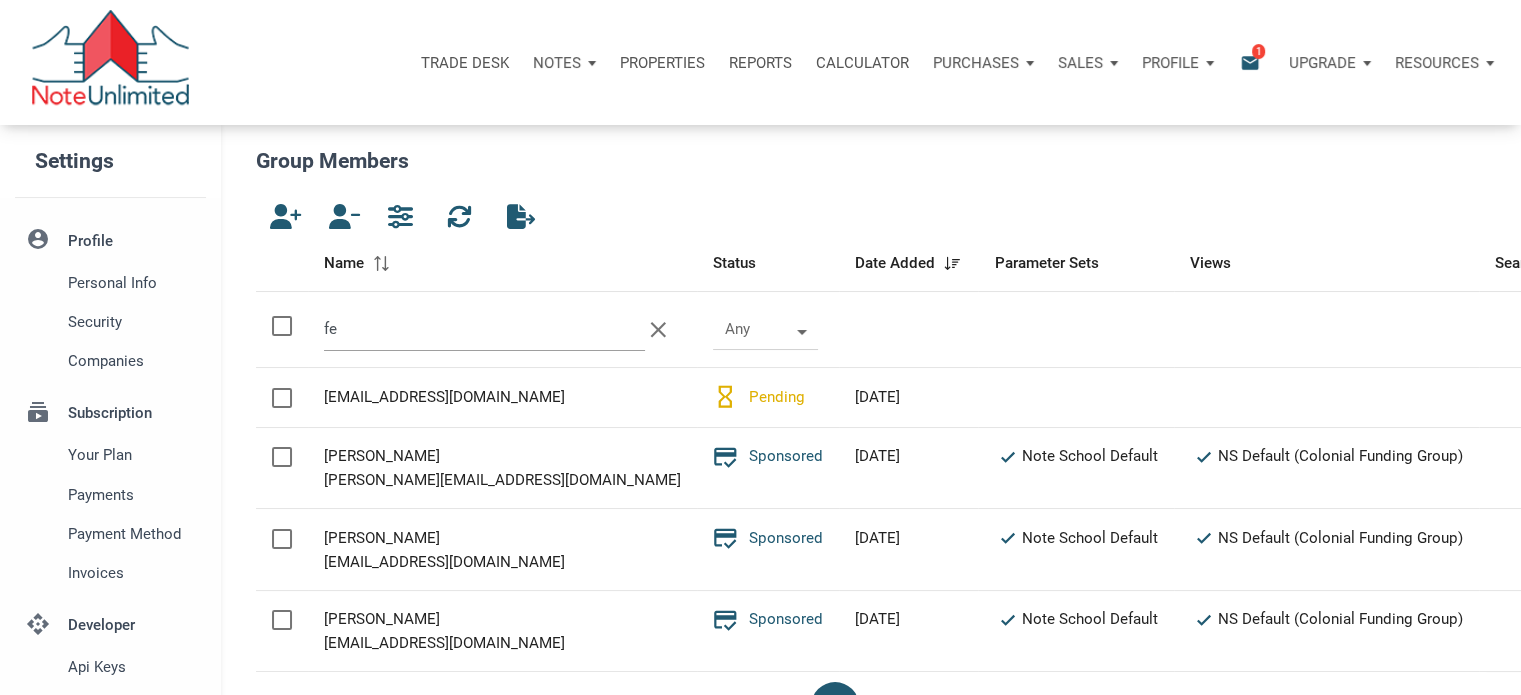 type on "f" 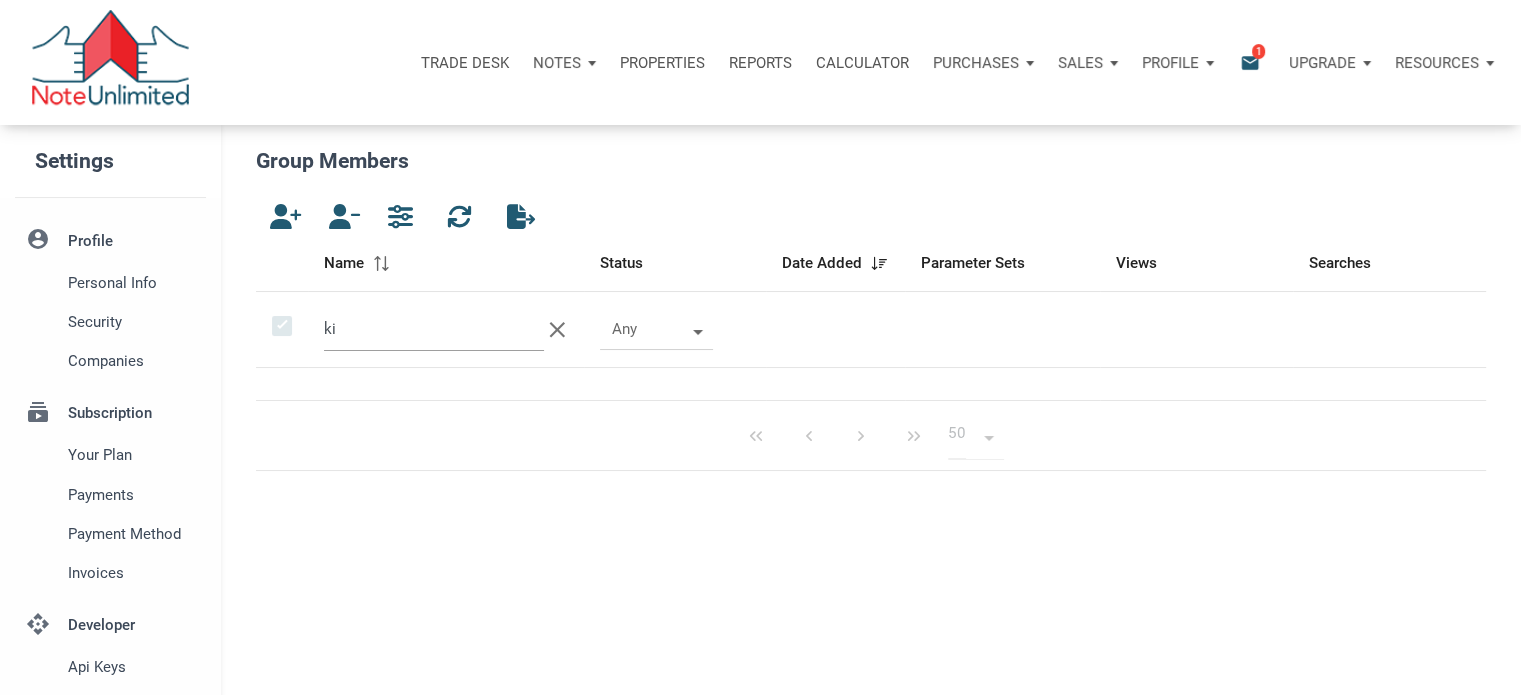 type on "k" 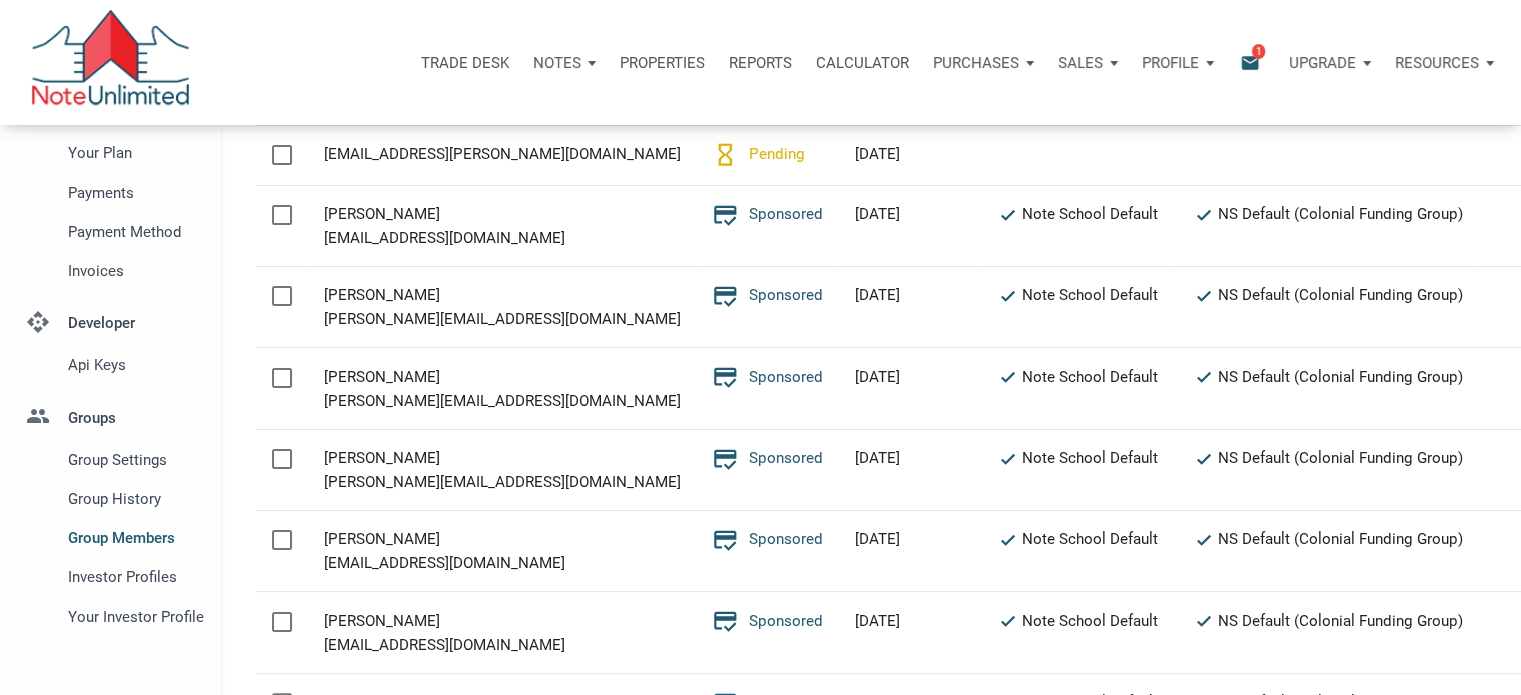 scroll, scrollTop: 0, scrollLeft: 0, axis: both 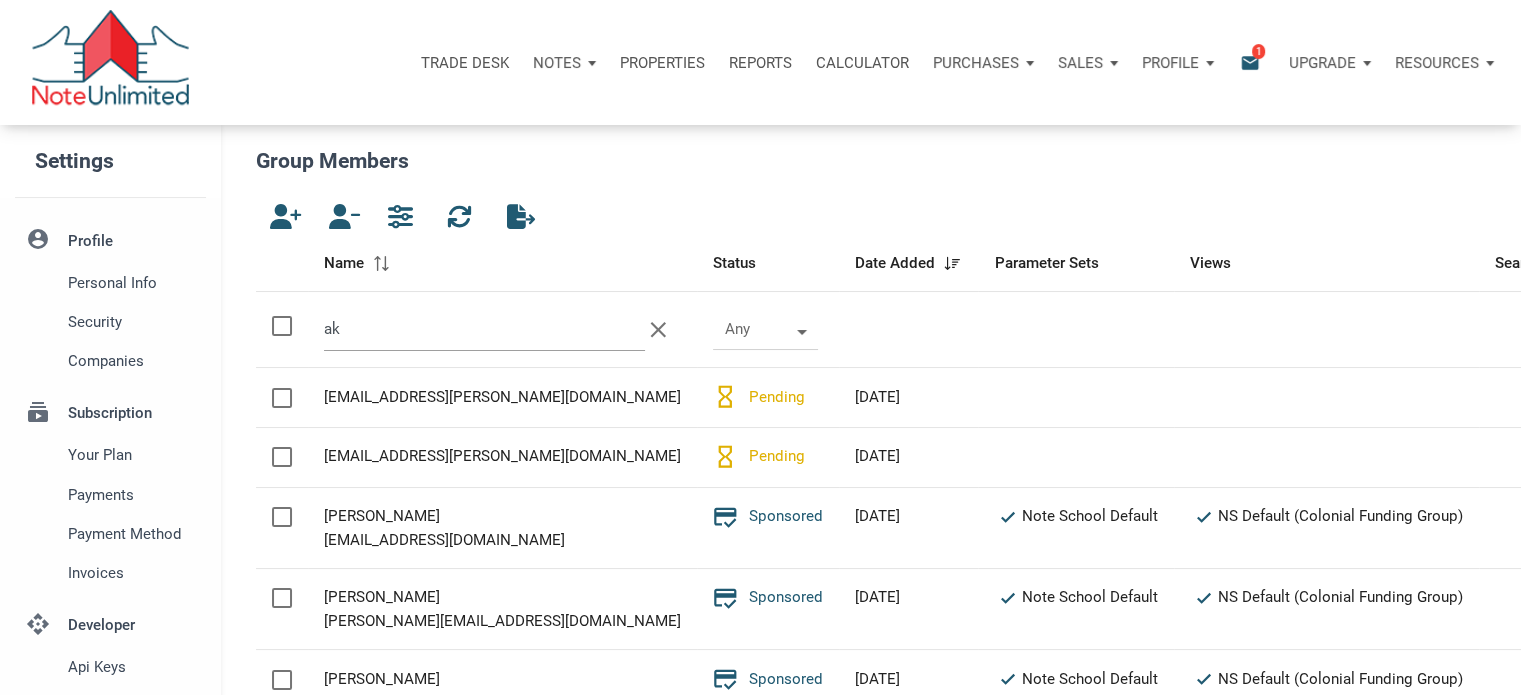 type on "a" 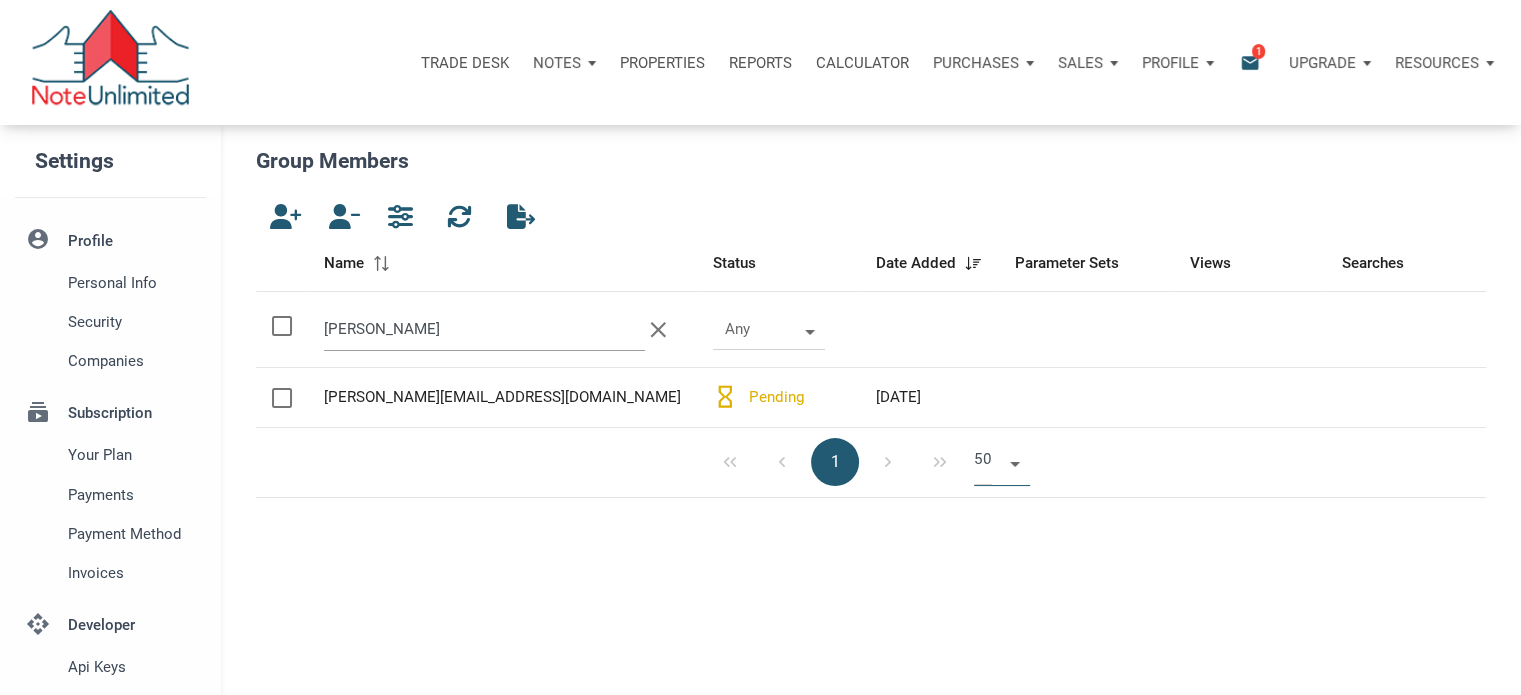 drag, startPoint x: 445, startPoint y: 326, endPoint x: 259, endPoint y: 311, distance: 186.60385 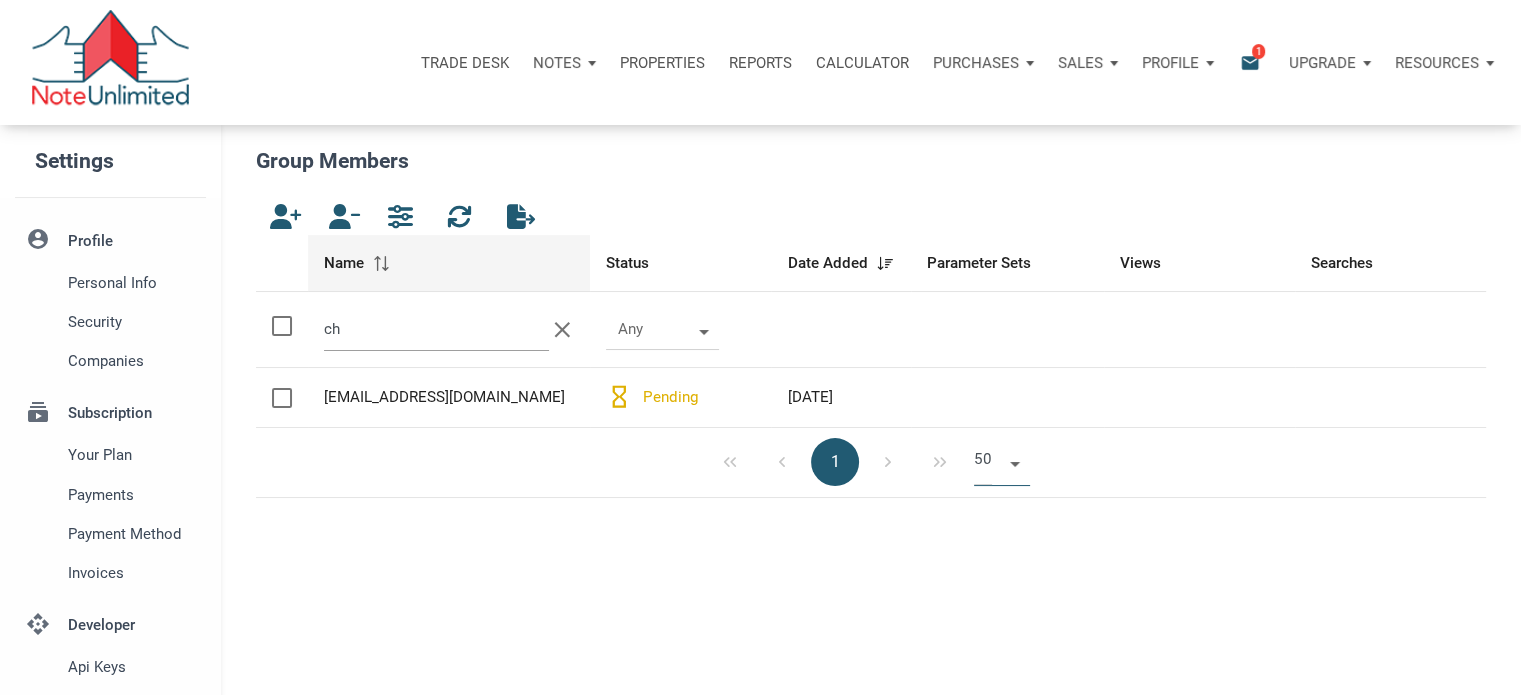 type on "c" 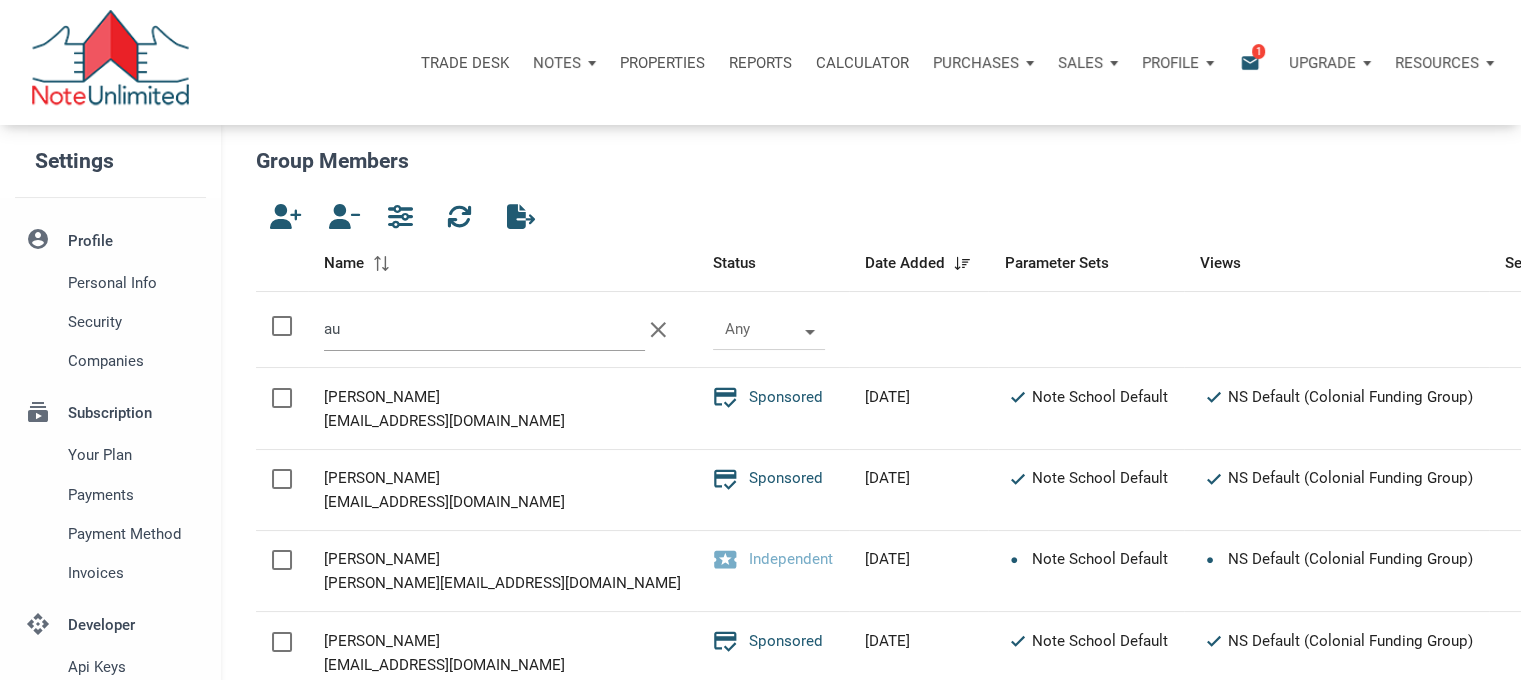 type on "a" 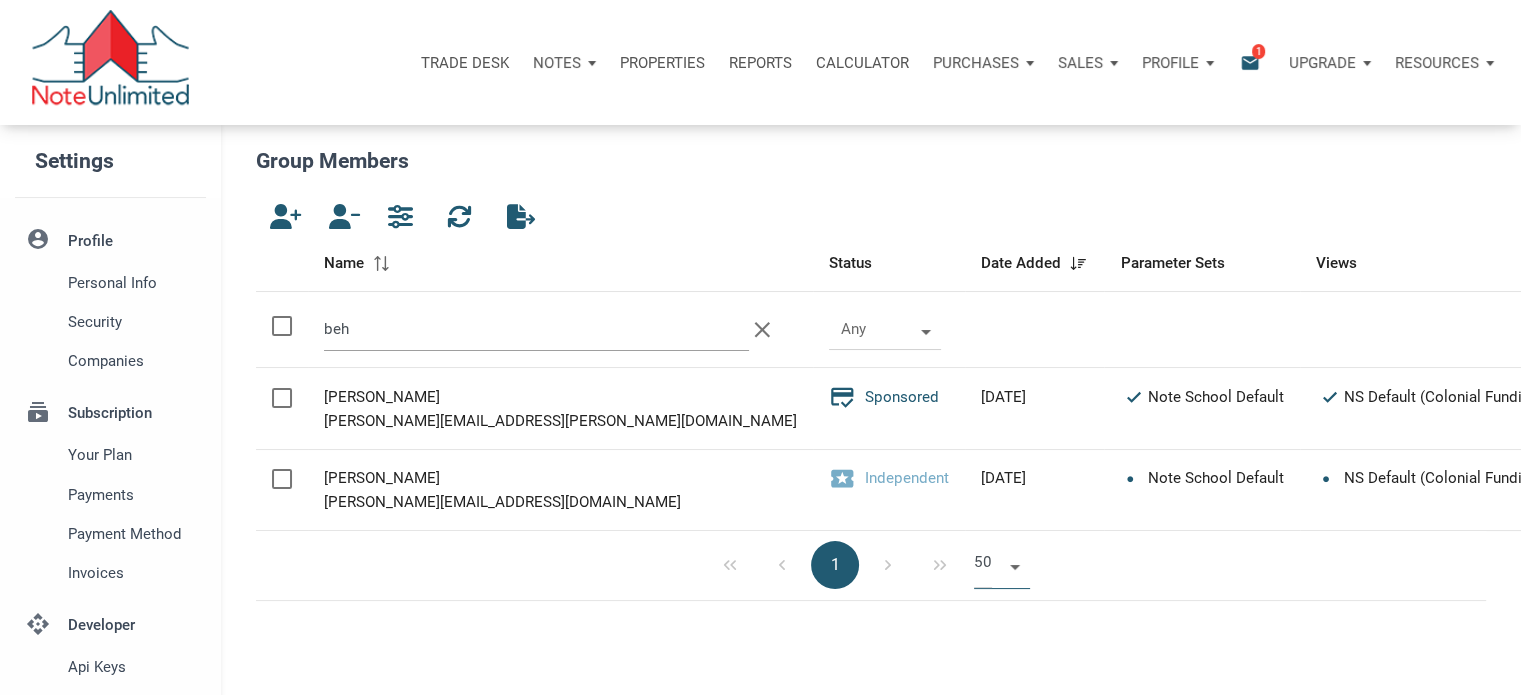 drag, startPoint x: 364, startPoint y: 339, endPoint x: 245, endPoint y: 303, distance: 124.32619 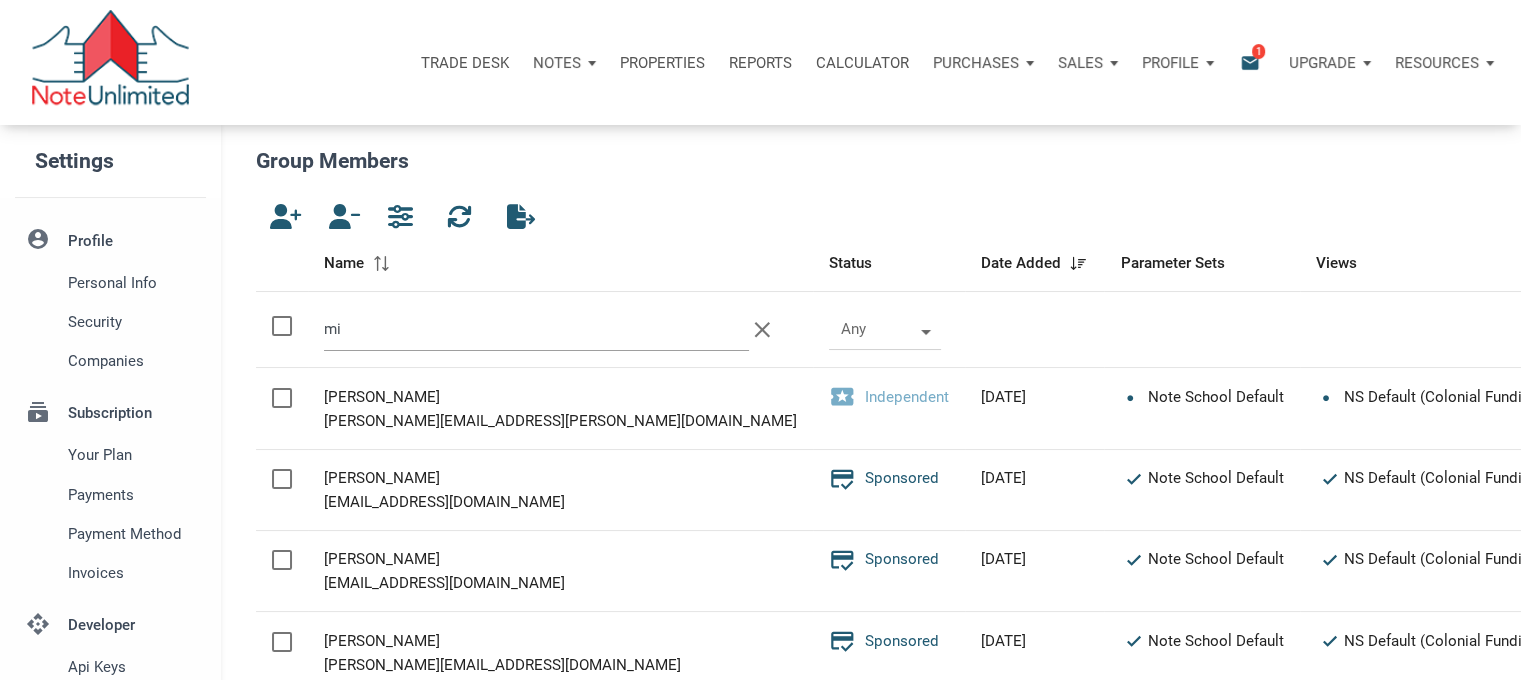 type on "m" 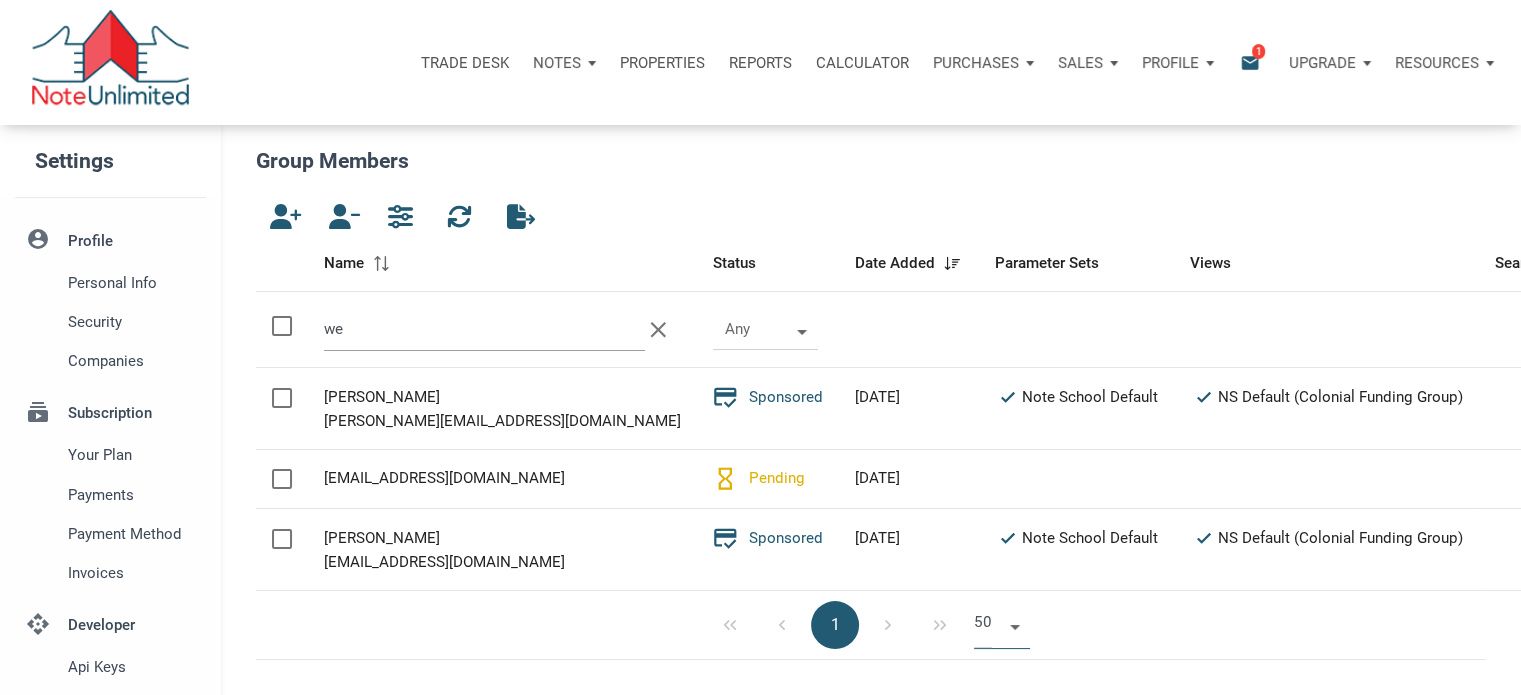 type on "w" 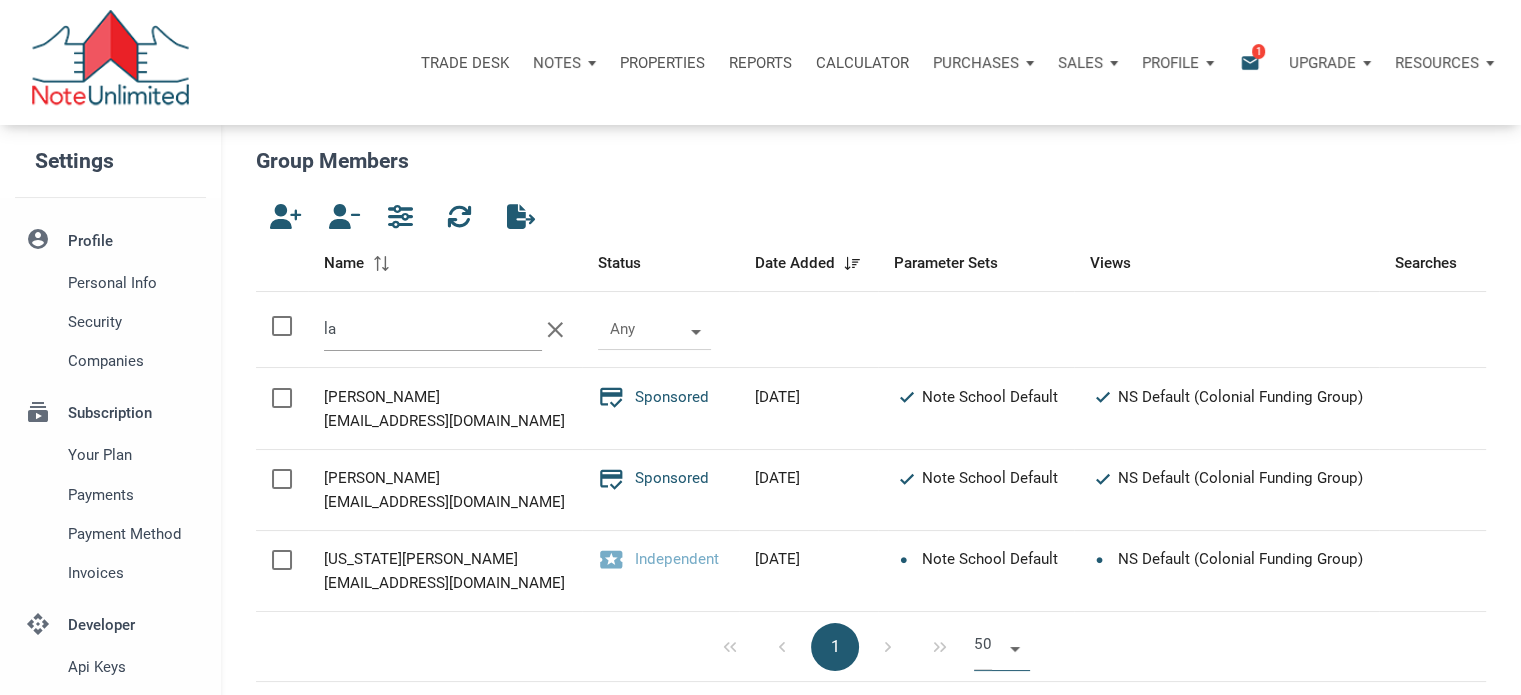 type on "l" 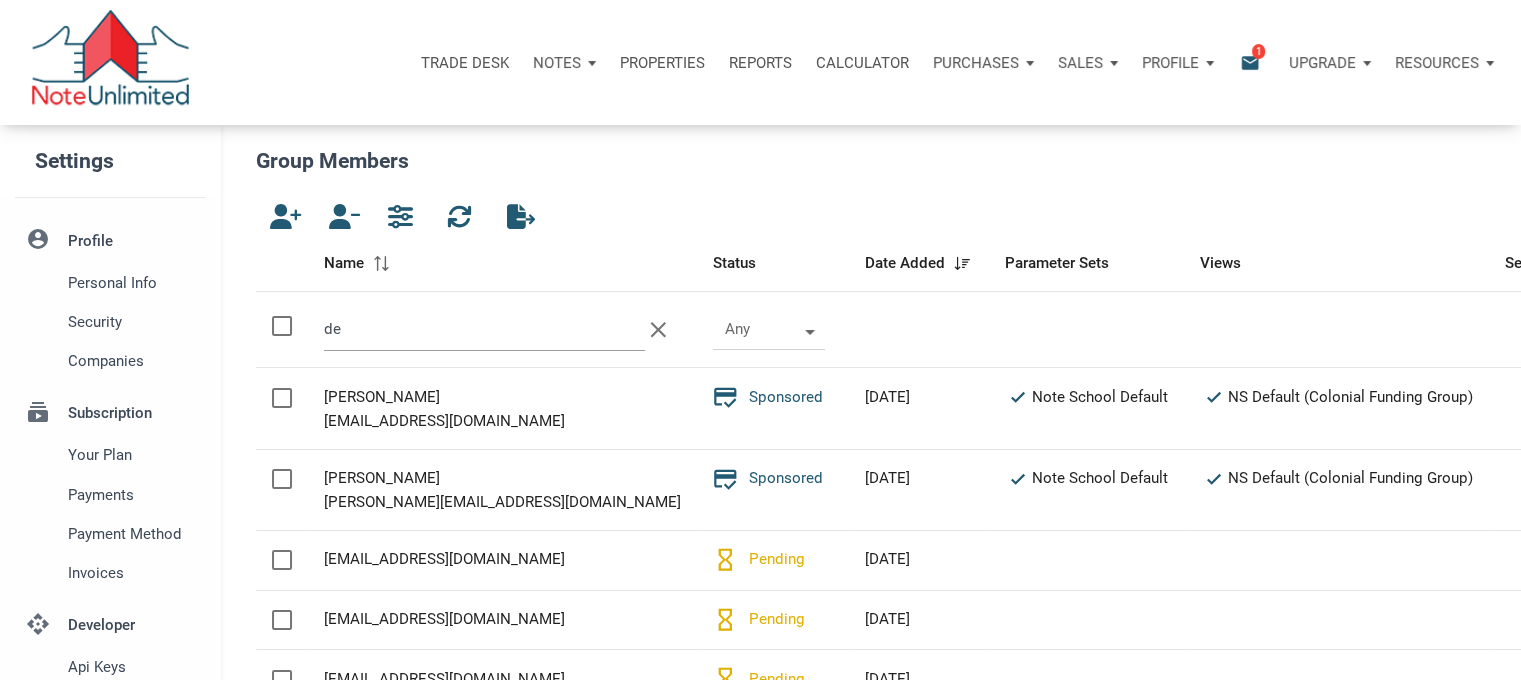 type on "d" 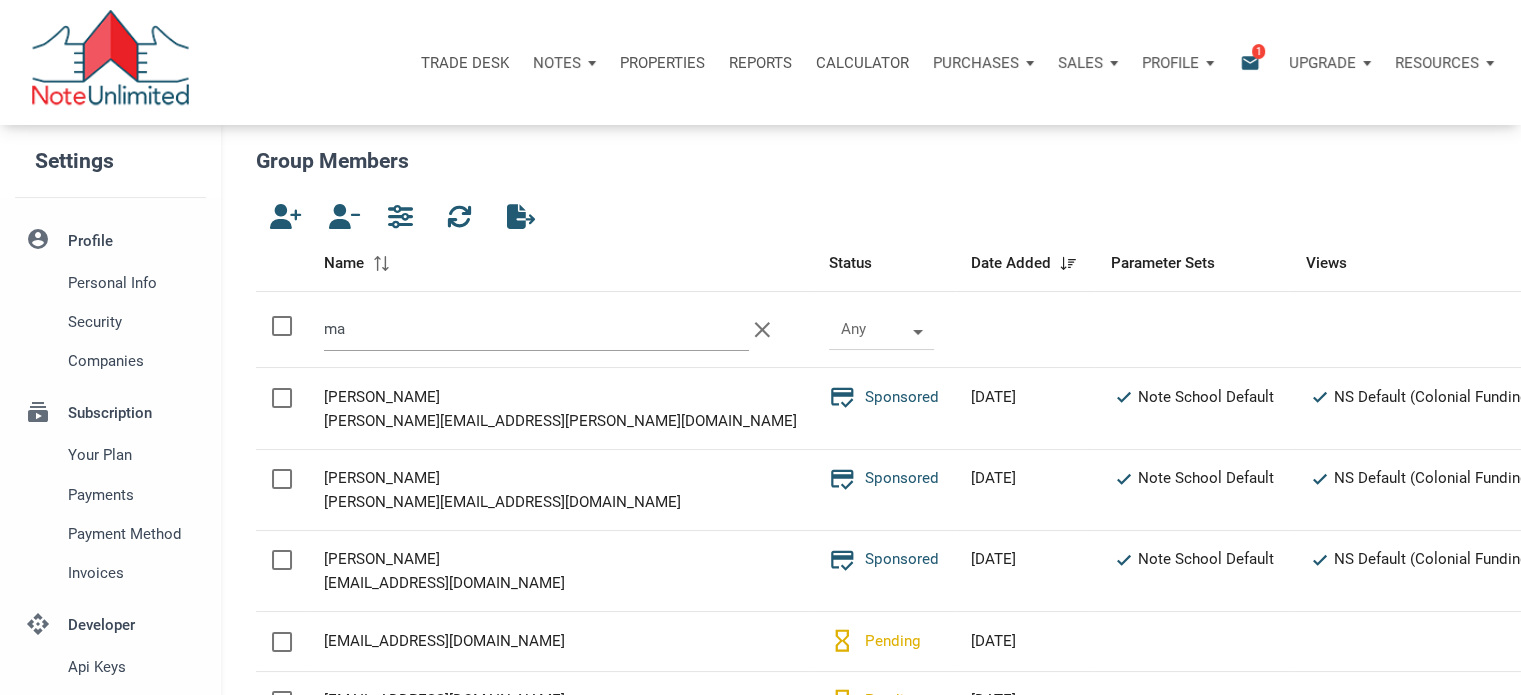 type on "m" 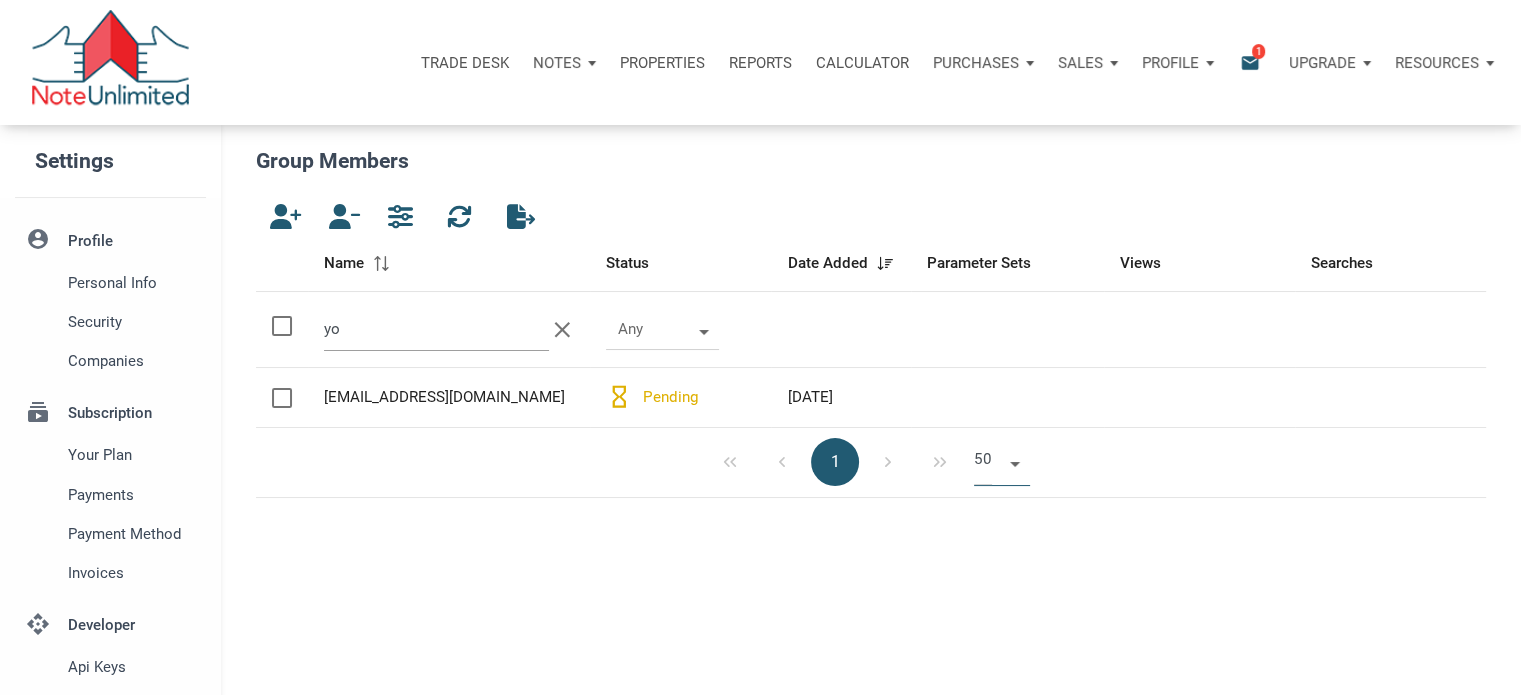 type on "y" 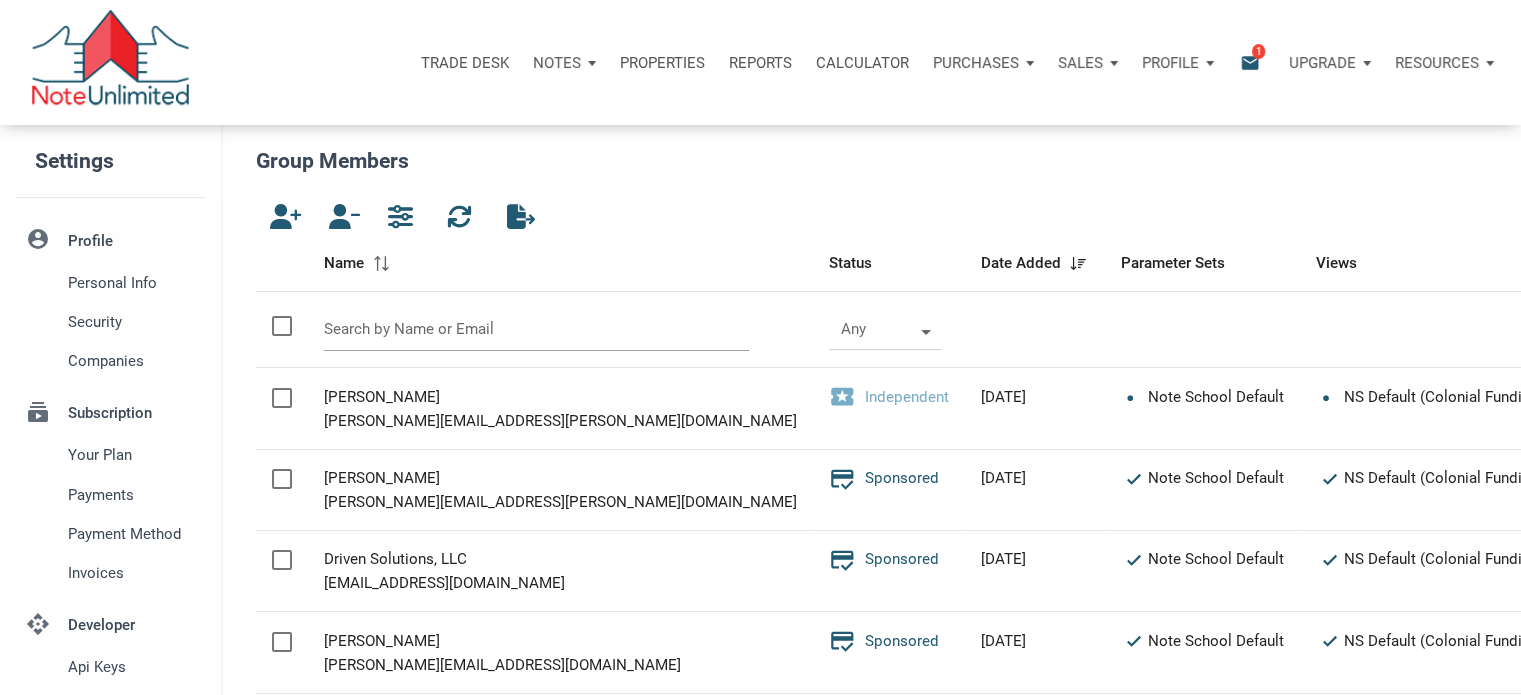 type 